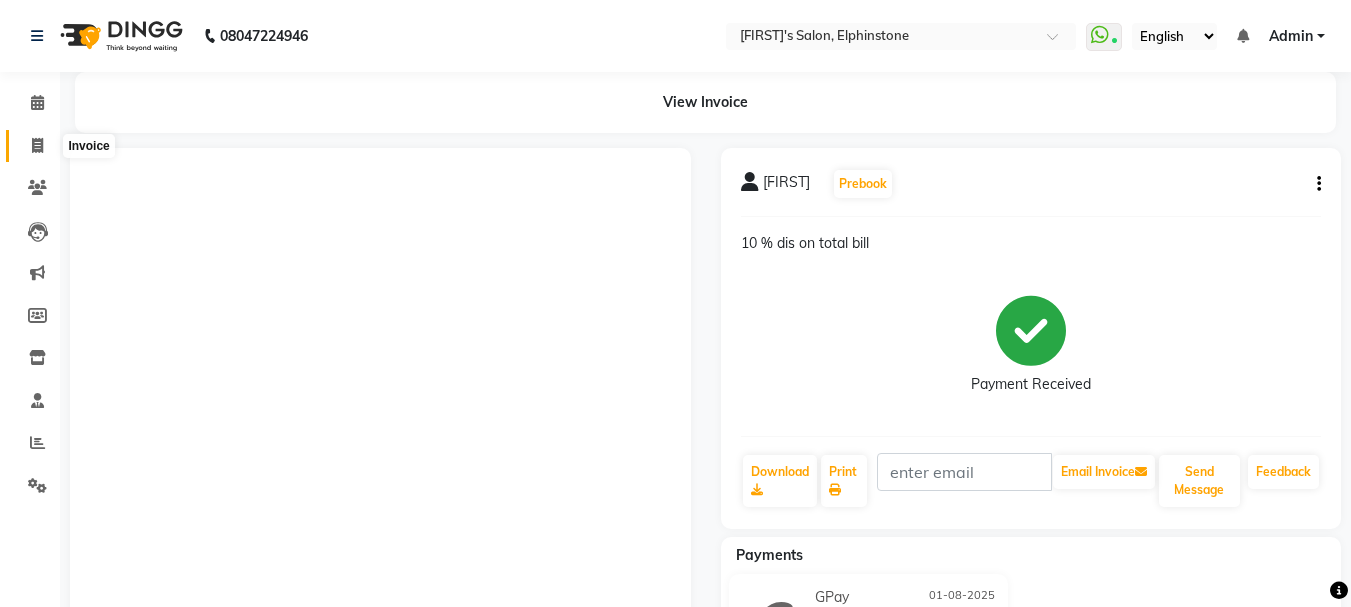 drag, startPoint x: 0, startPoint y: 0, endPoint x: 285, endPoint y: 57, distance: 290.6441 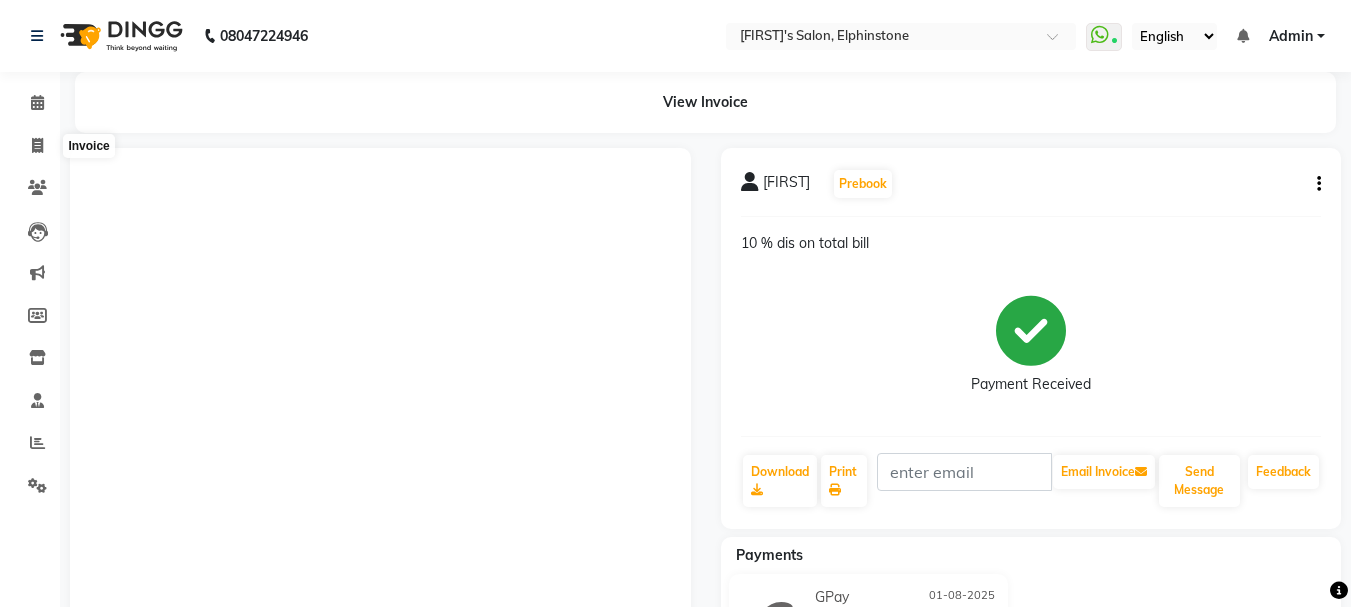 select on "service" 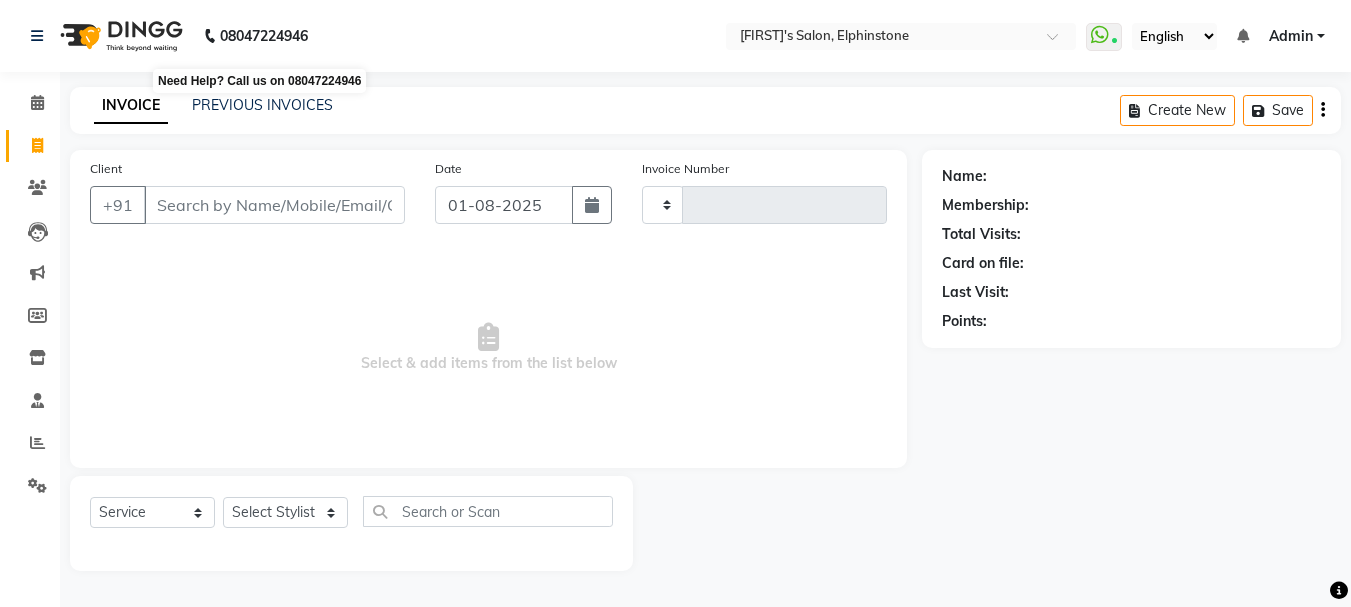 scroll, scrollTop: 0, scrollLeft: 0, axis: both 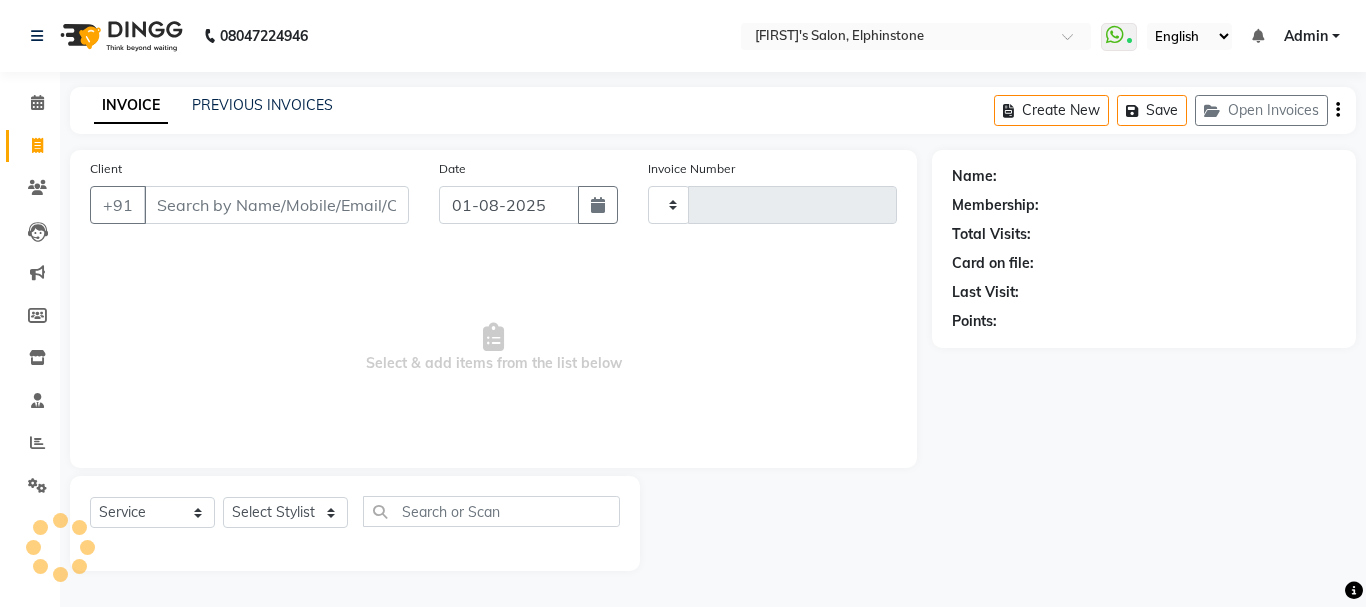 type on "0184" 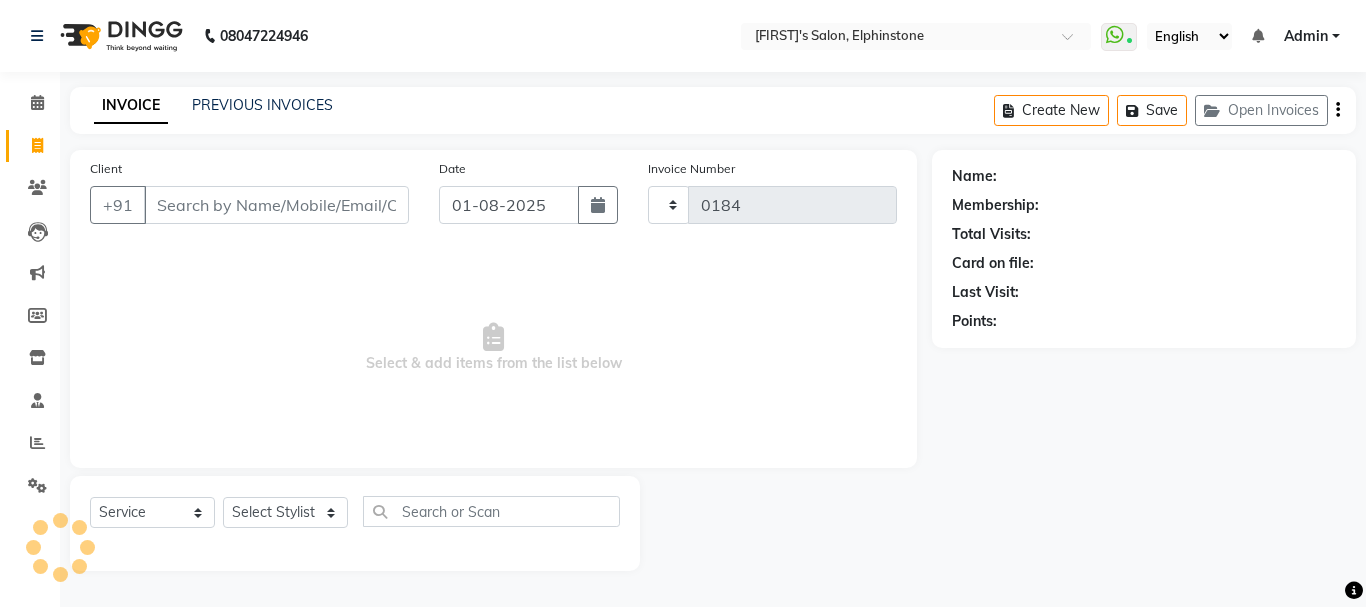 select on "716" 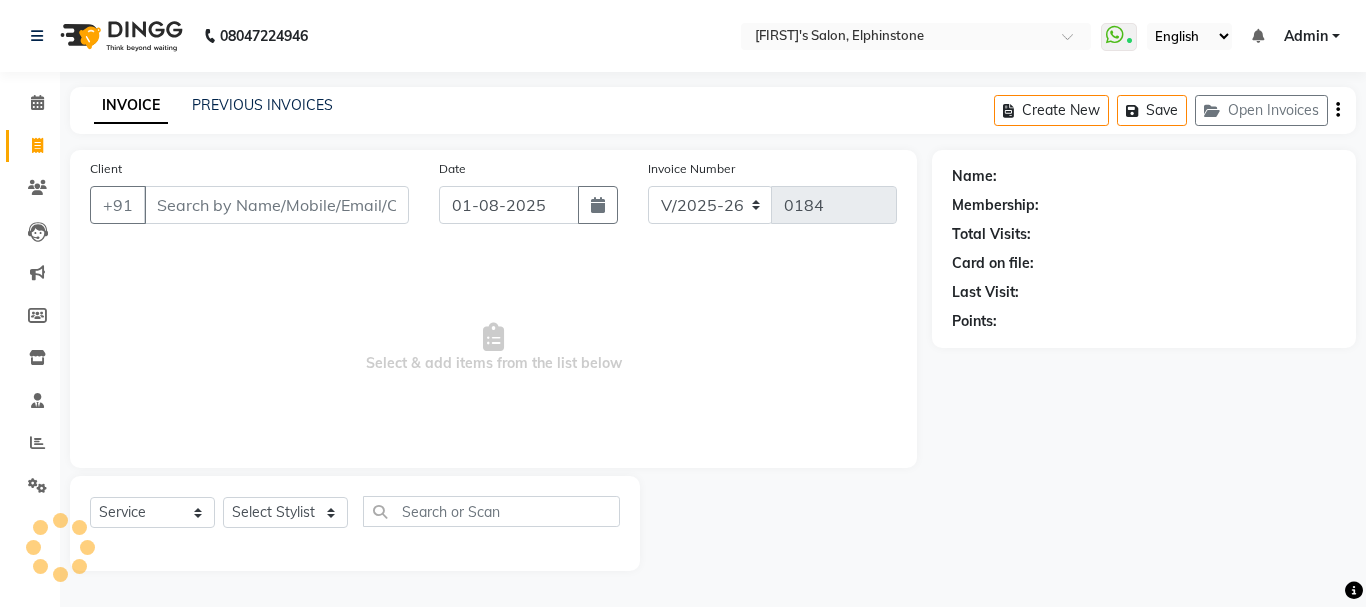 click on "Client" at bounding box center [276, 205] 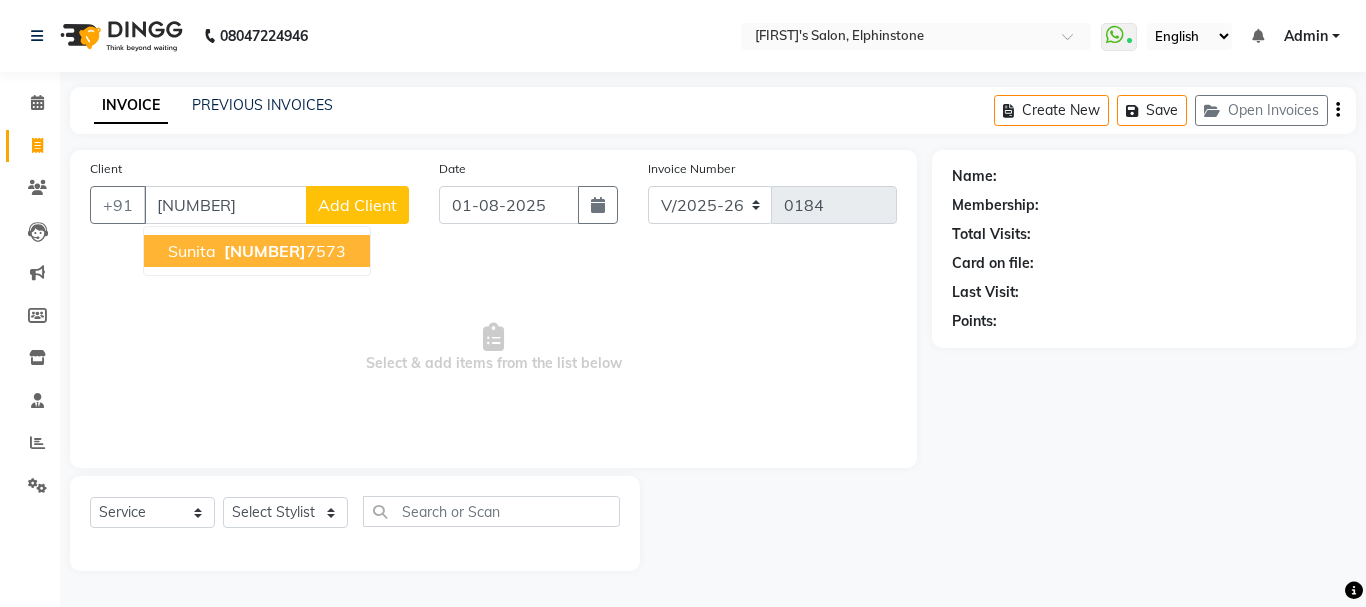 click on "[NUMBER]" at bounding box center (265, 251) 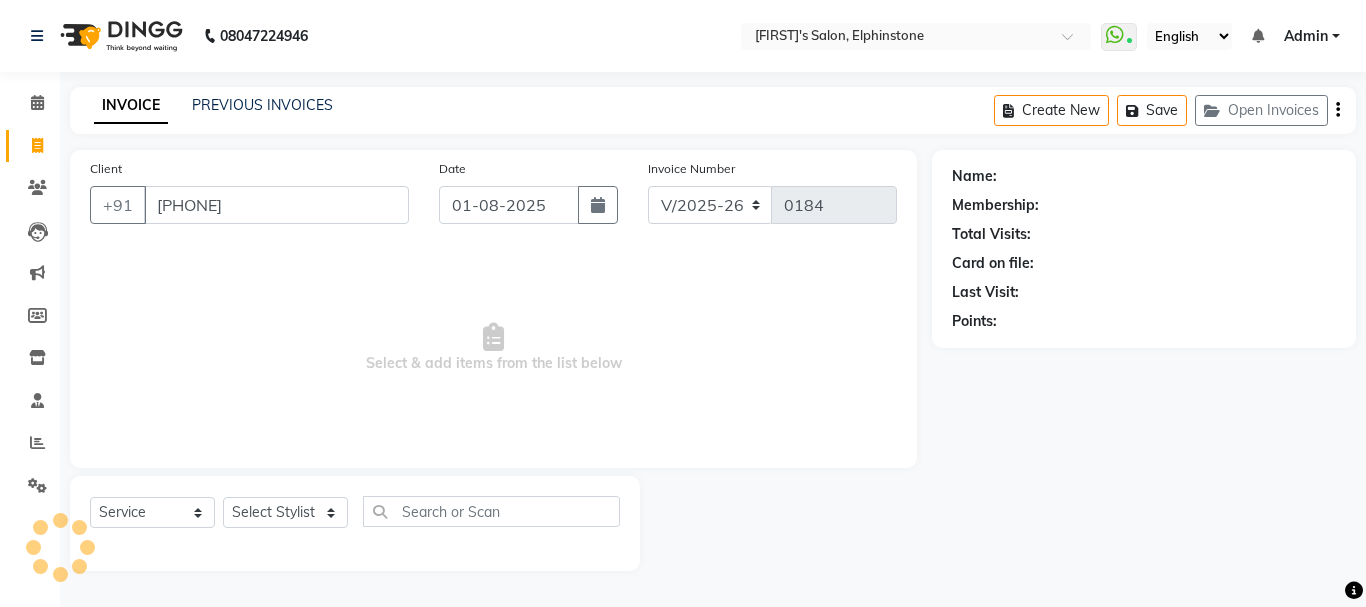 type on "[PHONE]" 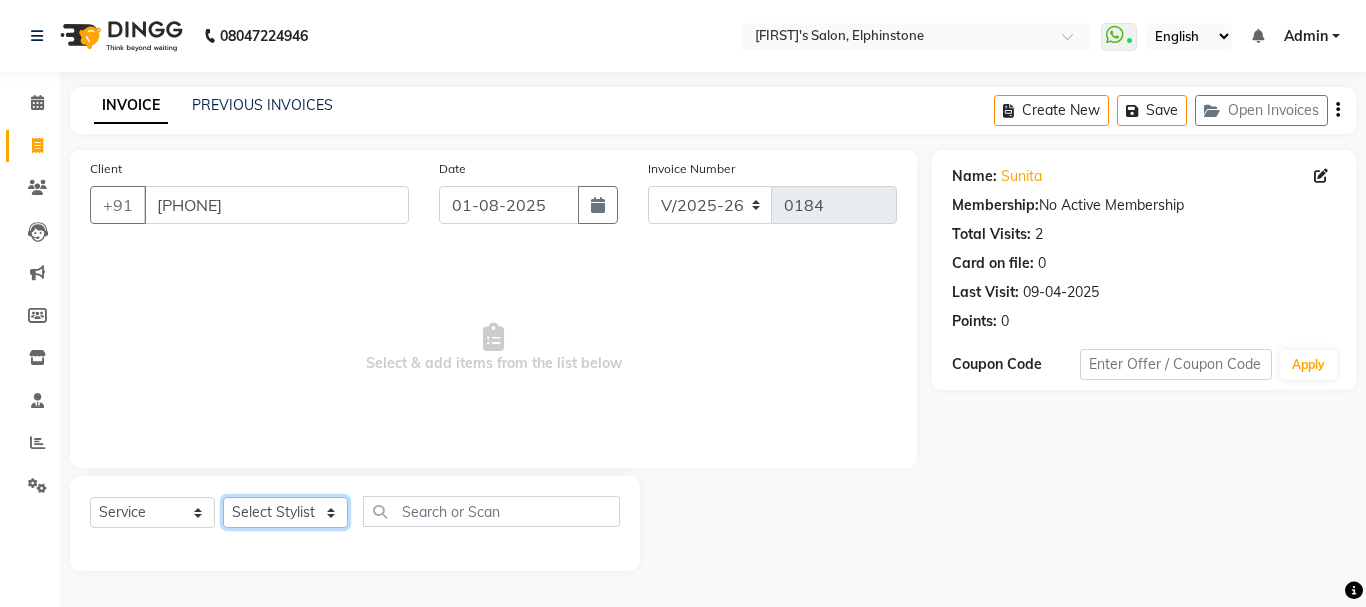 click on "Select Stylist [FIRST] [LAST] [FIRST] [LAST] [FIRST] [FIRST] [FIRST] [LAST]" 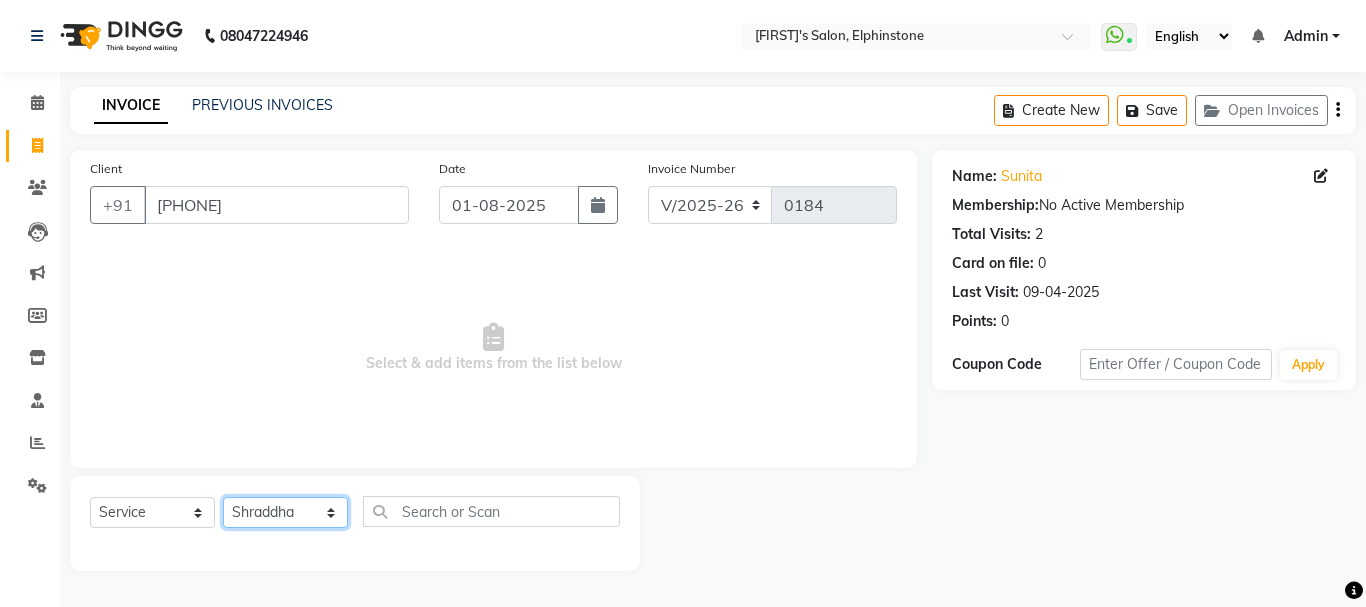 click on "Select Stylist [FIRST] [LAST] [FIRST] [LAST] [FIRST] [FIRST] [FIRST] [LAST]" 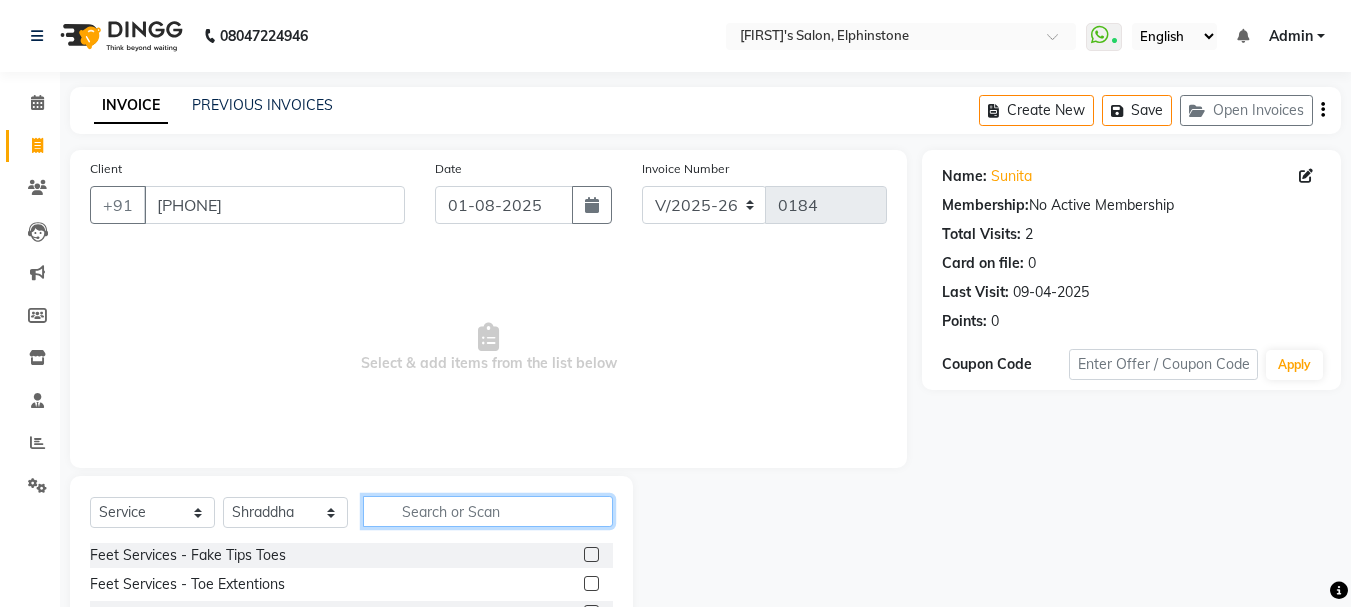 click 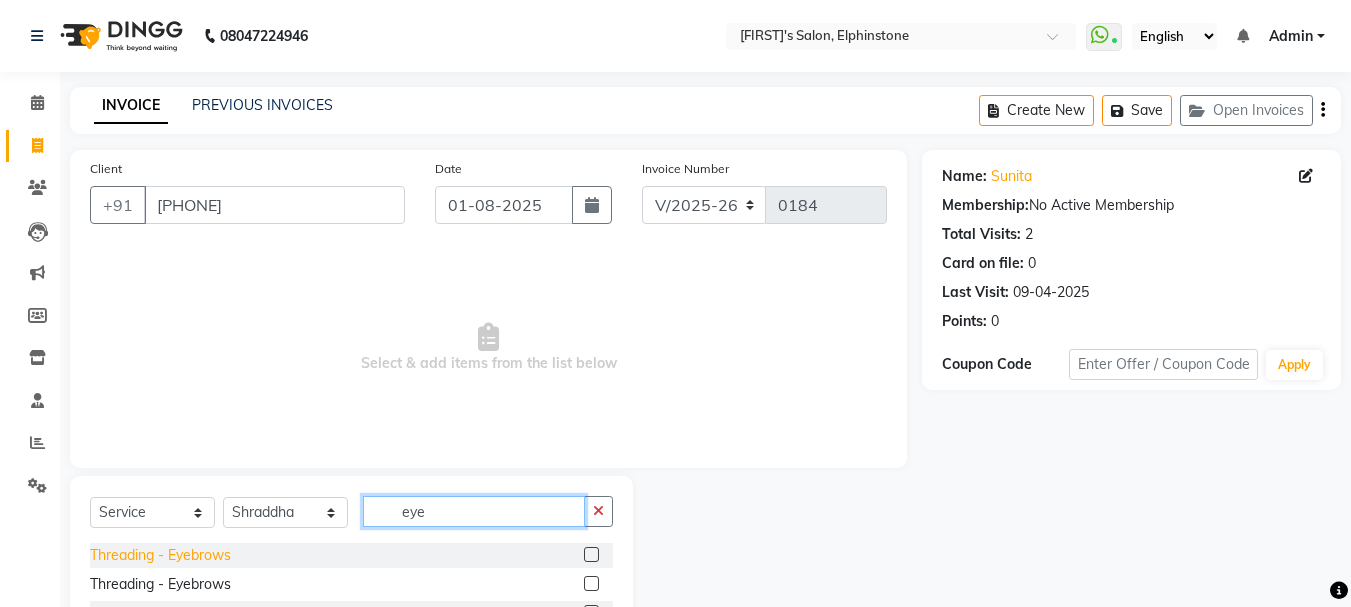 type on "eye" 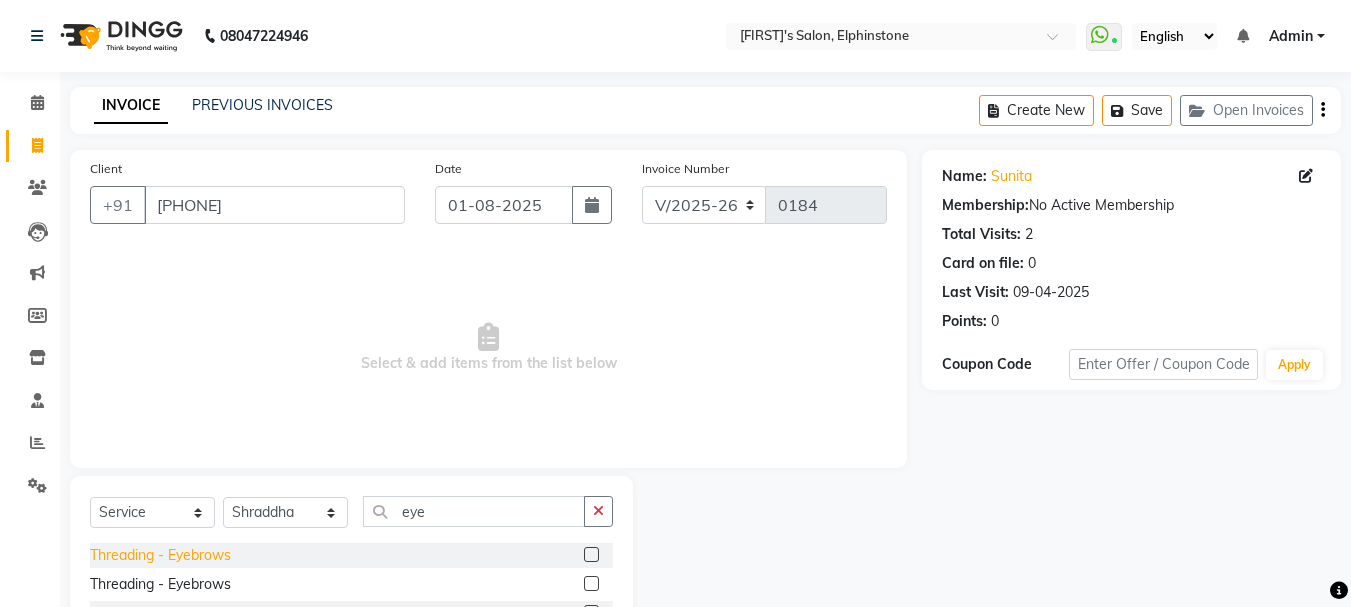 click on "Threading  - Eyebrows" 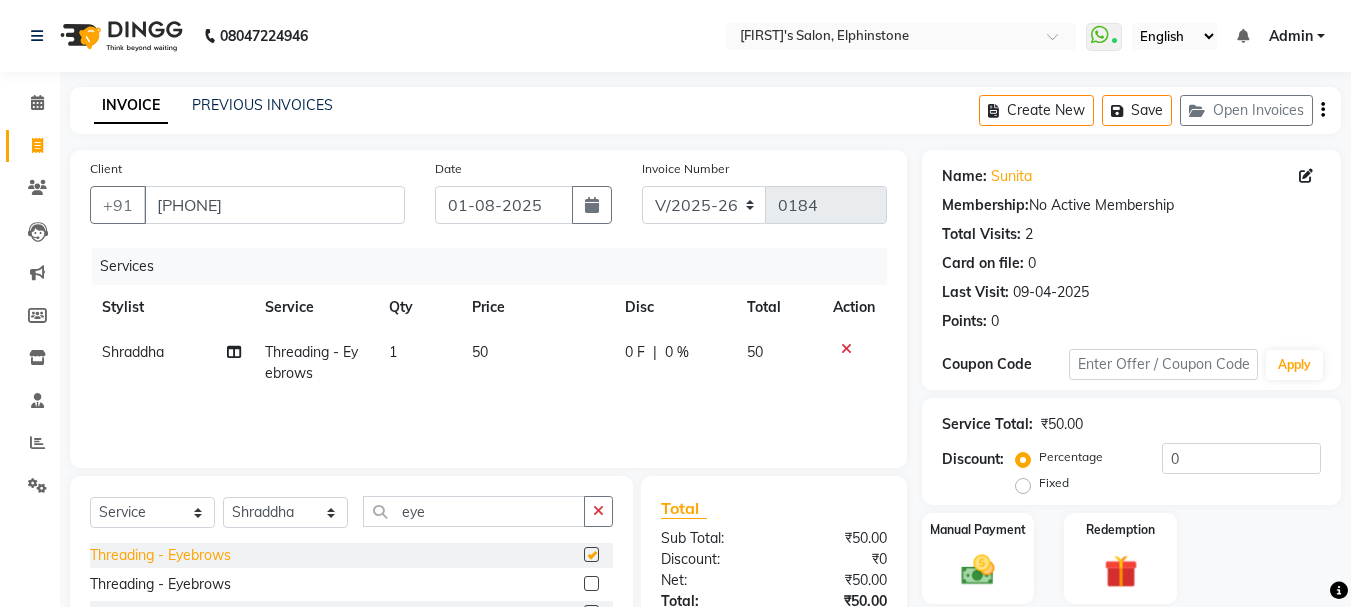 checkbox on "false" 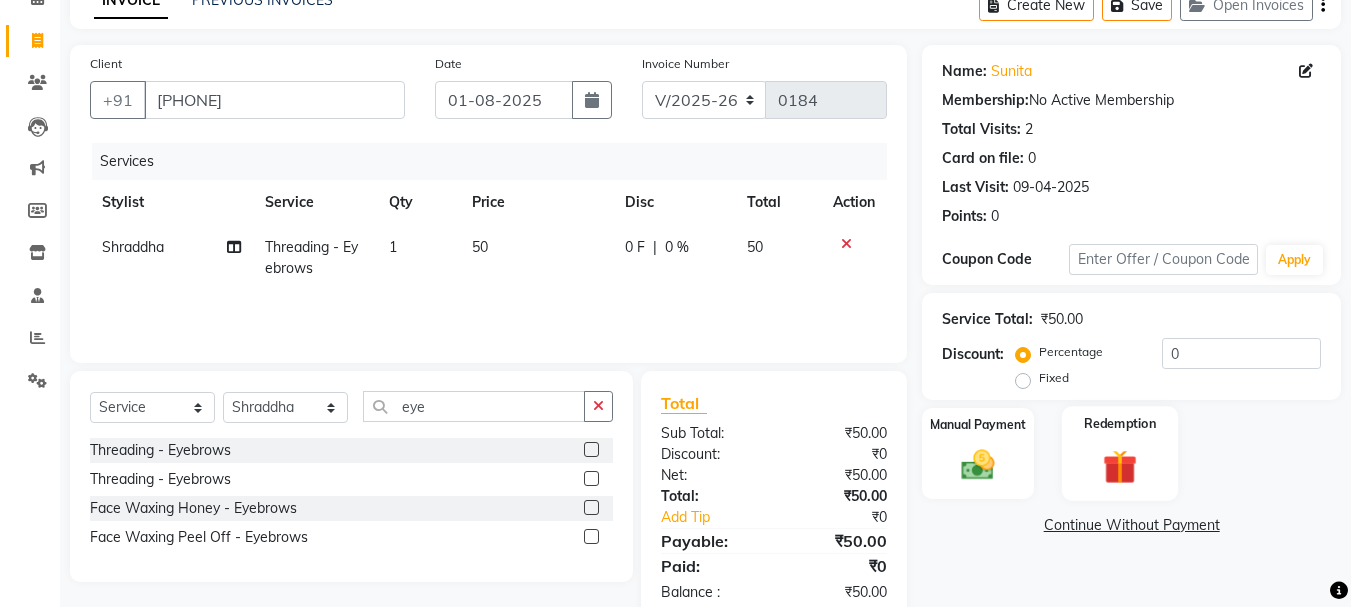 scroll, scrollTop: 151, scrollLeft: 0, axis: vertical 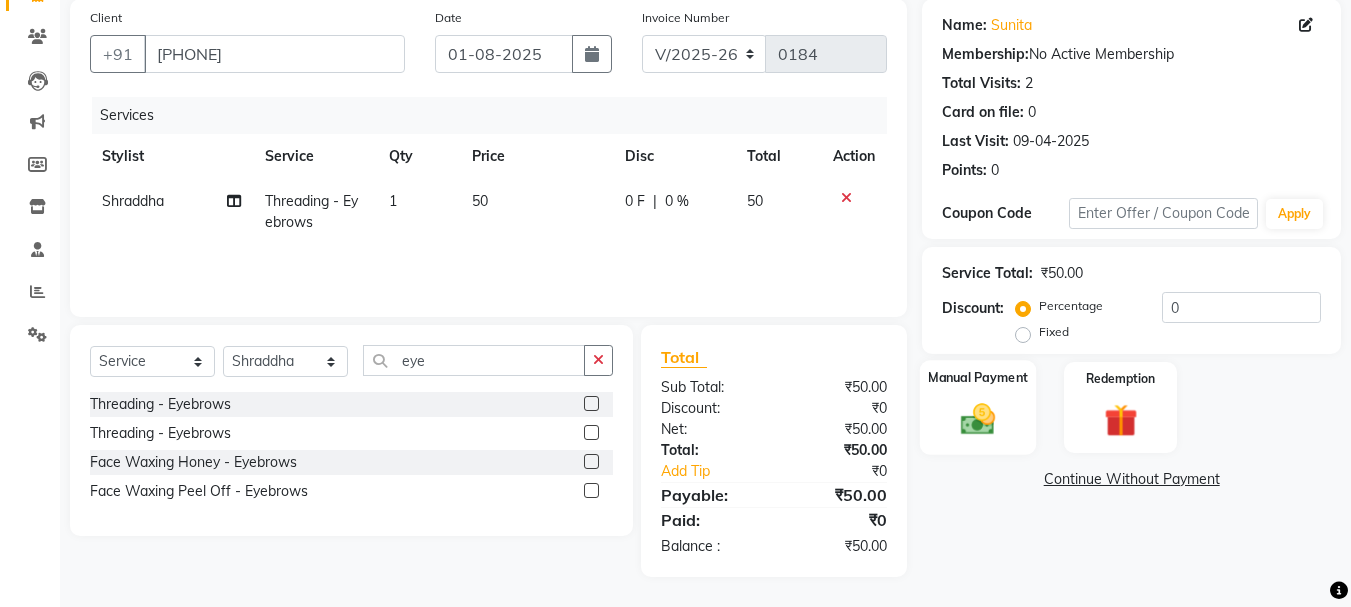 click on "Manual Payment" 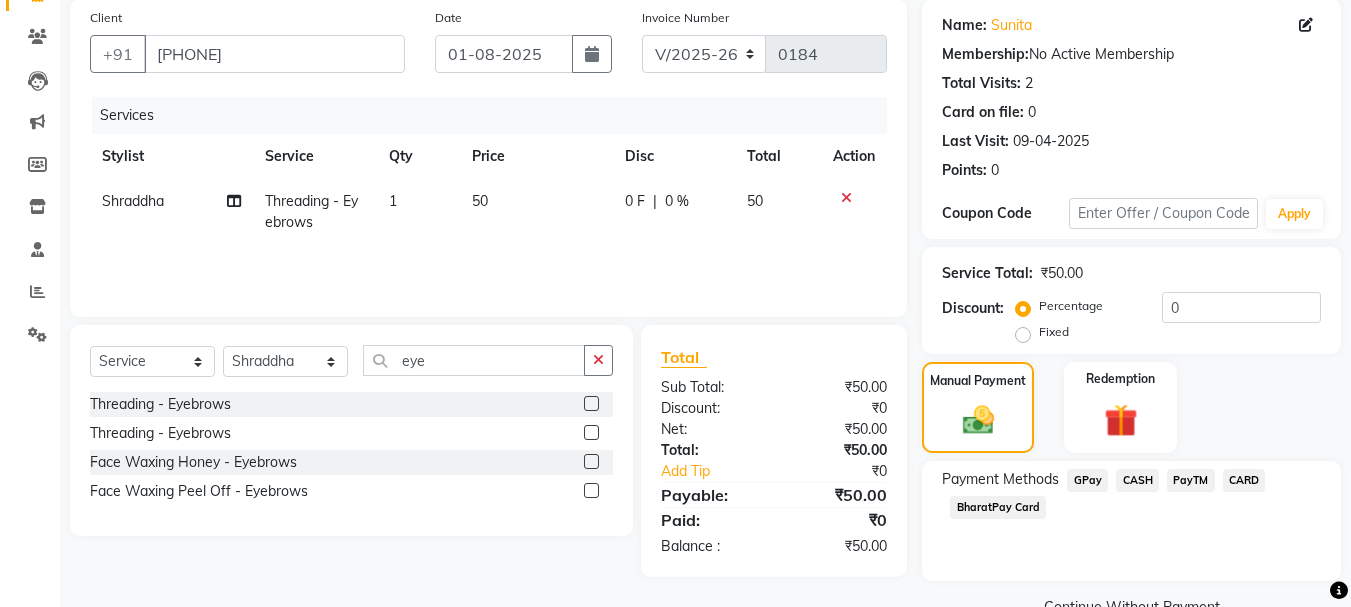 click on "CASH" 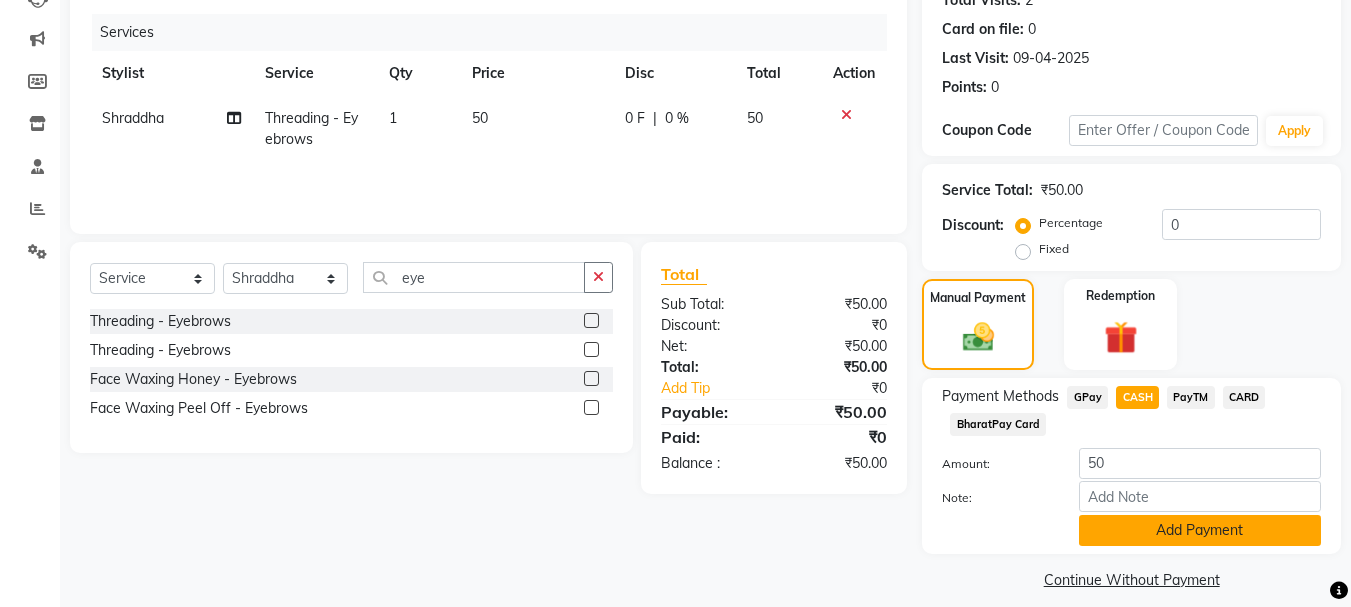 scroll, scrollTop: 252, scrollLeft: 0, axis: vertical 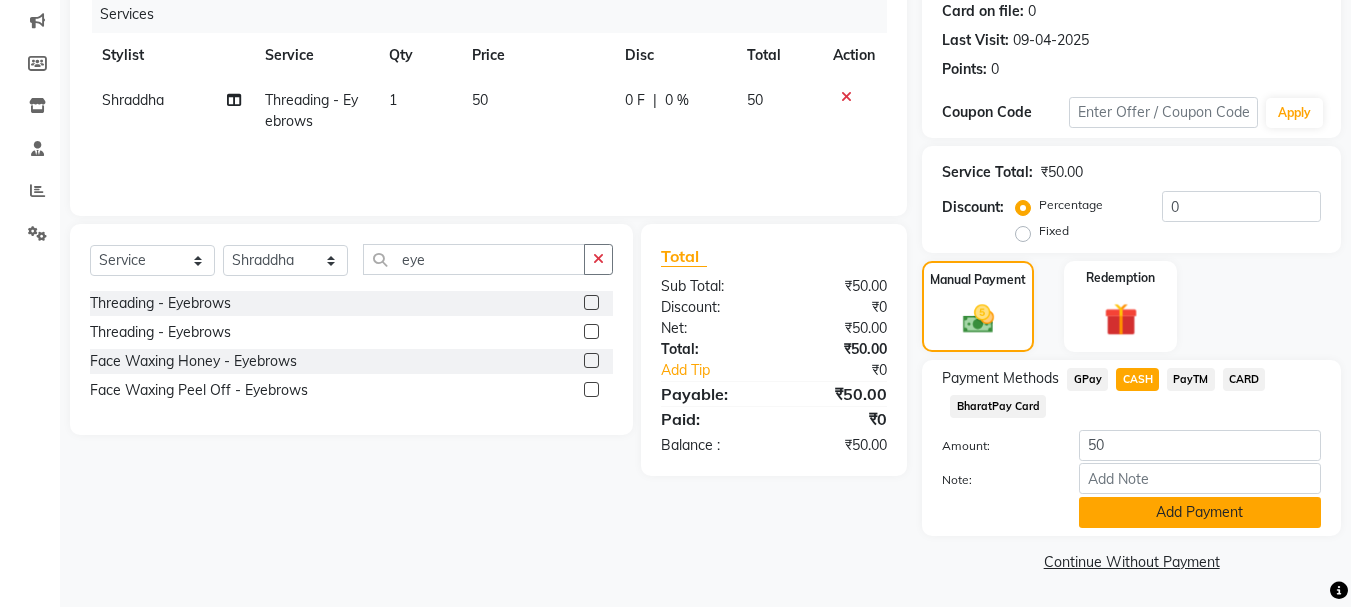 click on "Add Payment" 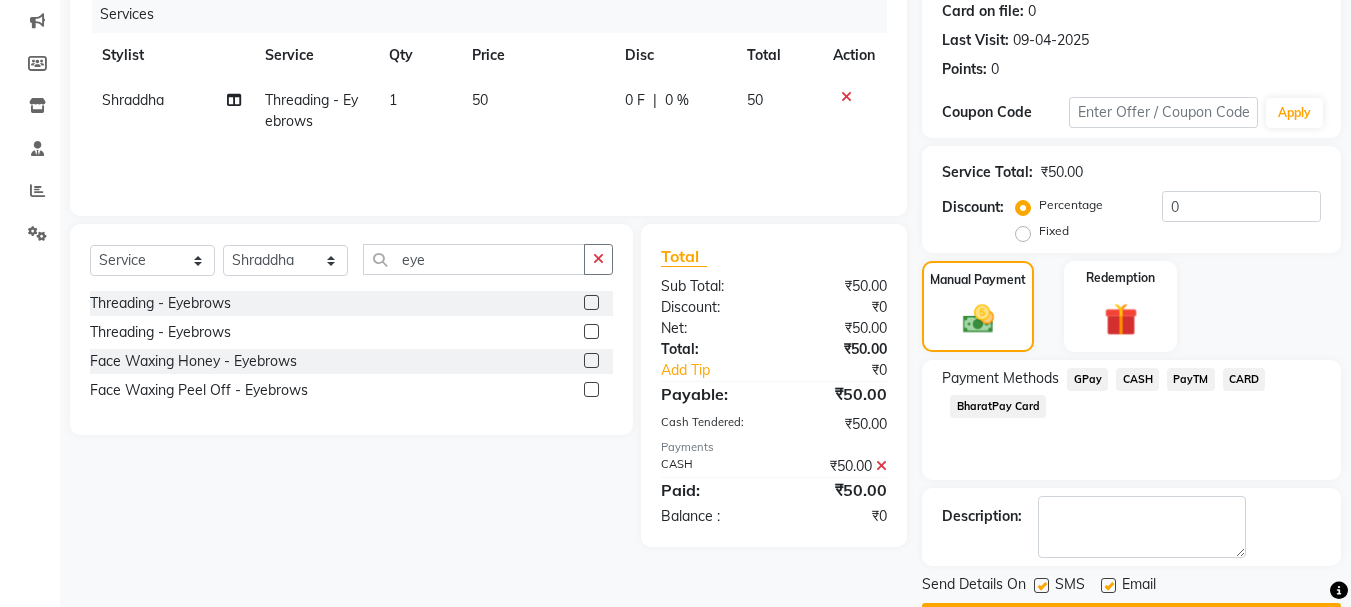 scroll, scrollTop: 309, scrollLeft: 0, axis: vertical 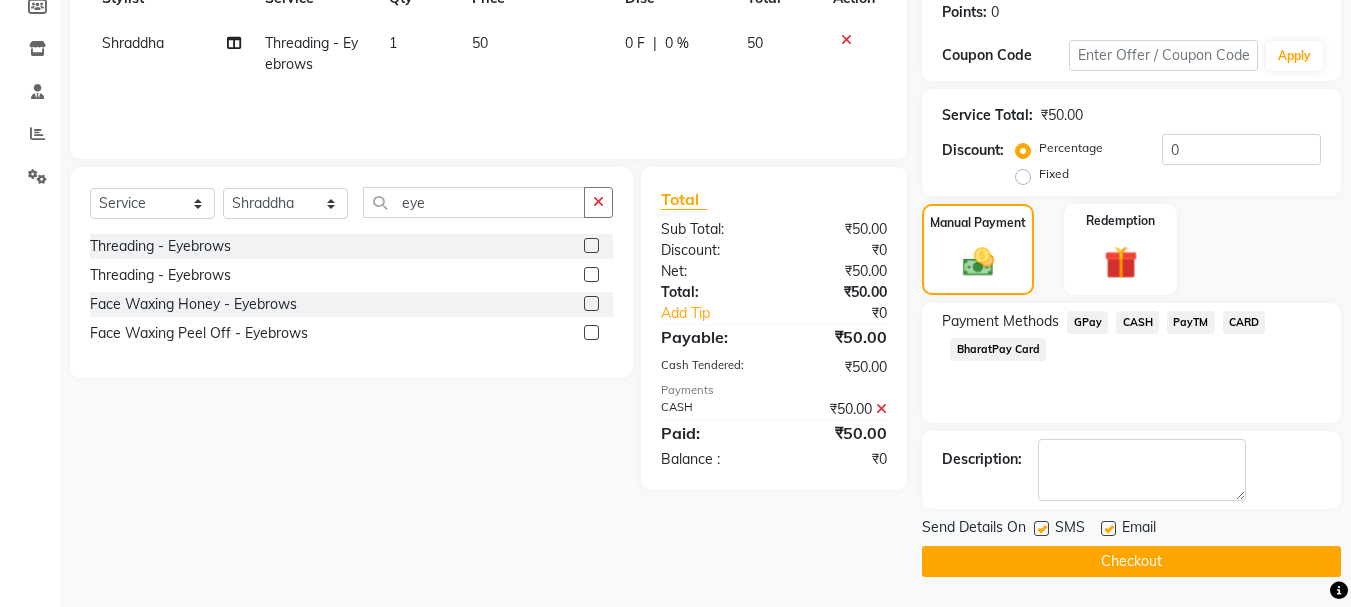 click on "Checkout" 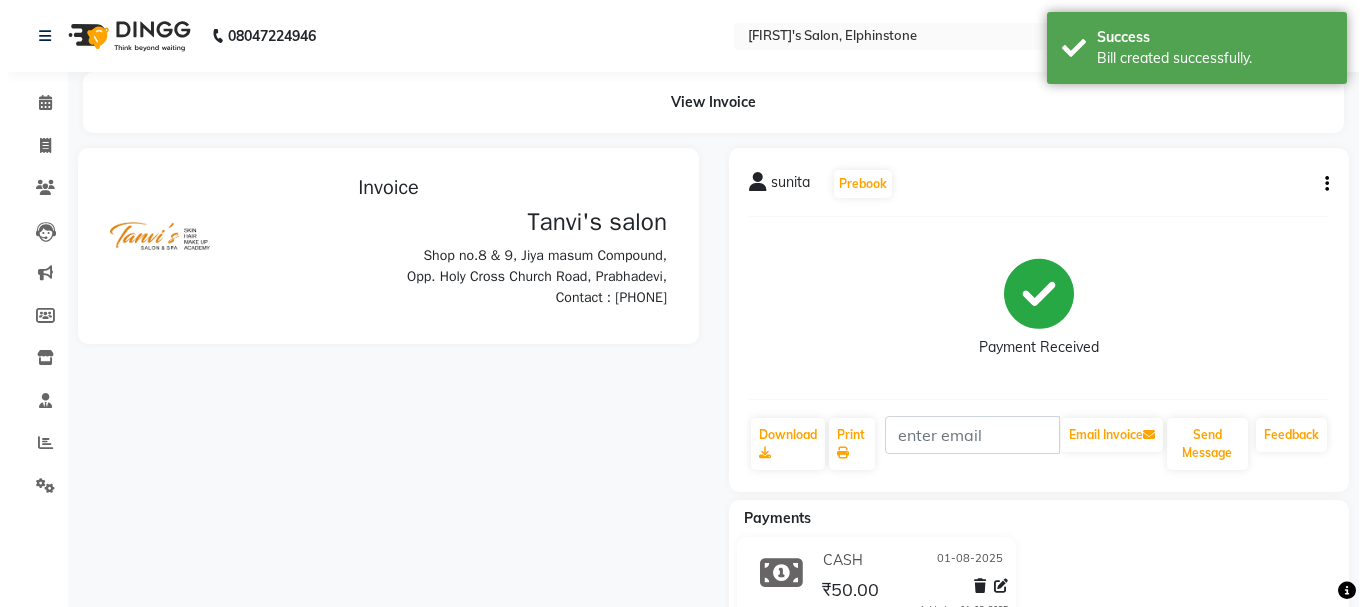 scroll, scrollTop: 0, scrollLeft: 0, axis: both 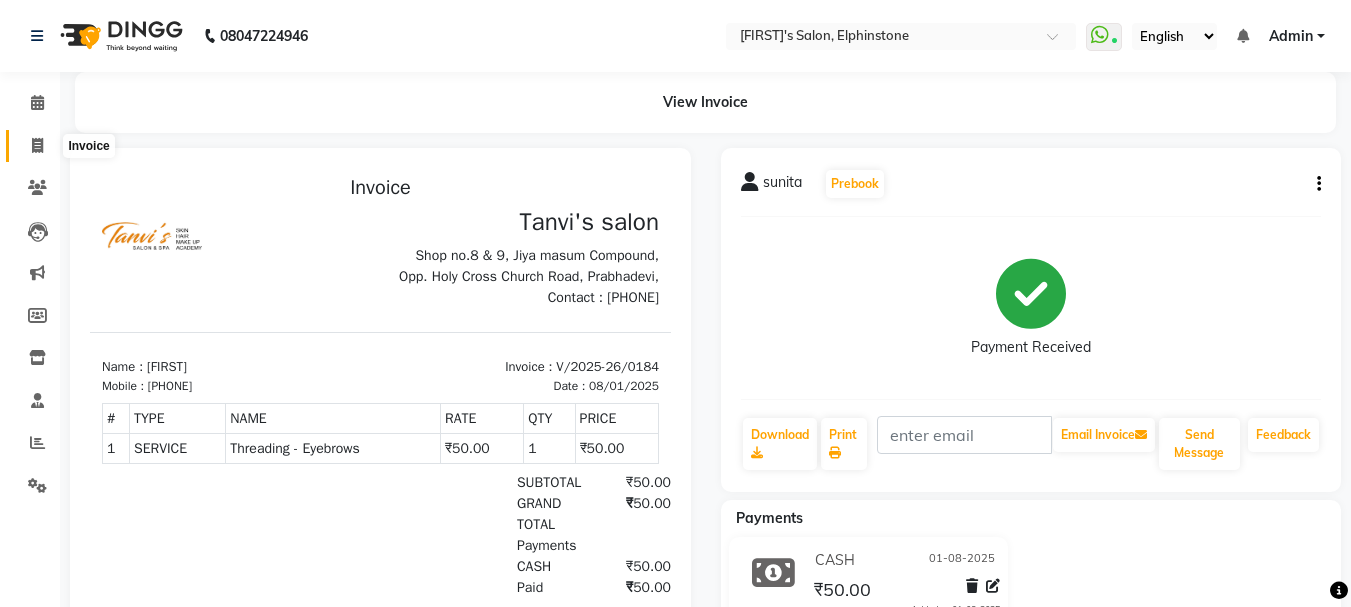click 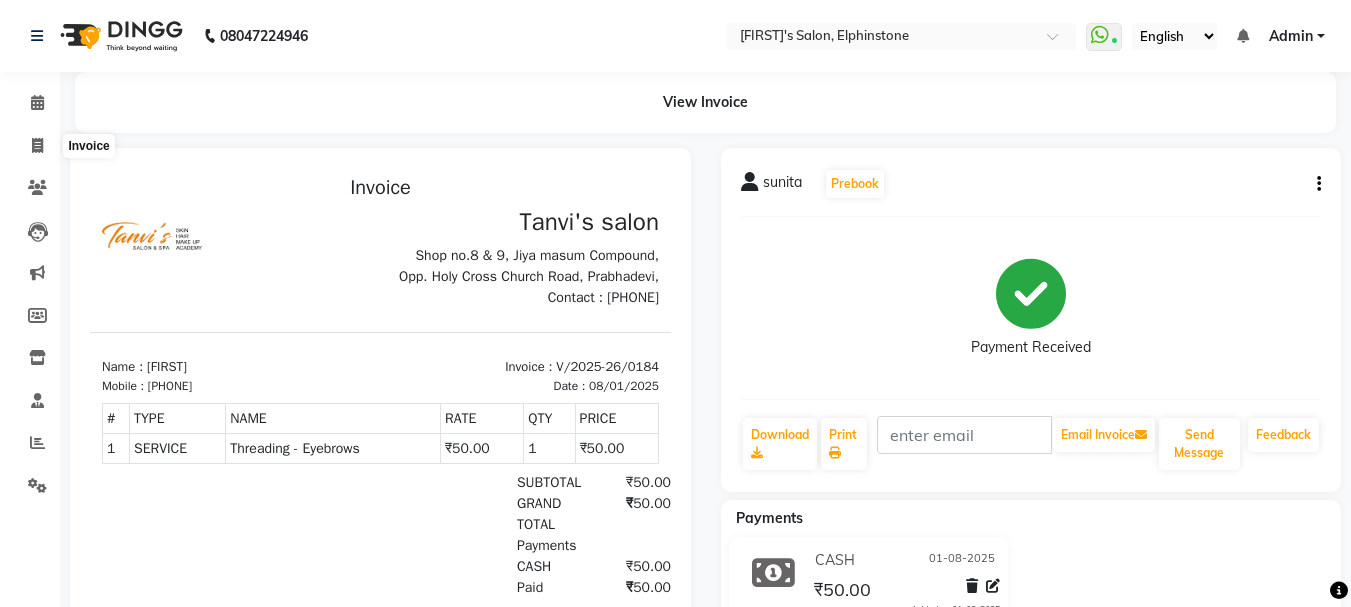 select on "service" 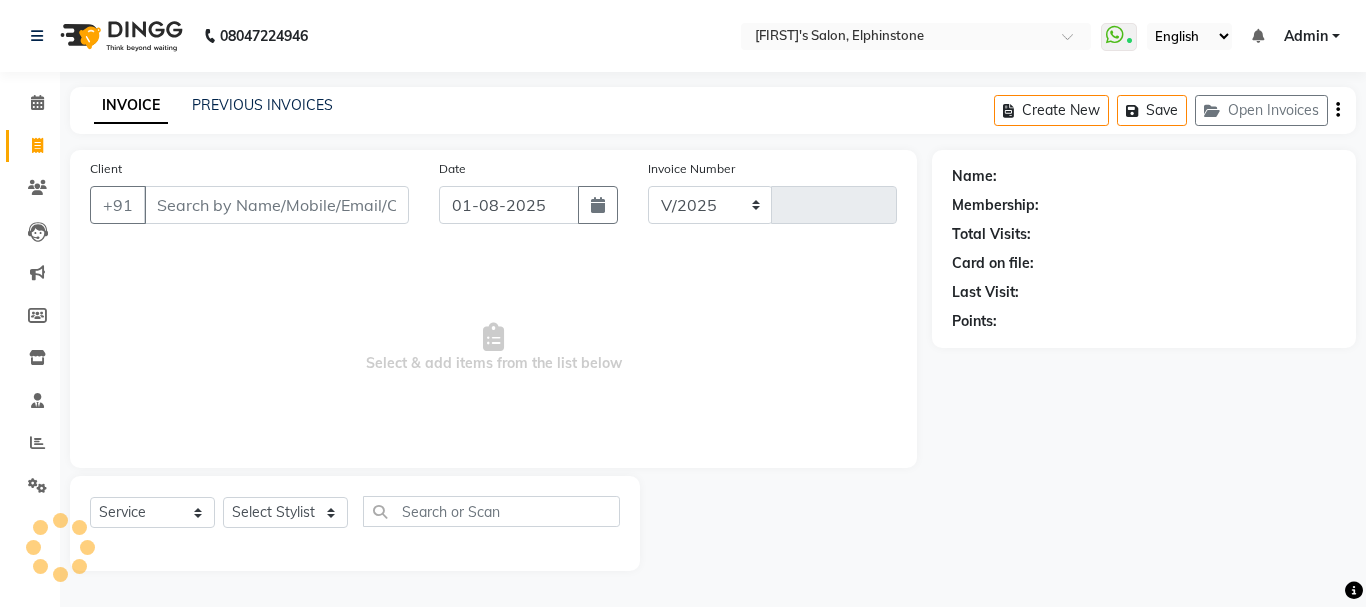 select on "716" 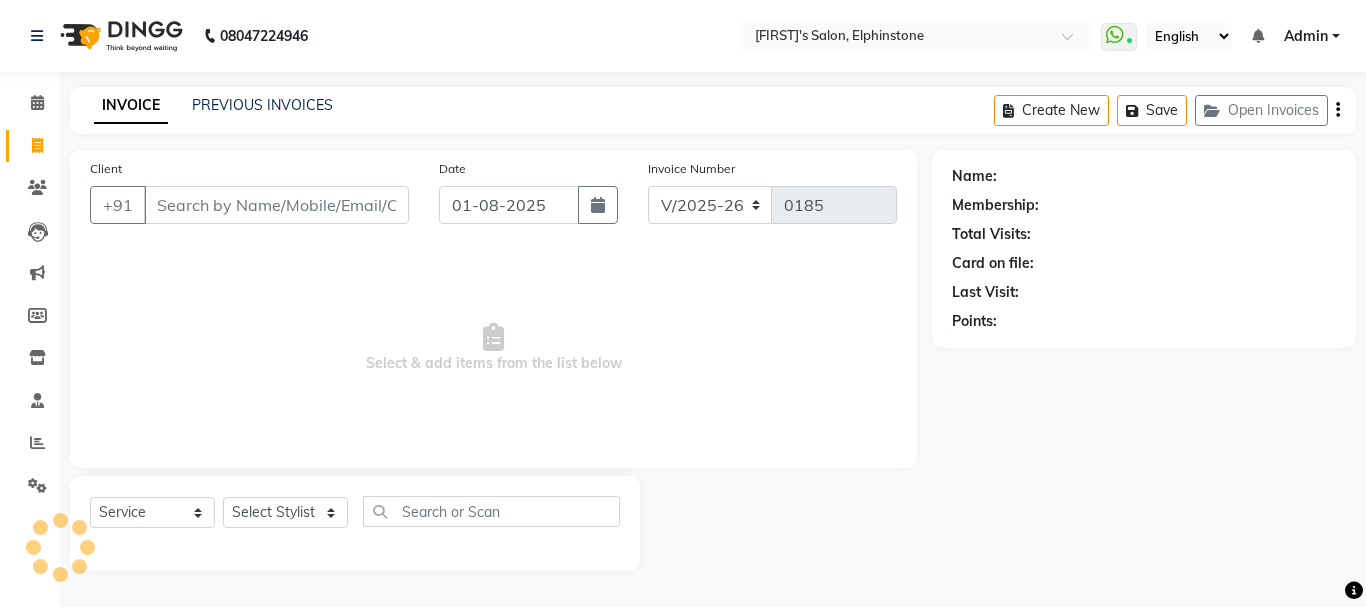click on "Client" at bounding box center (276, 205) 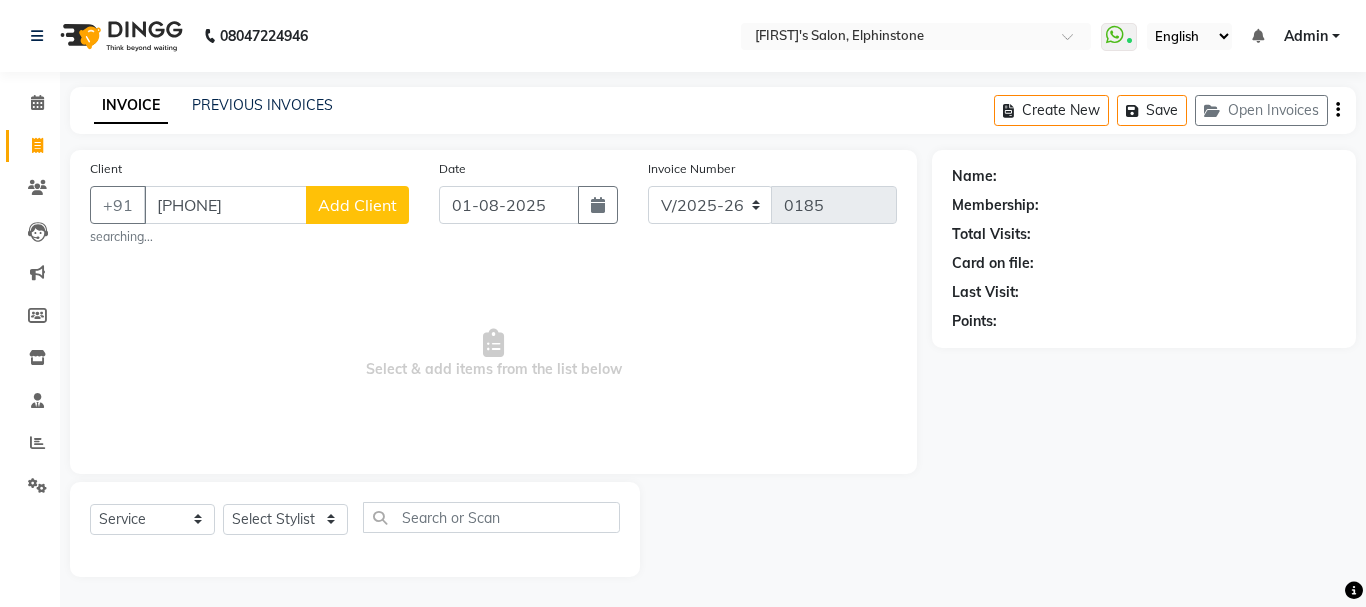 type on "[PHONE]" 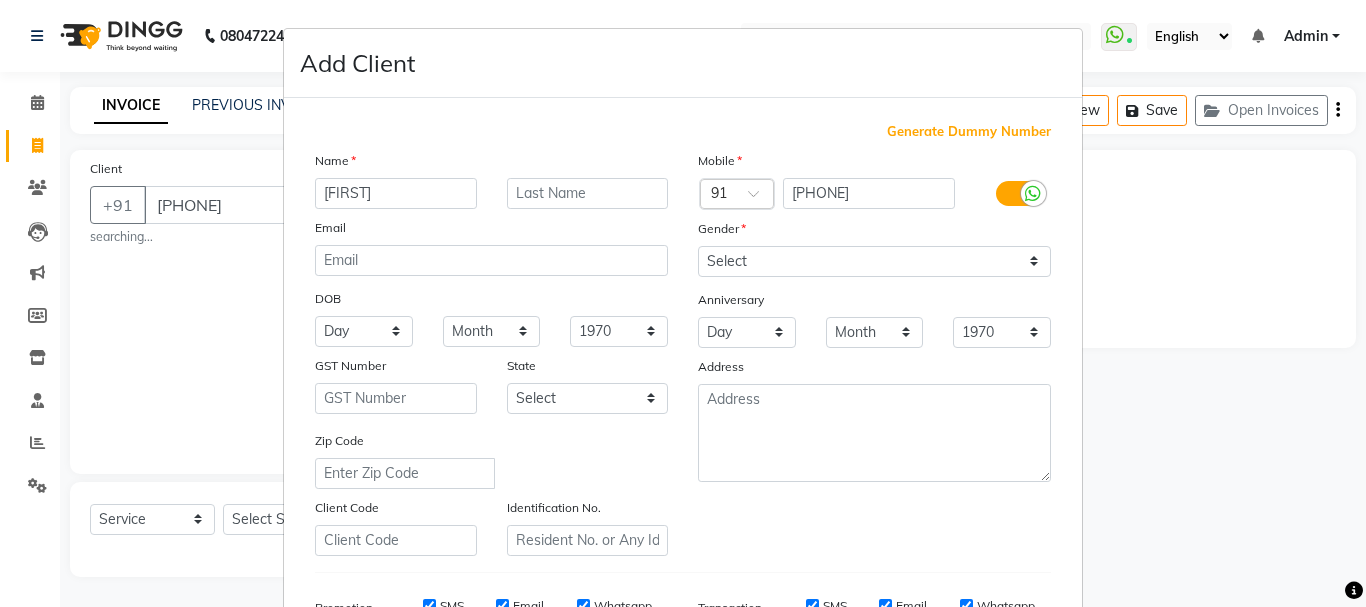 type on "[FIRST]" 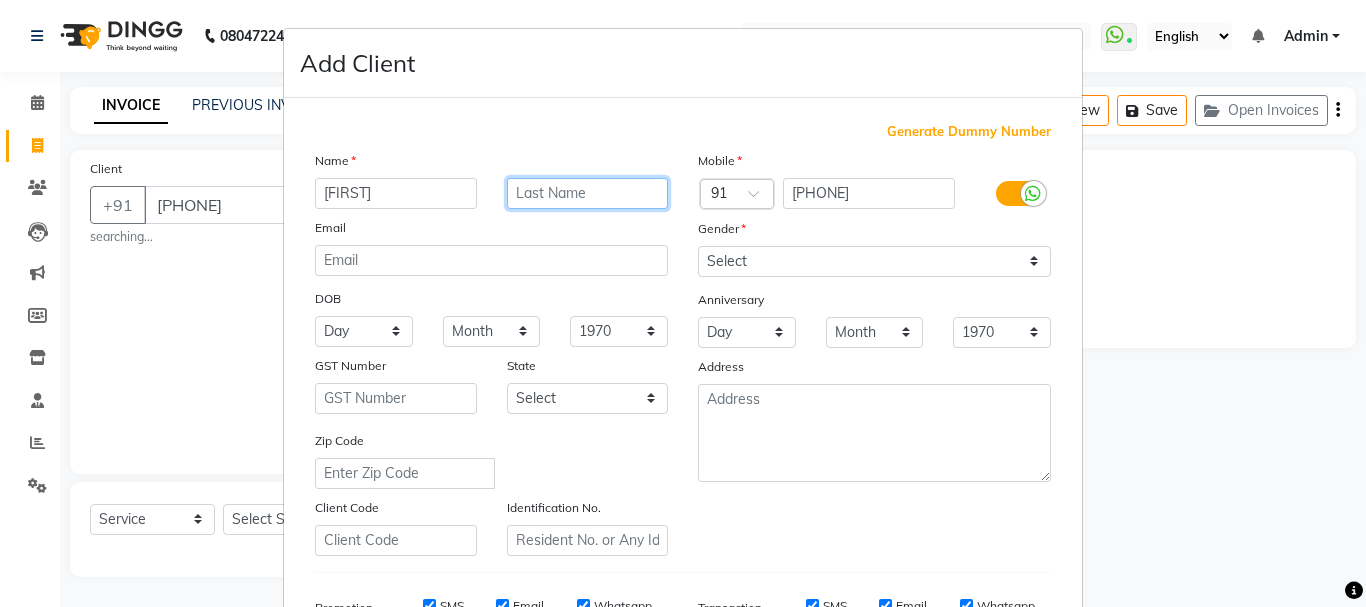 click at bounding box center (588, 193) 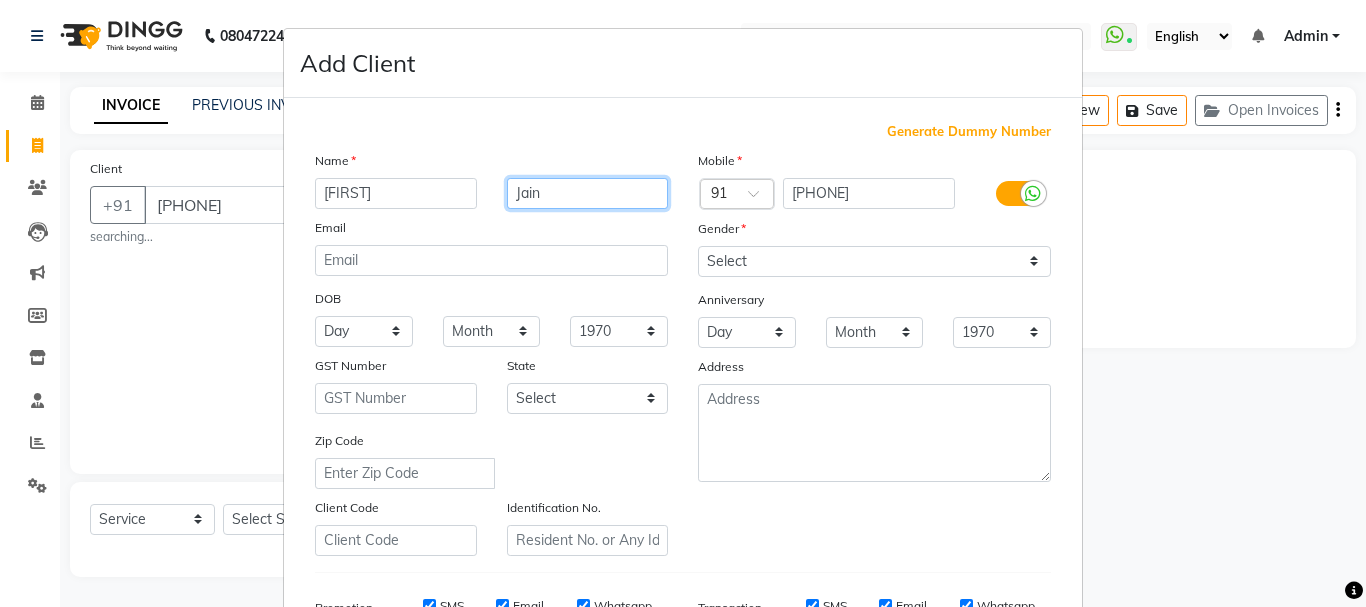 type on "Jain" 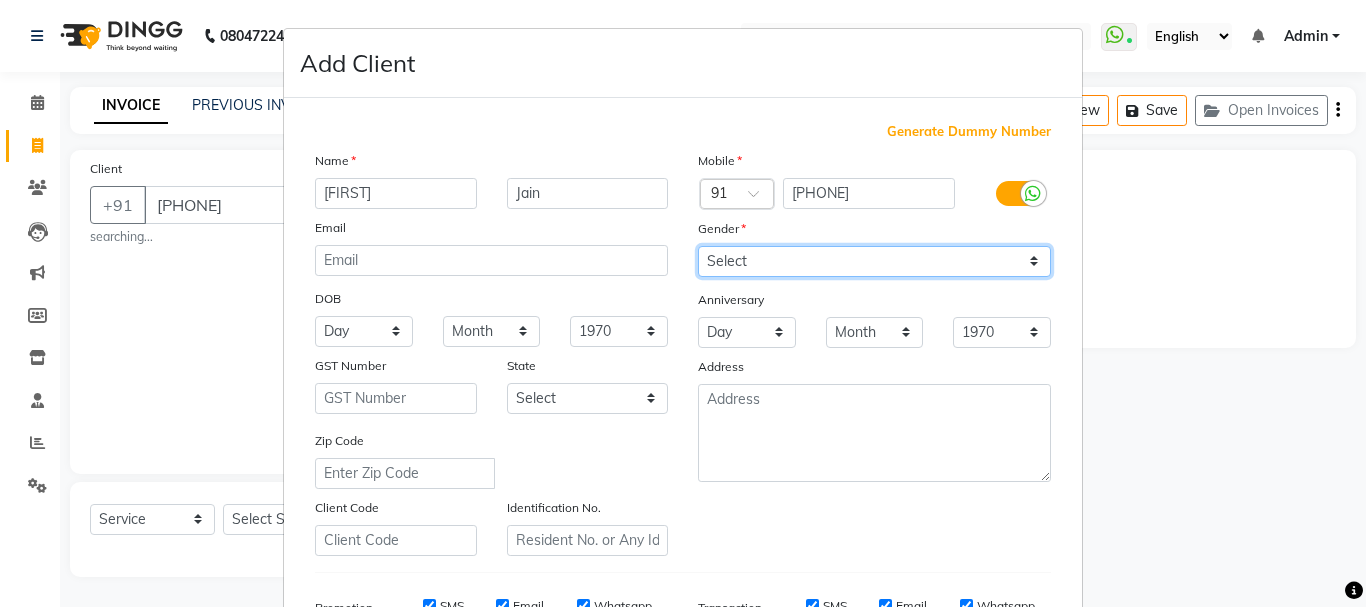 click on "Select Male Female Other Prefer Not To Say" at bounding box center [874, 261] 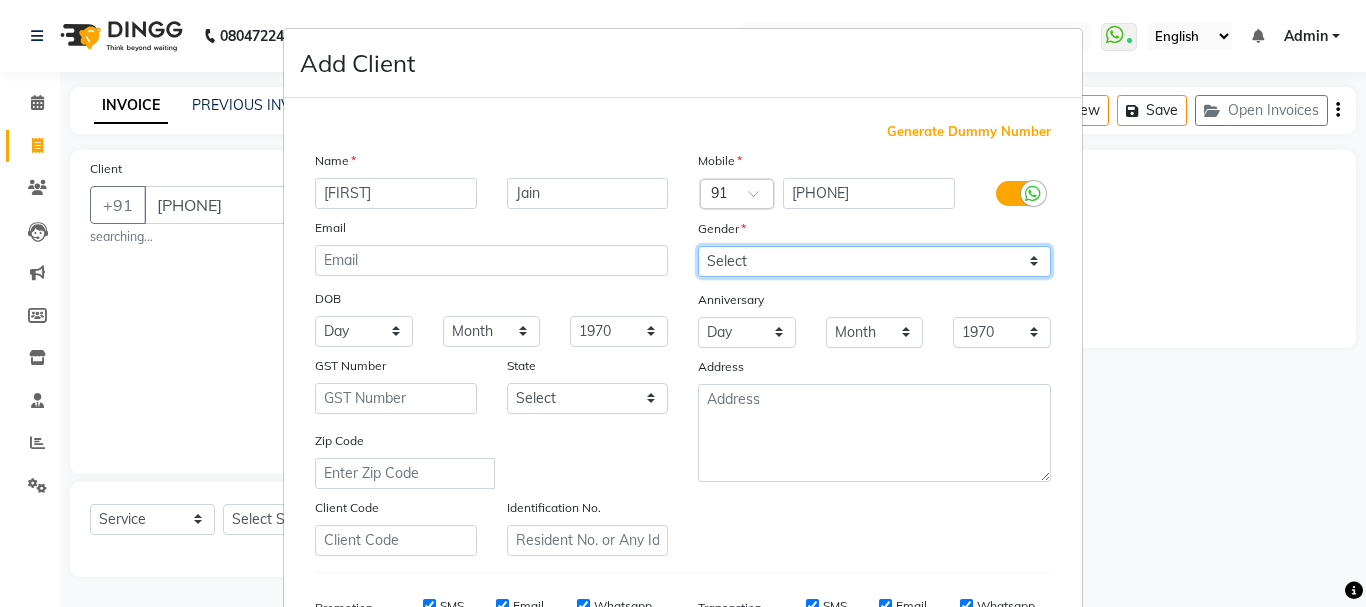 select on "female" 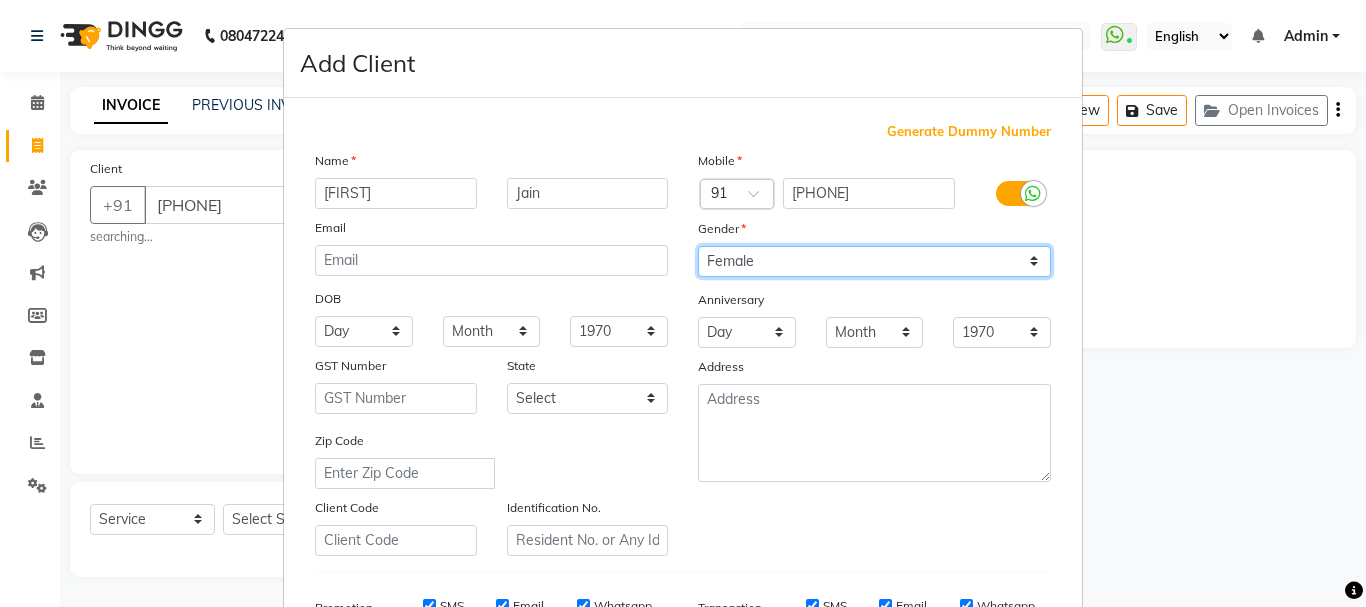 click on "Select Male Female Other Prefer Not To Say" at bounding box center (874, 261) 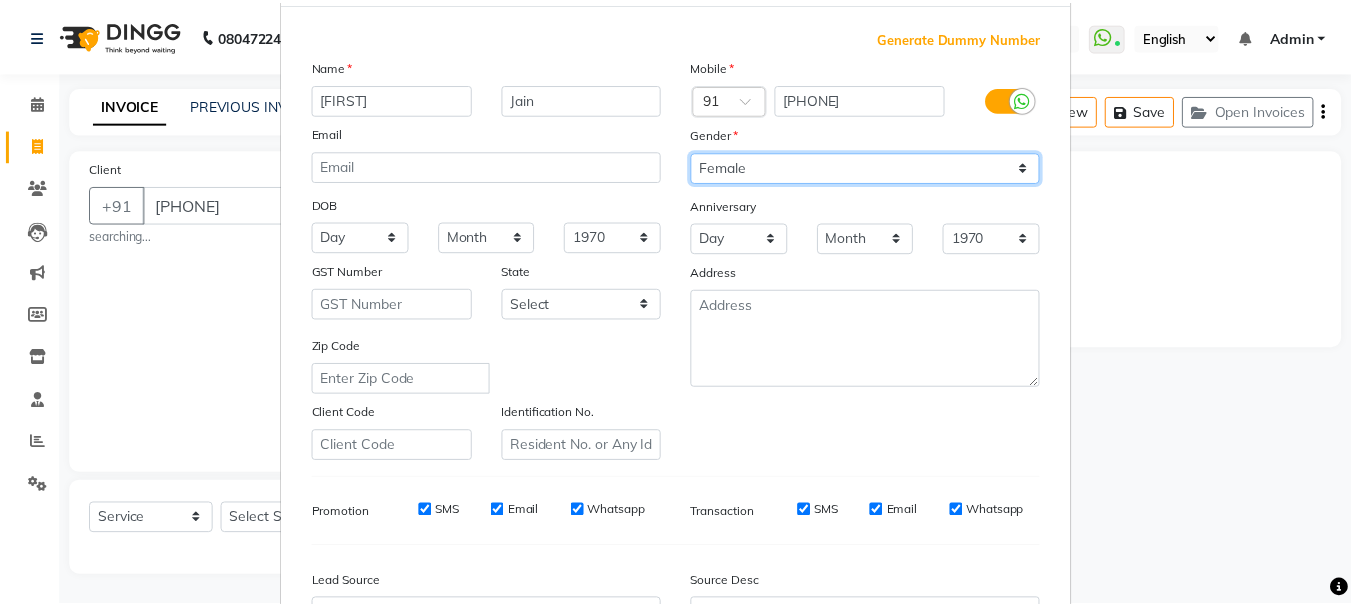 scroll, scrollTop: 300, scrollLeft: 0, axis: vertical 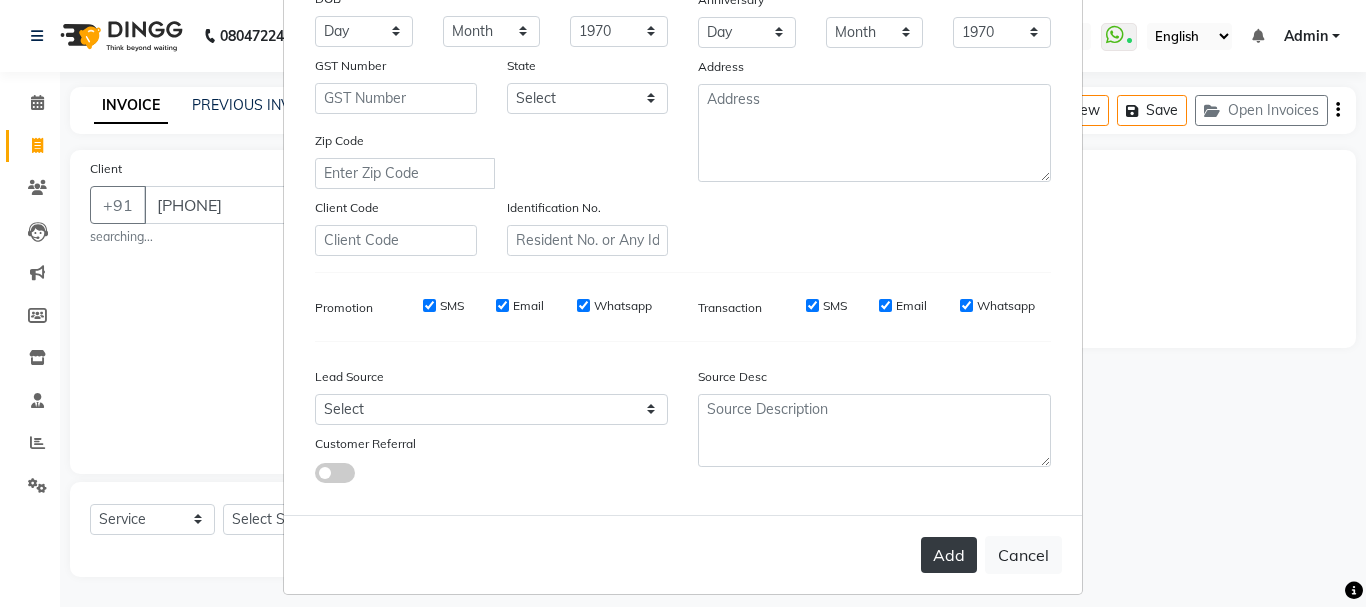 click on "Add" at bounding box center [949, 555] 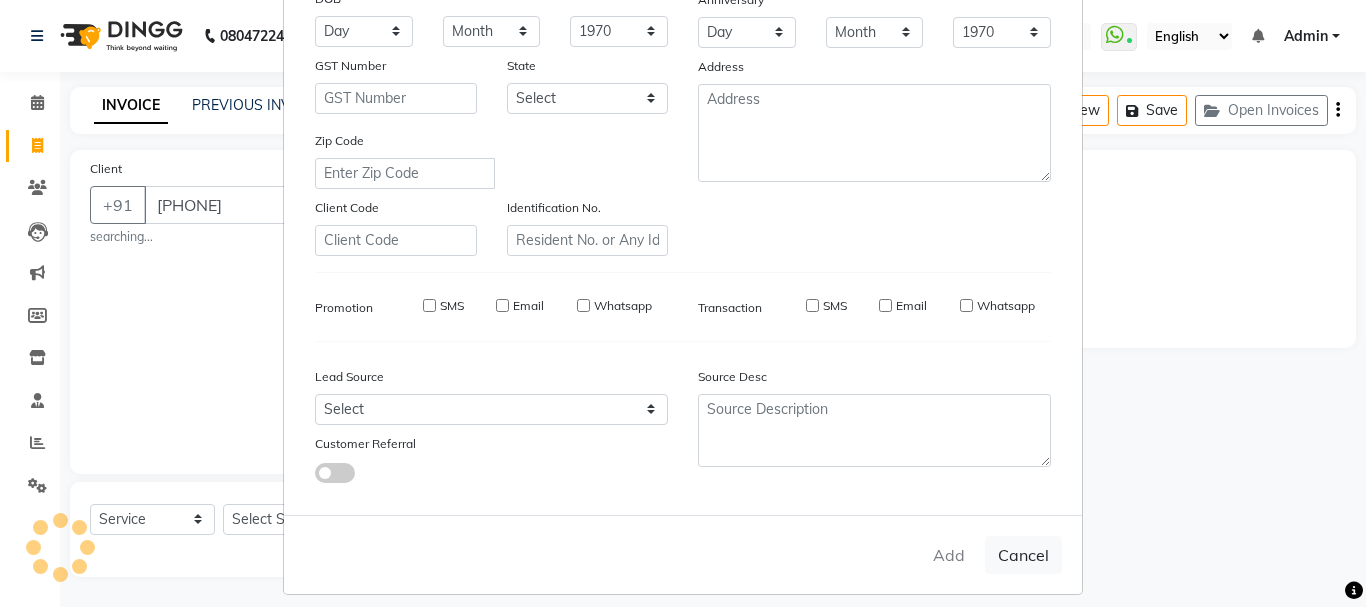 type 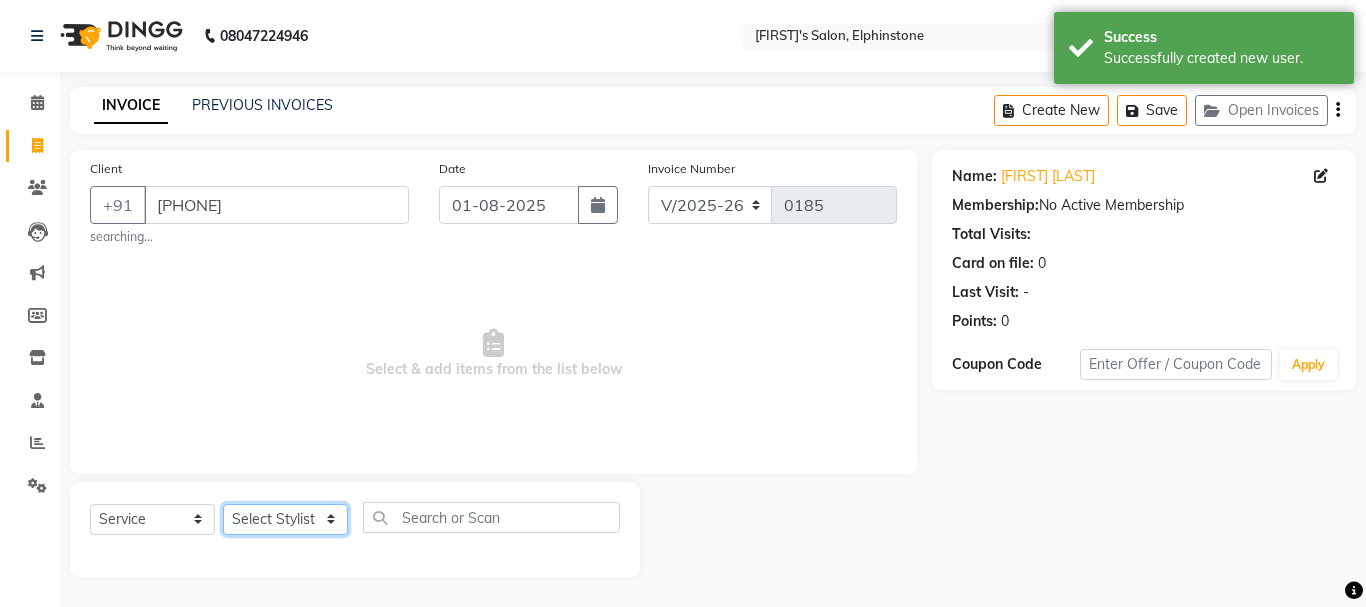 click on "Select Stylist [FIRST] [LAST] [FIRST] [LAST] [FIRST] [FIRST] [FIRST] [LAST]" 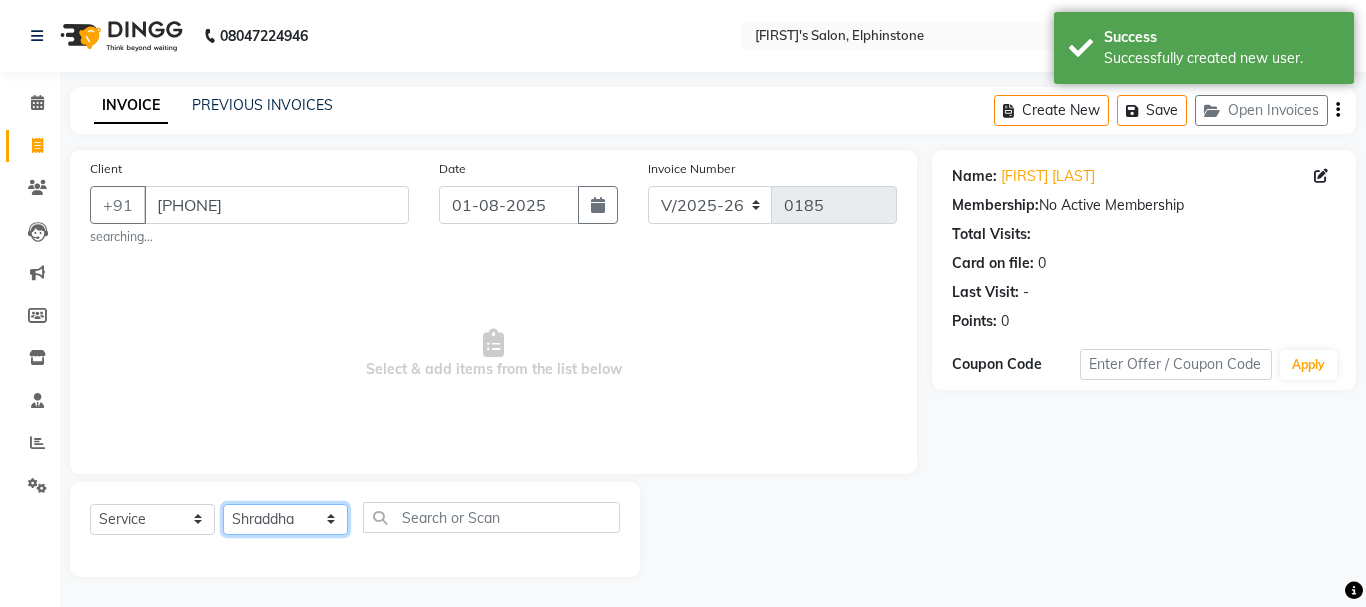 click on "Select Stylist [FIRST] [LAST] [FIRST] [LAST] [FIRST] [FIRST] [FIRST] [LAST]" 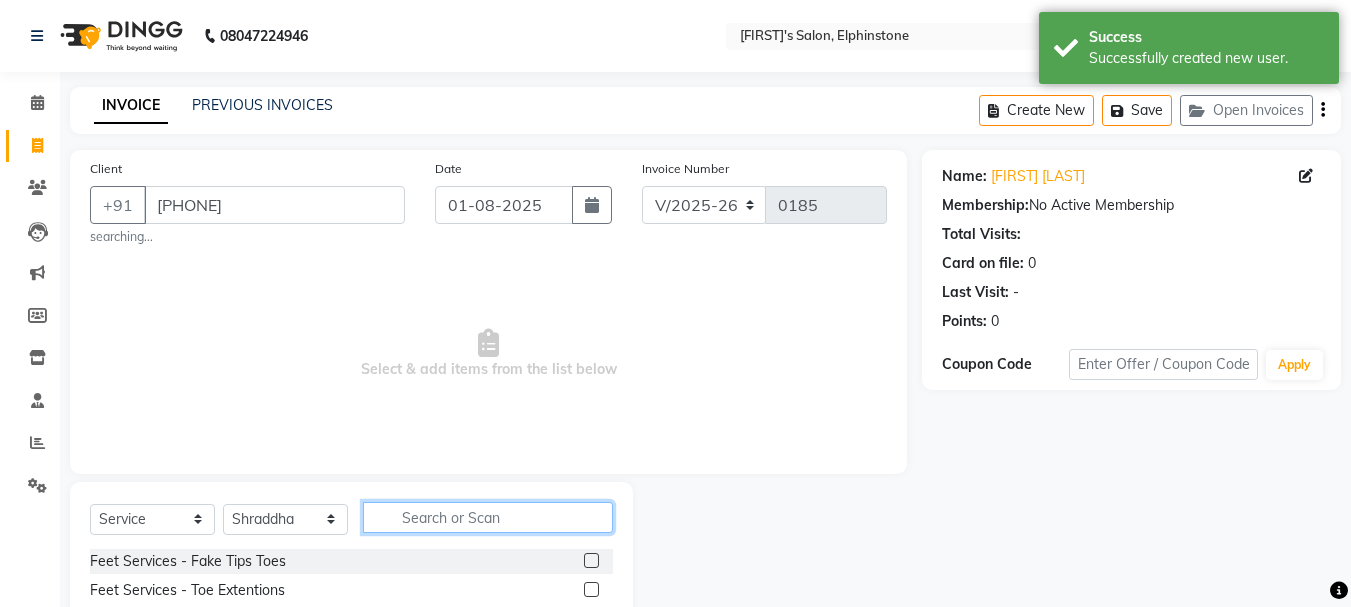 click 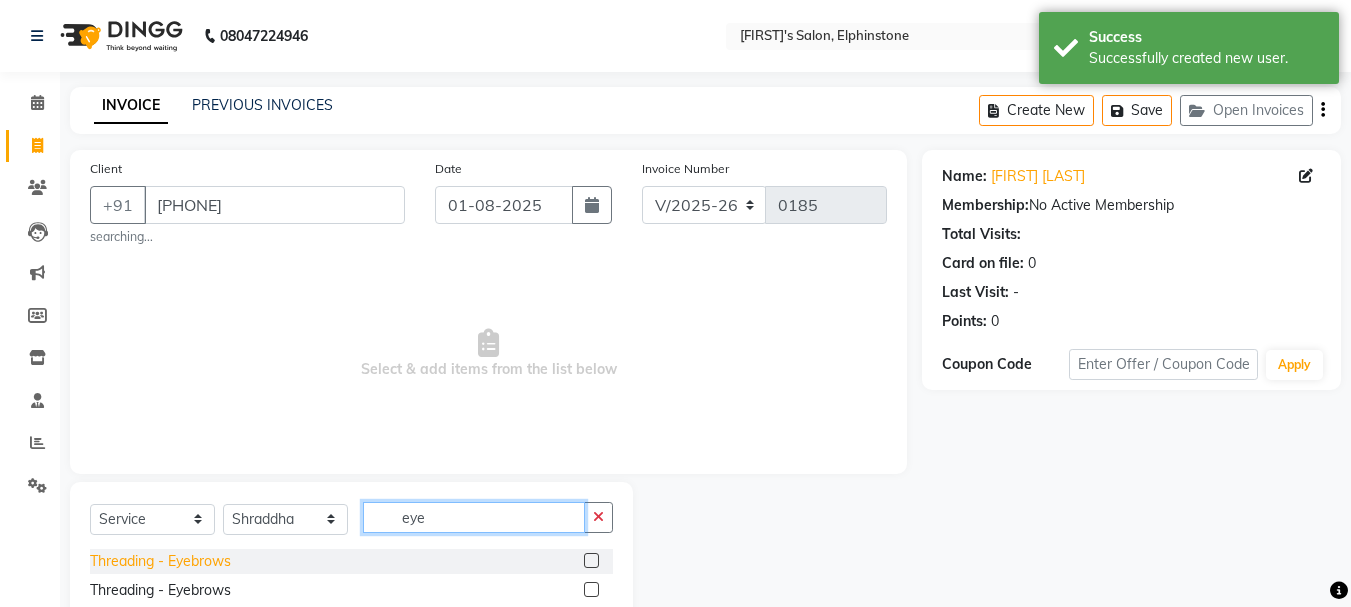 type on "eye" 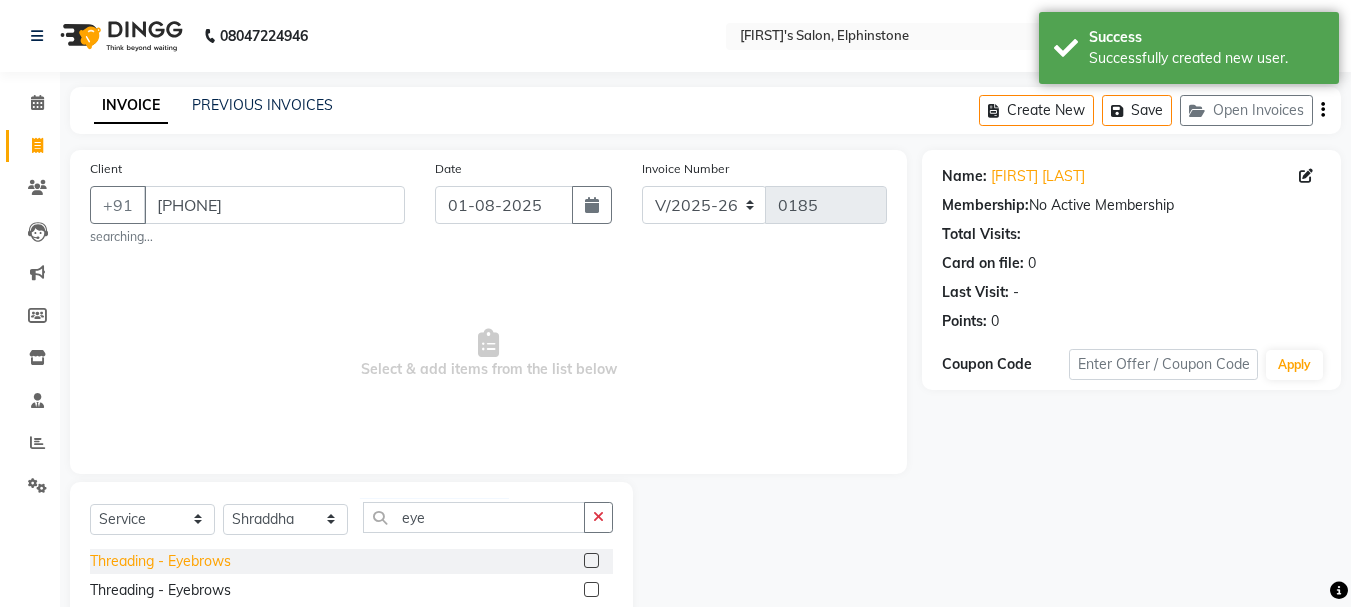 click on "Threading  - Eyebrows" 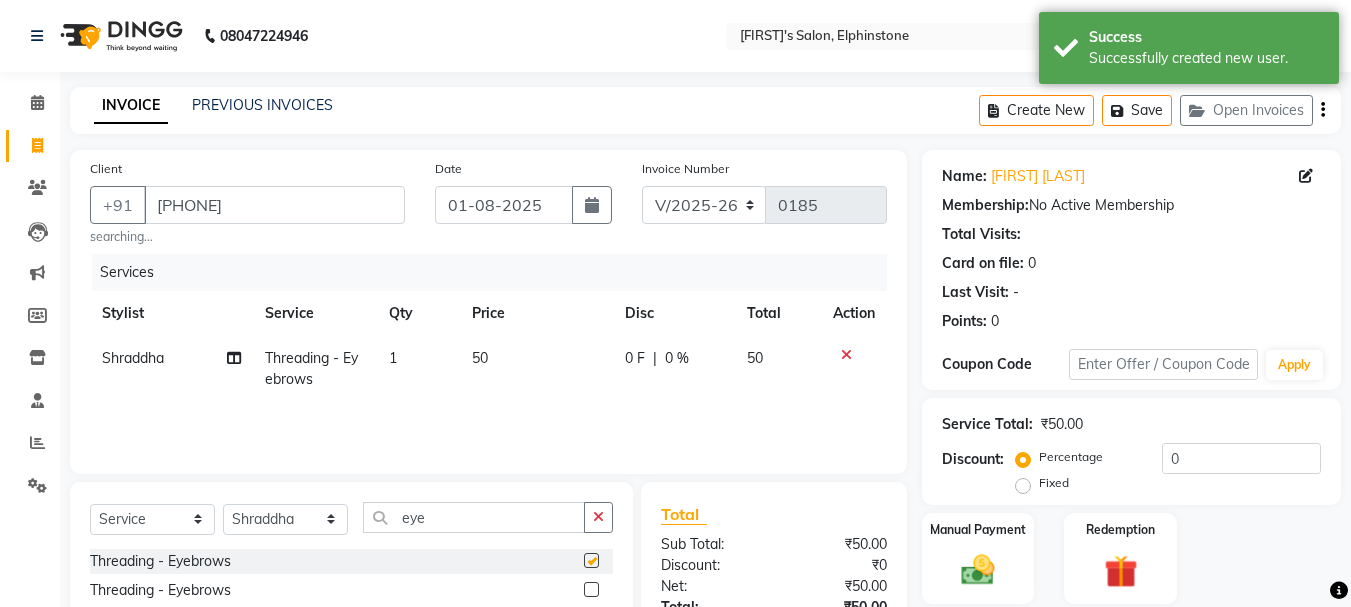 checkbox on "false" 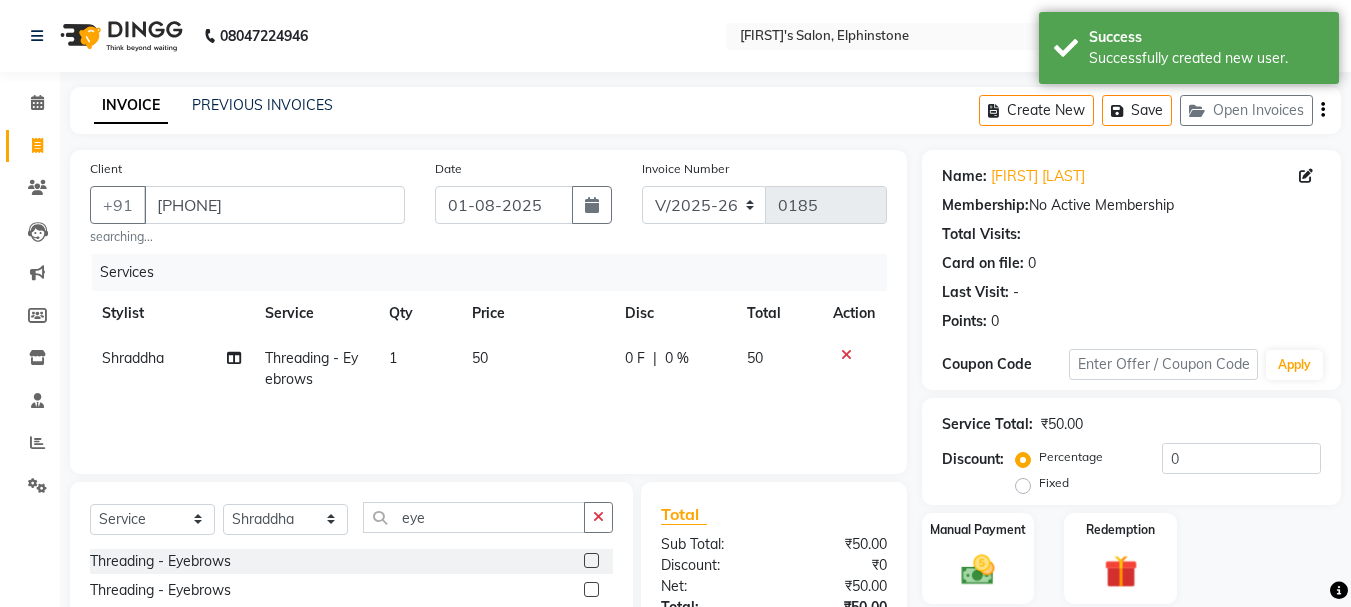 scroll, scrollTop: 157, scrollLeft: 0, axis: vertical 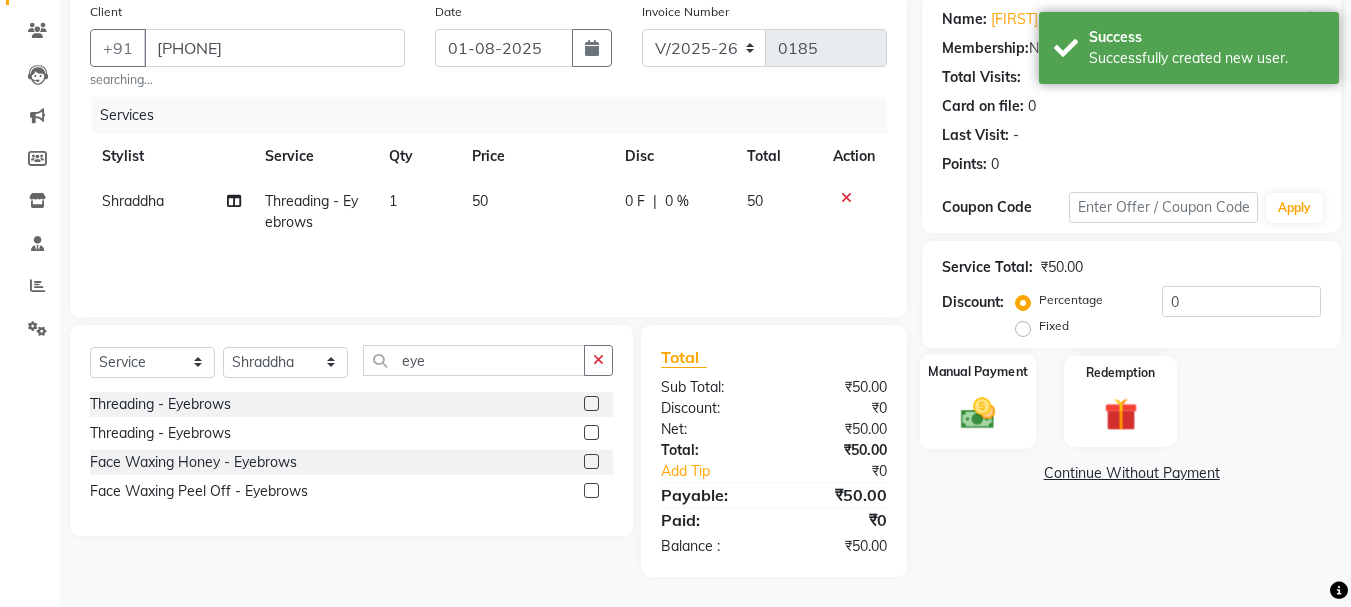 click 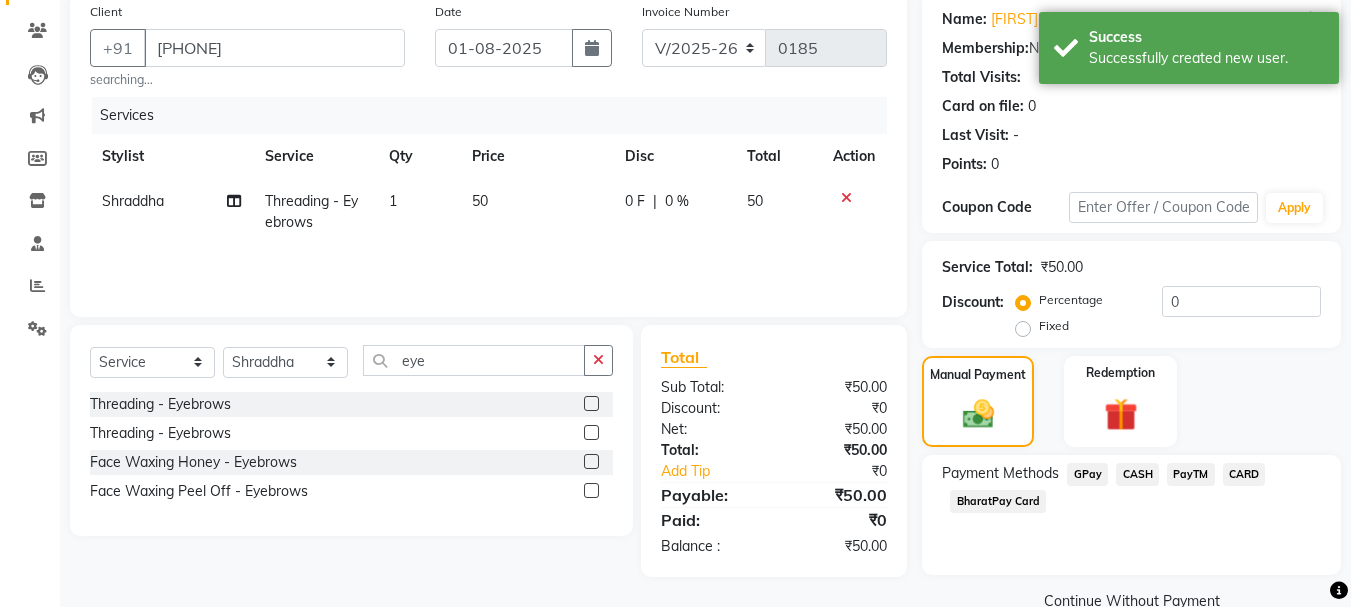 click on "GPay" 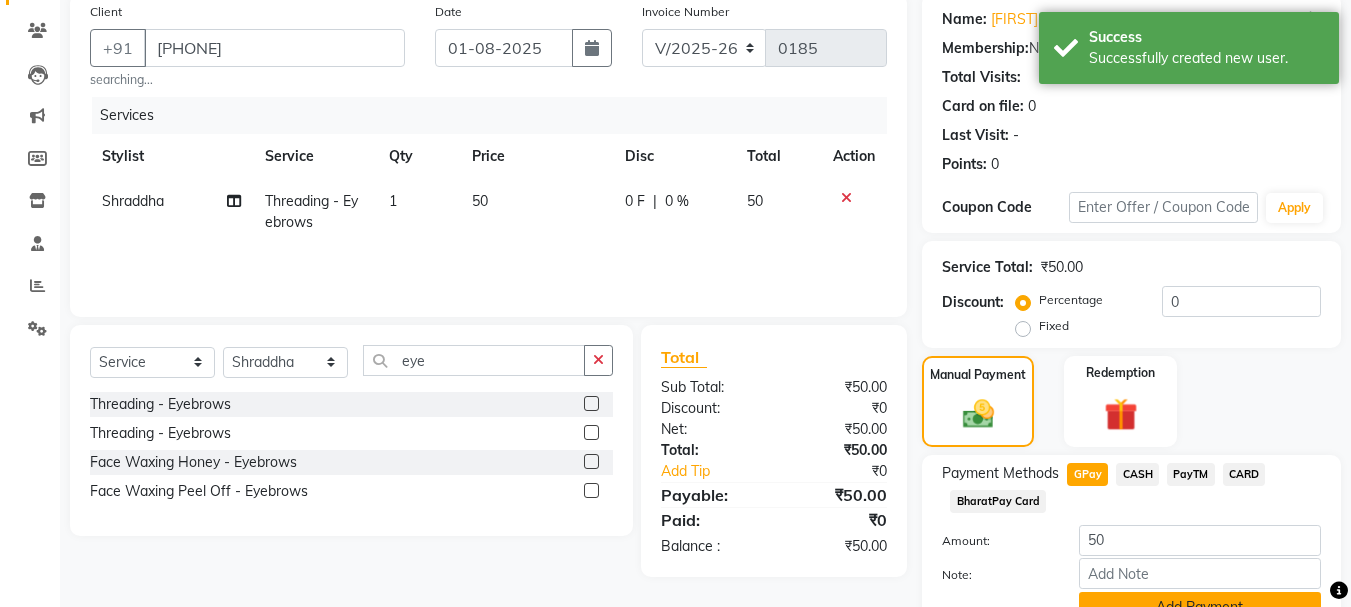 scroll, scrollTop: 252, scrollLeft: 0, axis: vertical 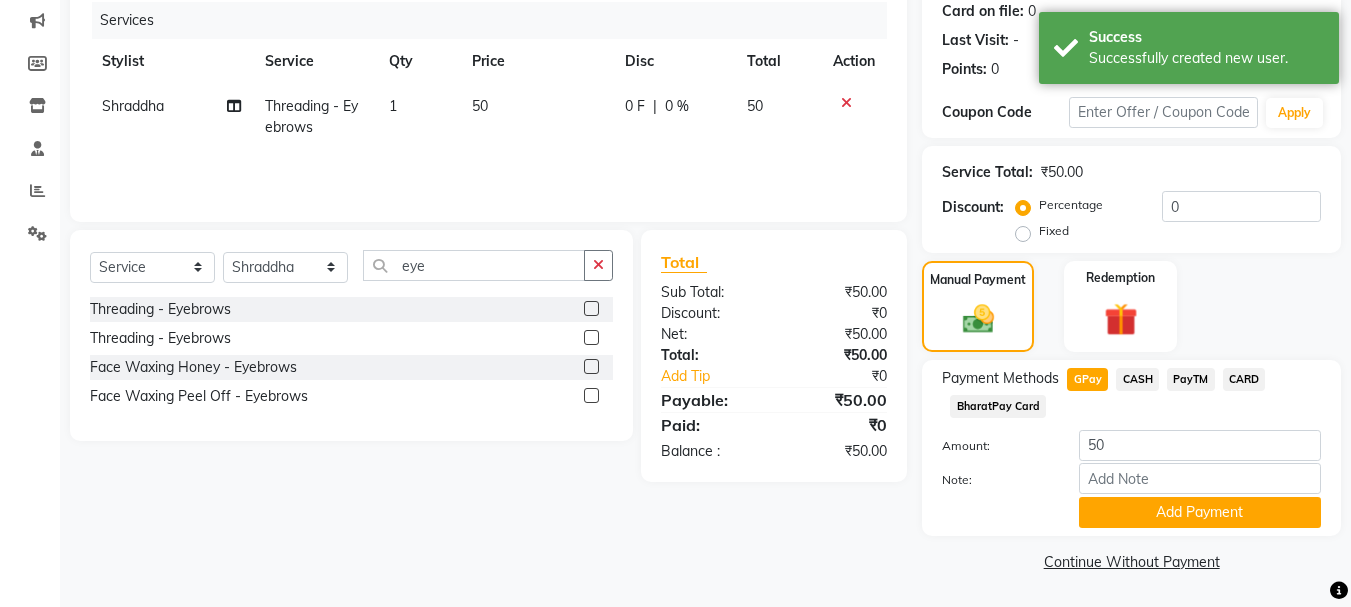 click on "Note:" 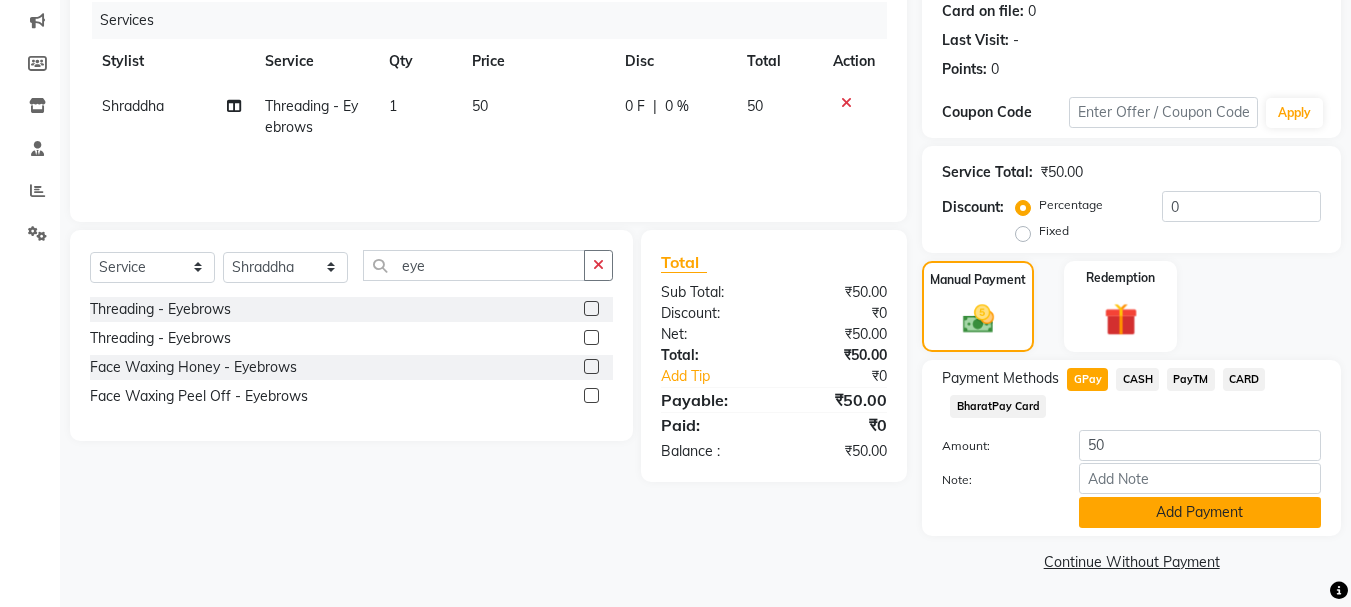 click on "Add Payment" 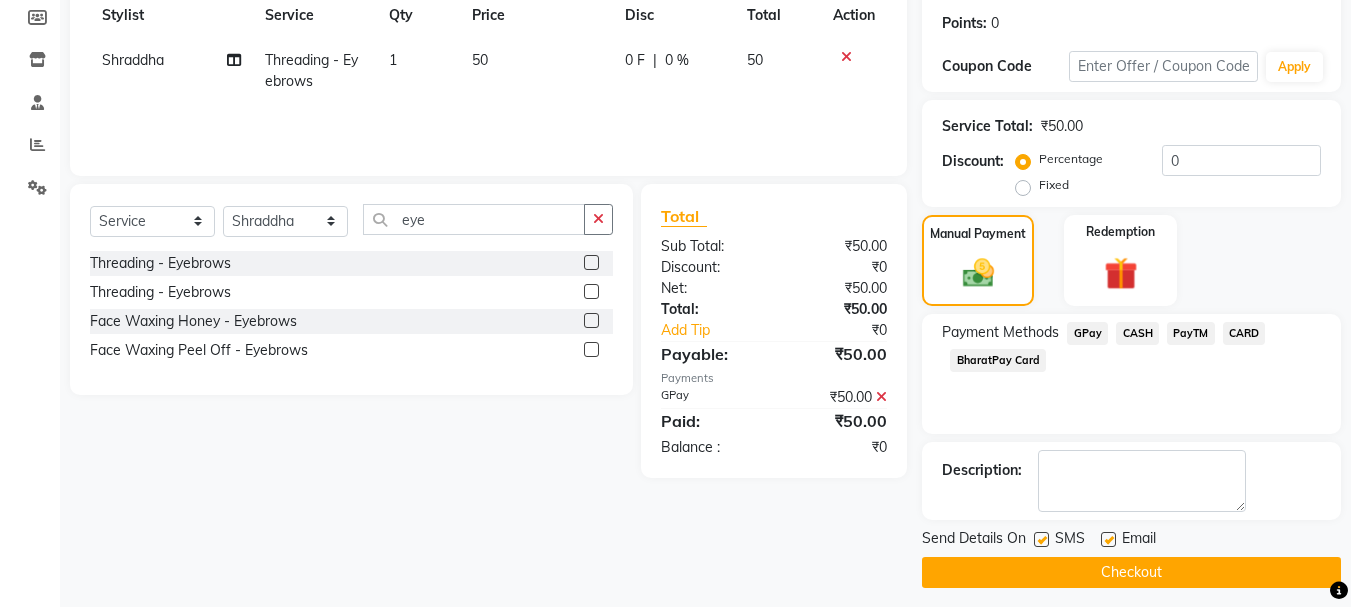 scroll, scrollTop: 309, scrollLeft: 0, axis: vertical 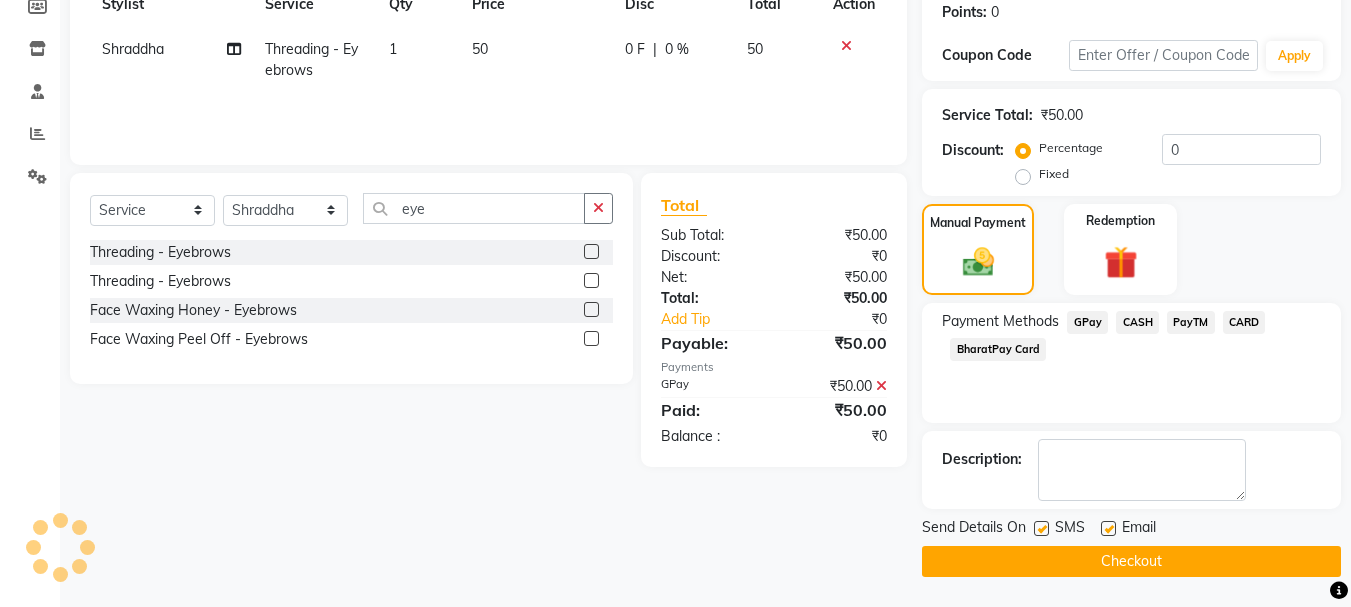 click on "Checkout" 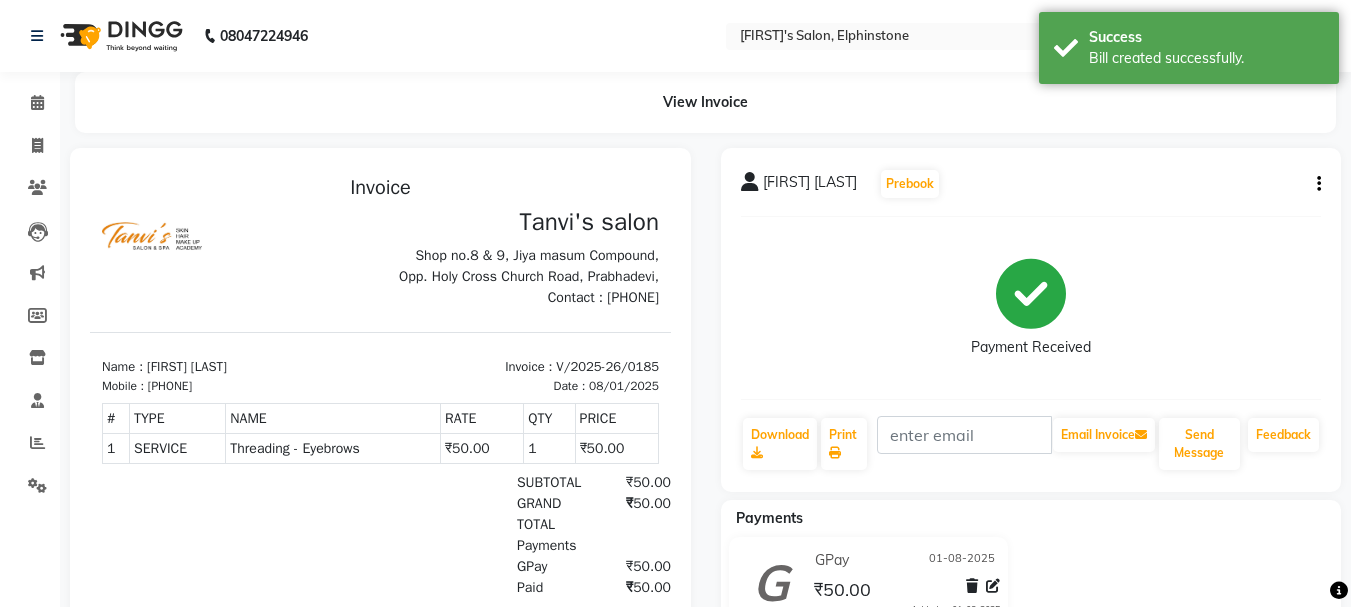 scroll, scrollTop: 0, scrollLeft: 0, axis: both 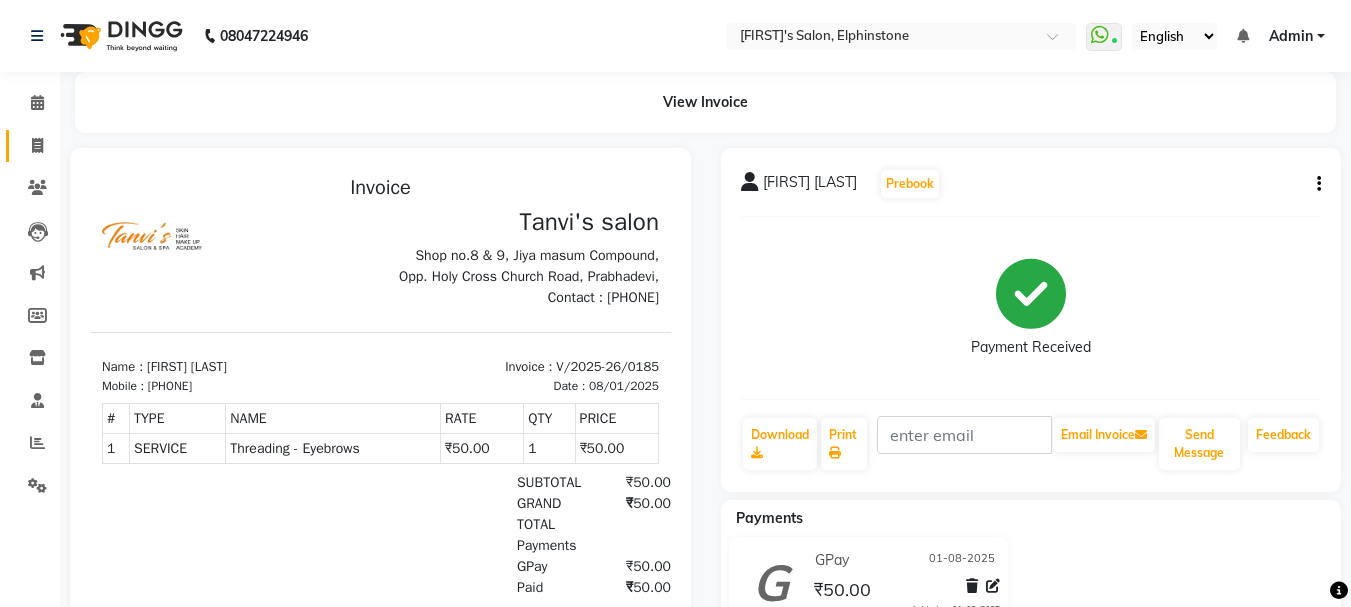 click on "Invoice" 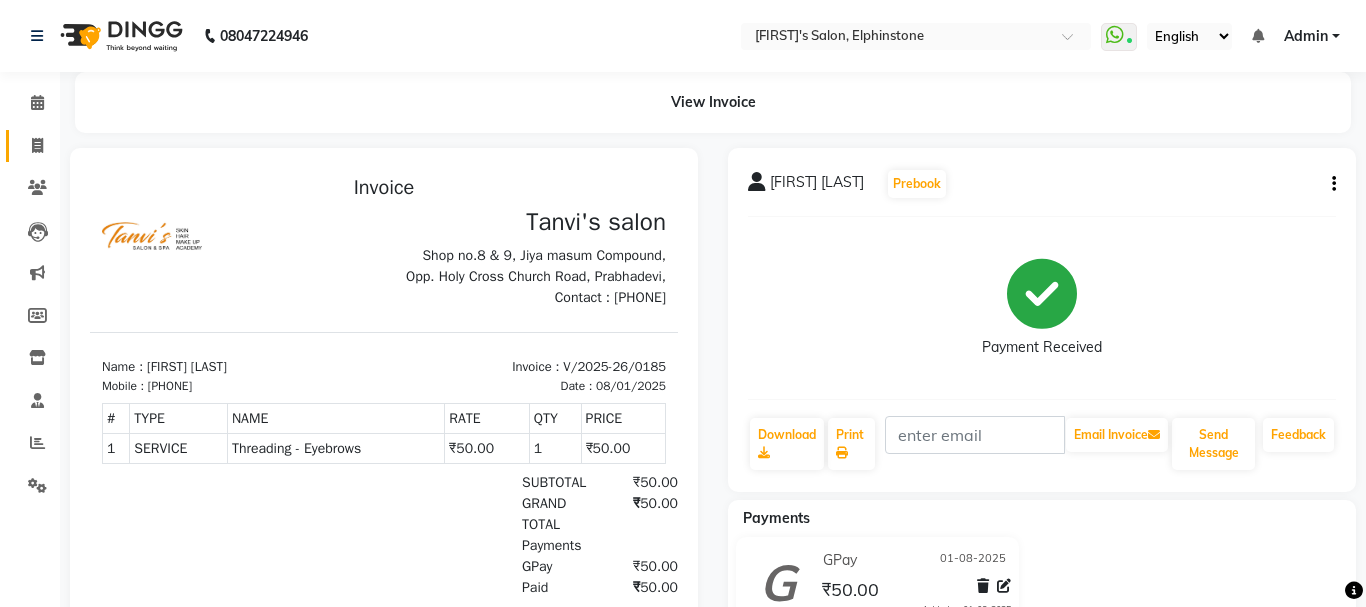 select on "service" 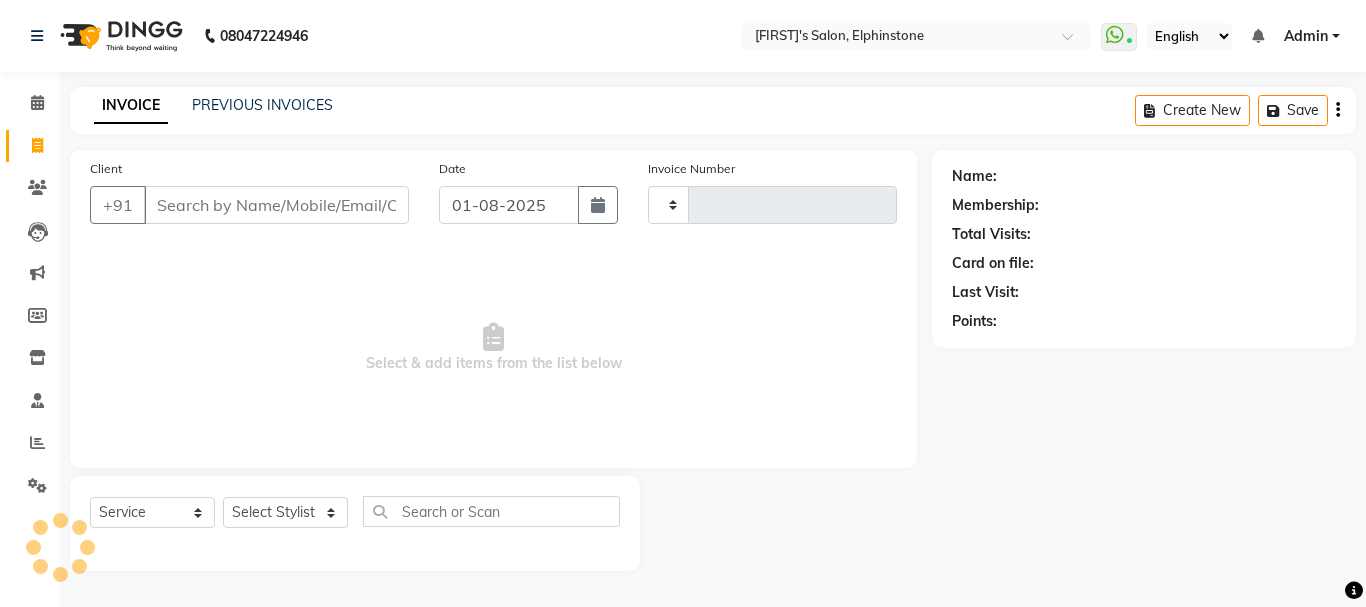 click on "Client" at bounding box center [276, 205] 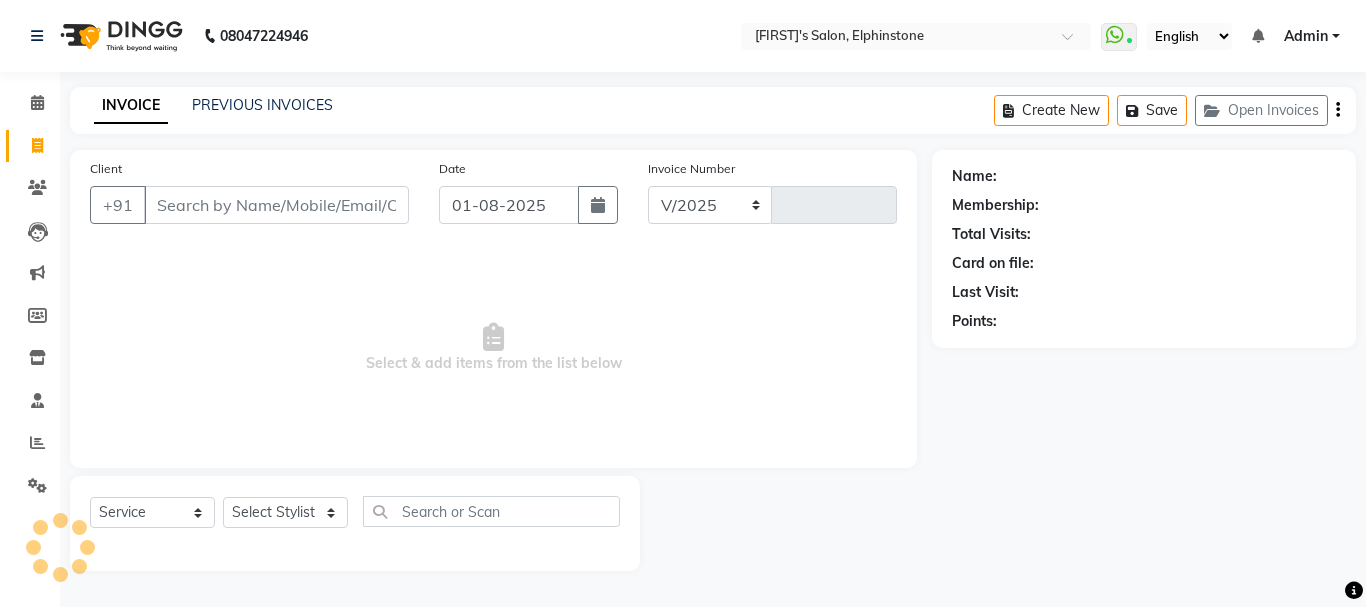 select on "716" 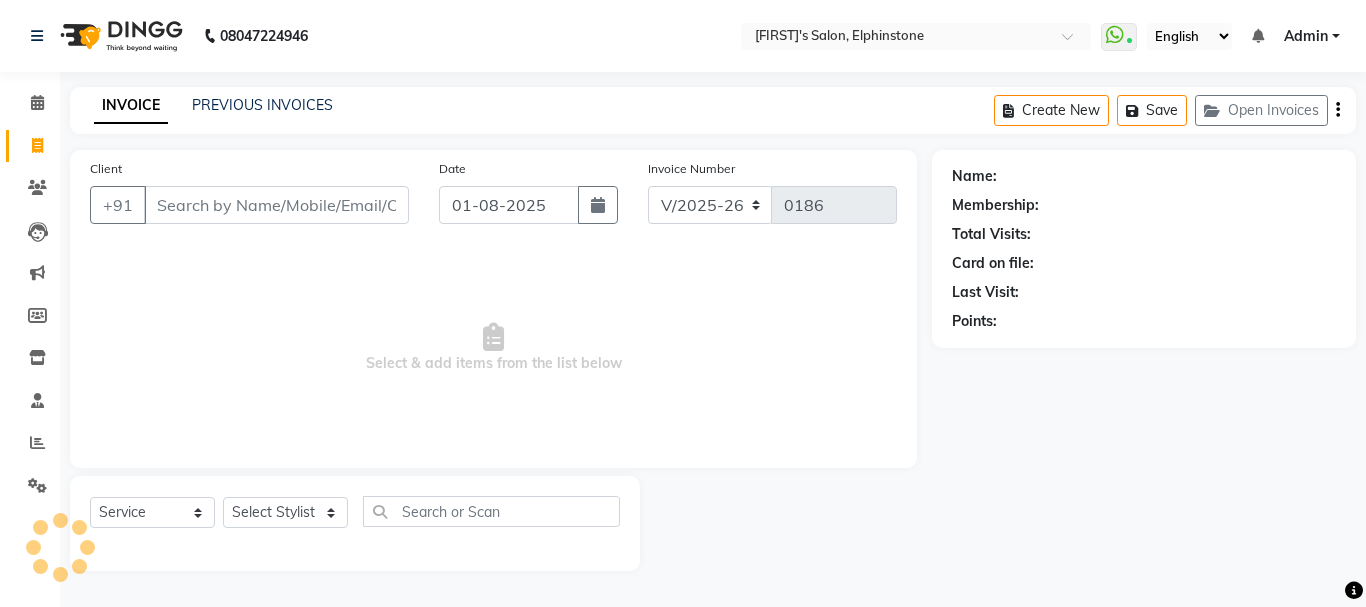 drag, startPoint x: 218, startPoint y: 214, endPoint x: 174, endPoint y: 238, distance: 50.119858 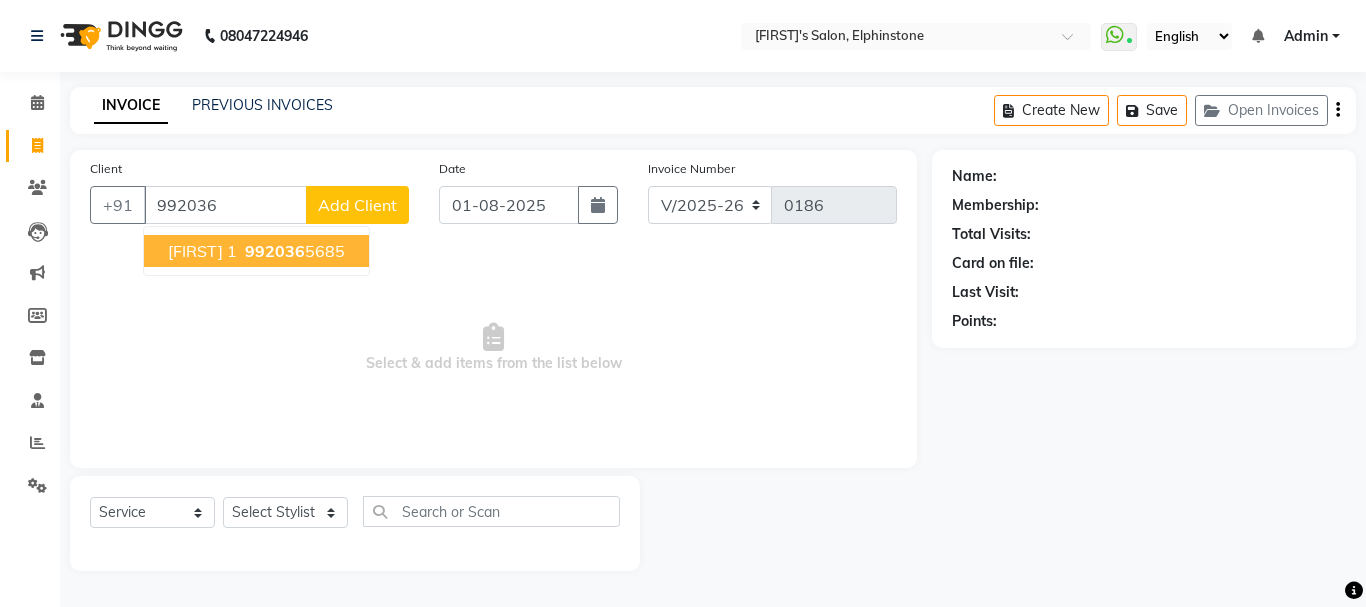 click on "[PHONE]" at bounding box center (293, 251) 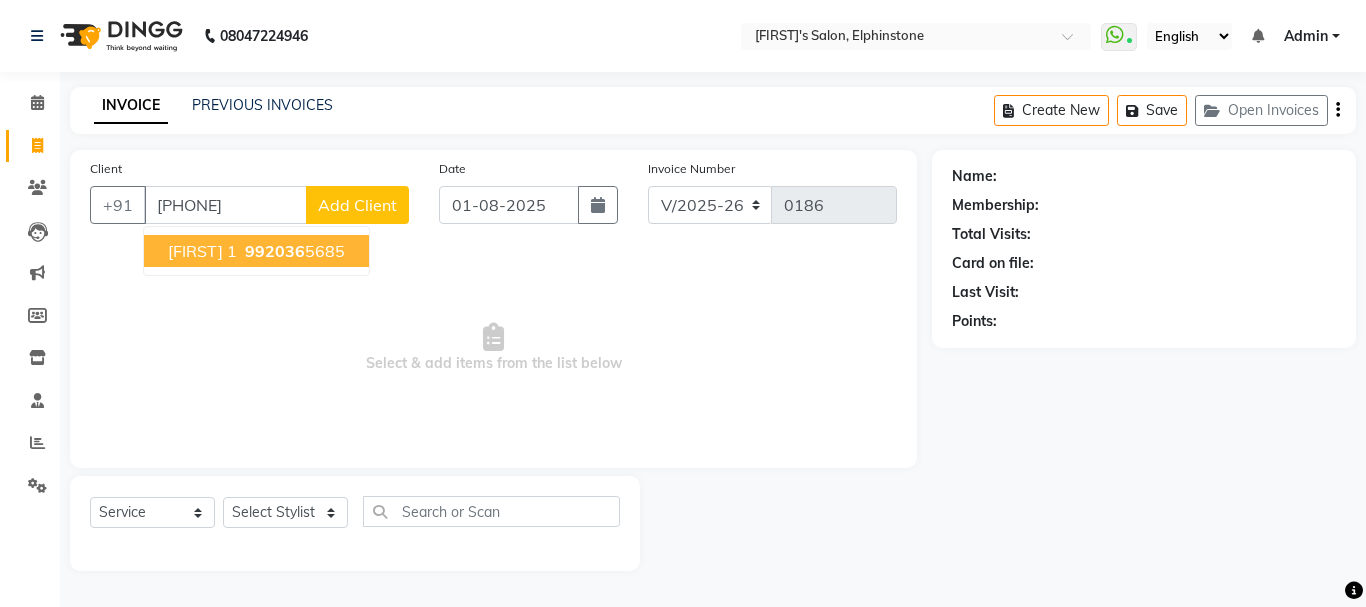 type on "[PHONE]" 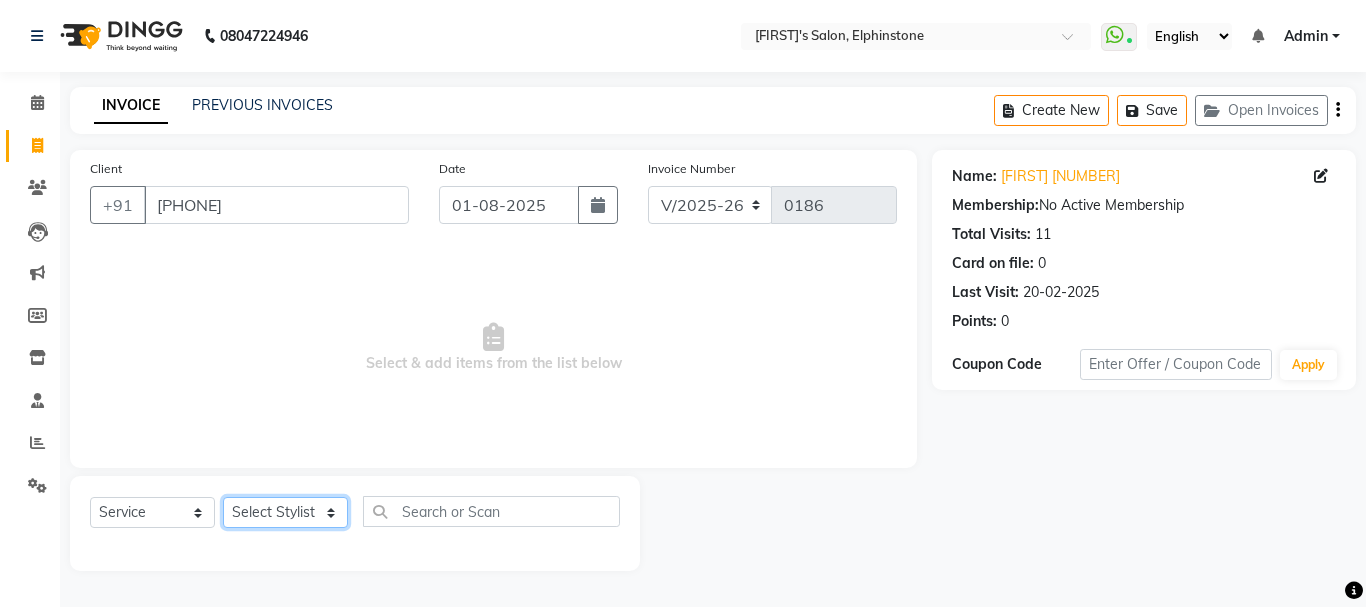 drag, startPoint x: 307, startPoint y: 510, endPoint x: 296, endPoint y: 507, distance: 11.401754 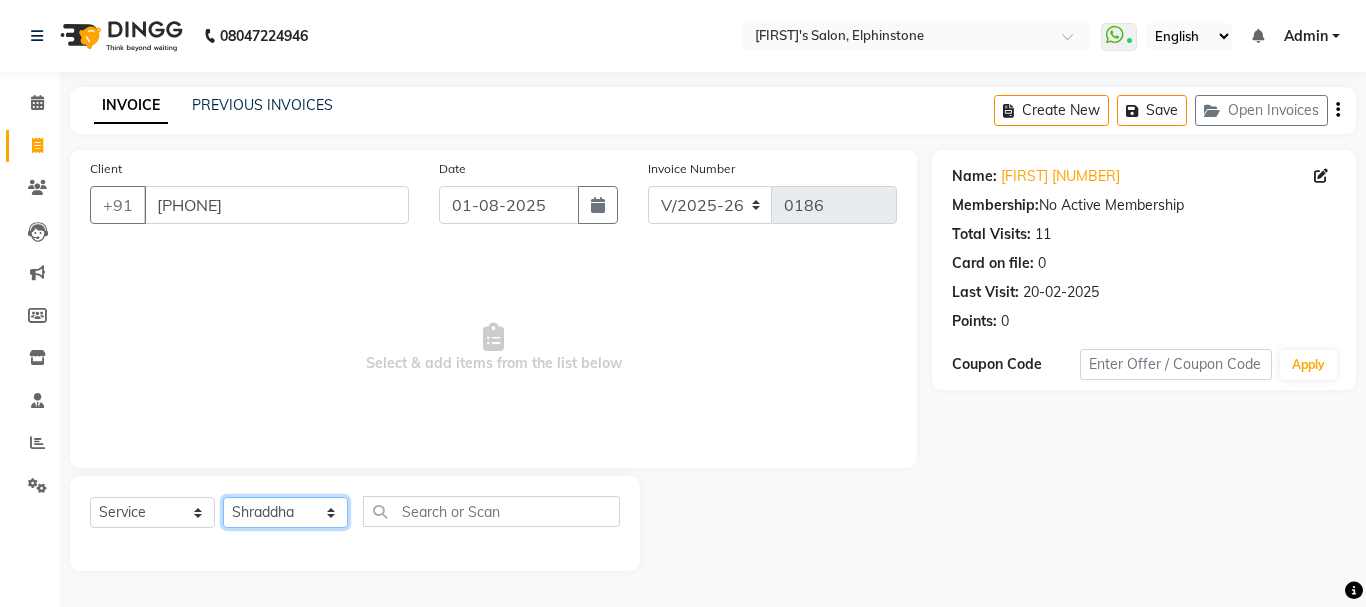 click on "Select Stylist [FIRST] [LAST] [FIRST] [LAST] [FIRST] [FIRST] [FIRST] [LAST]" 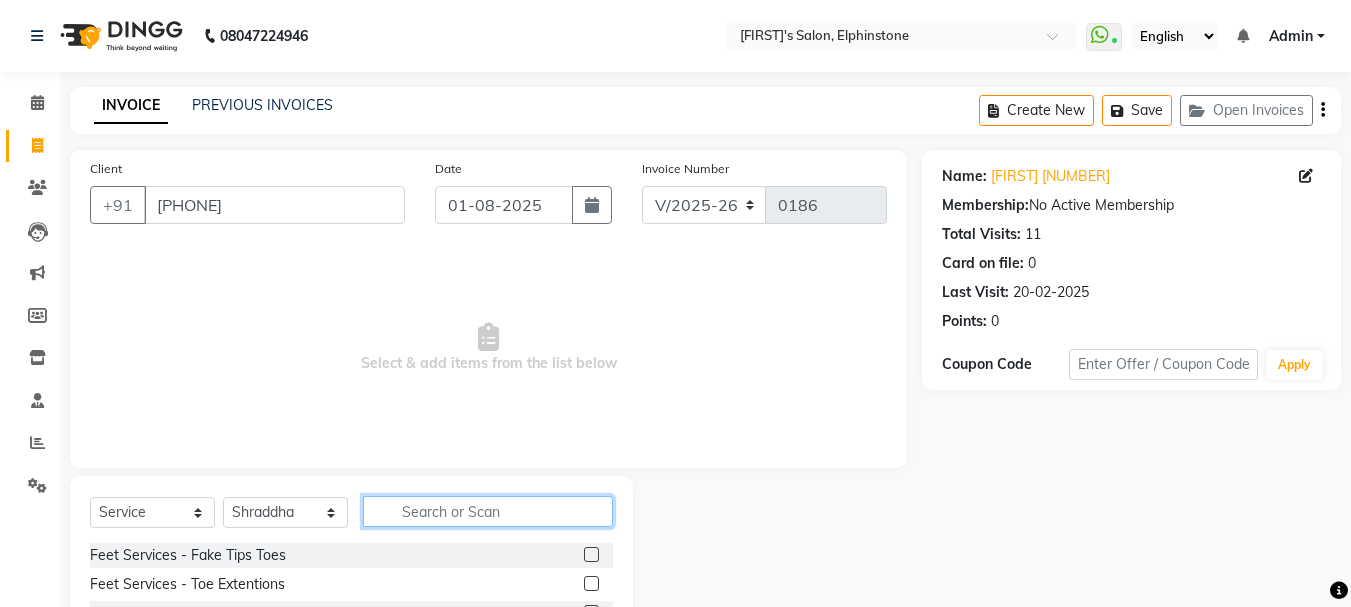 click 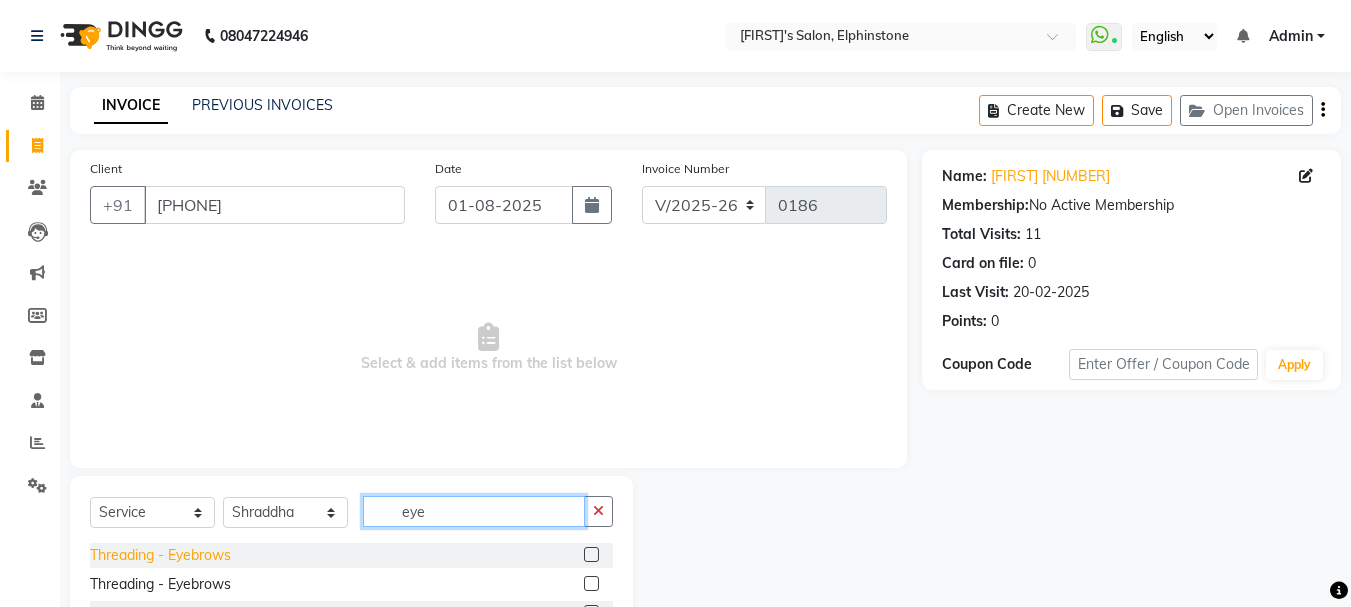 type on "eye" 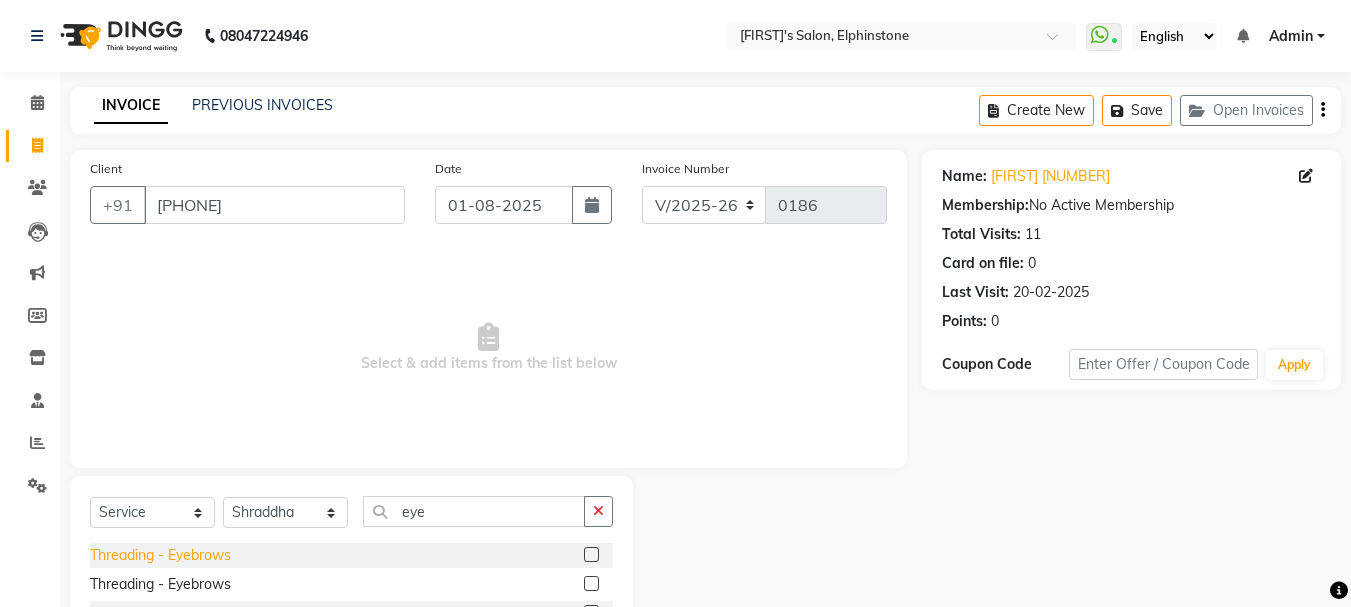 click on "Threading  - Eyebrows" 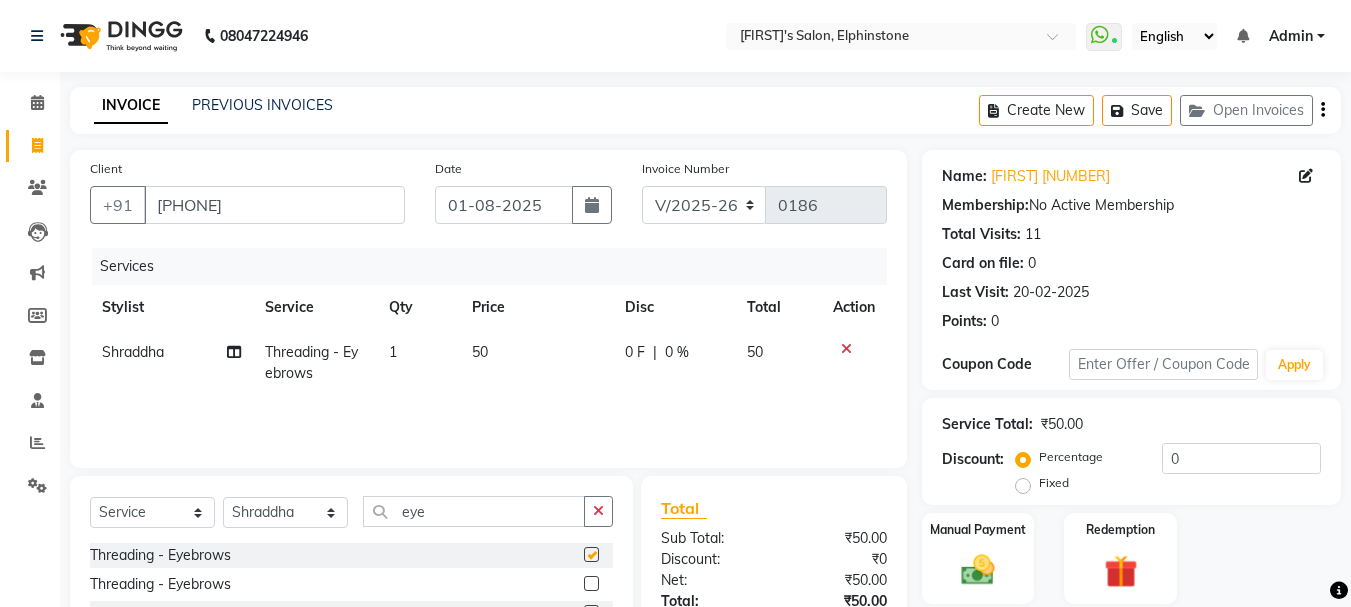 checkbox on "false" 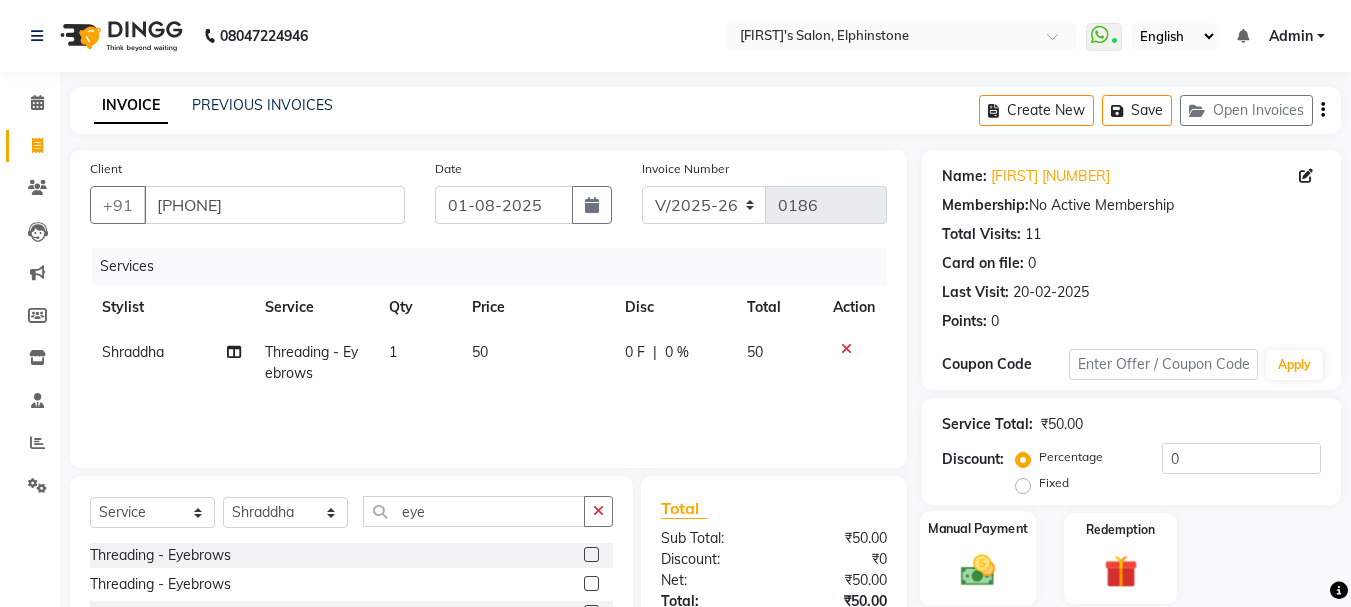 click on "Manual Payment" 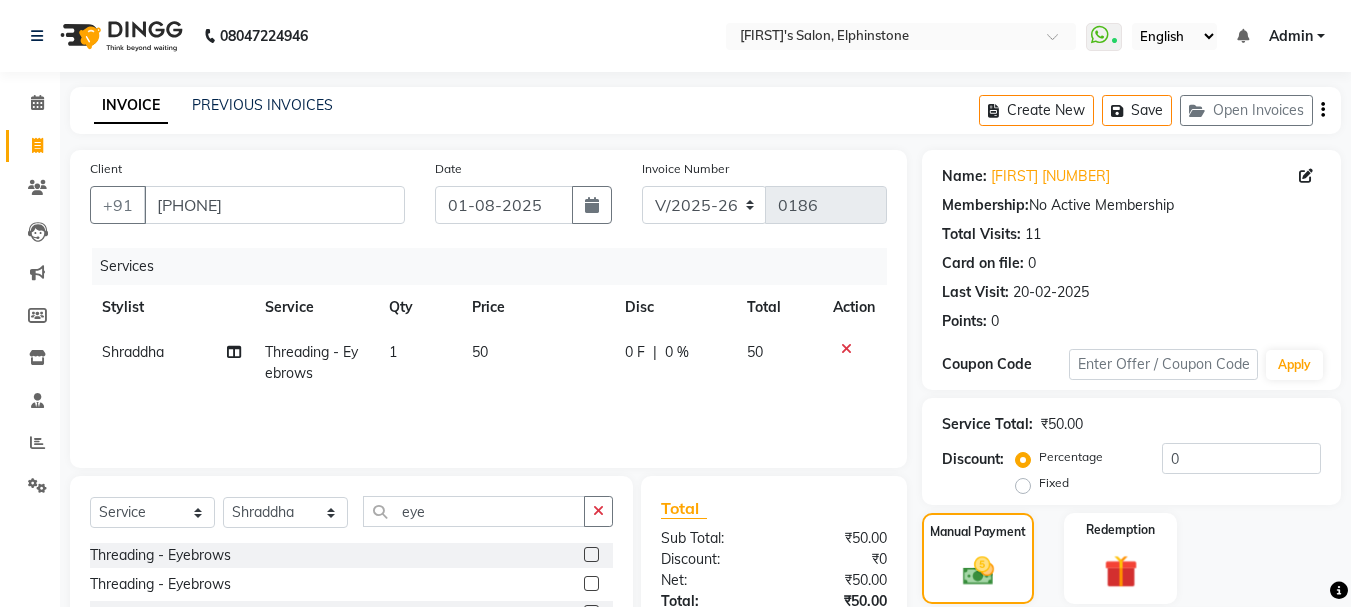 scroll, scrollTop: 196, scrollLeft: 0, axis: vertical 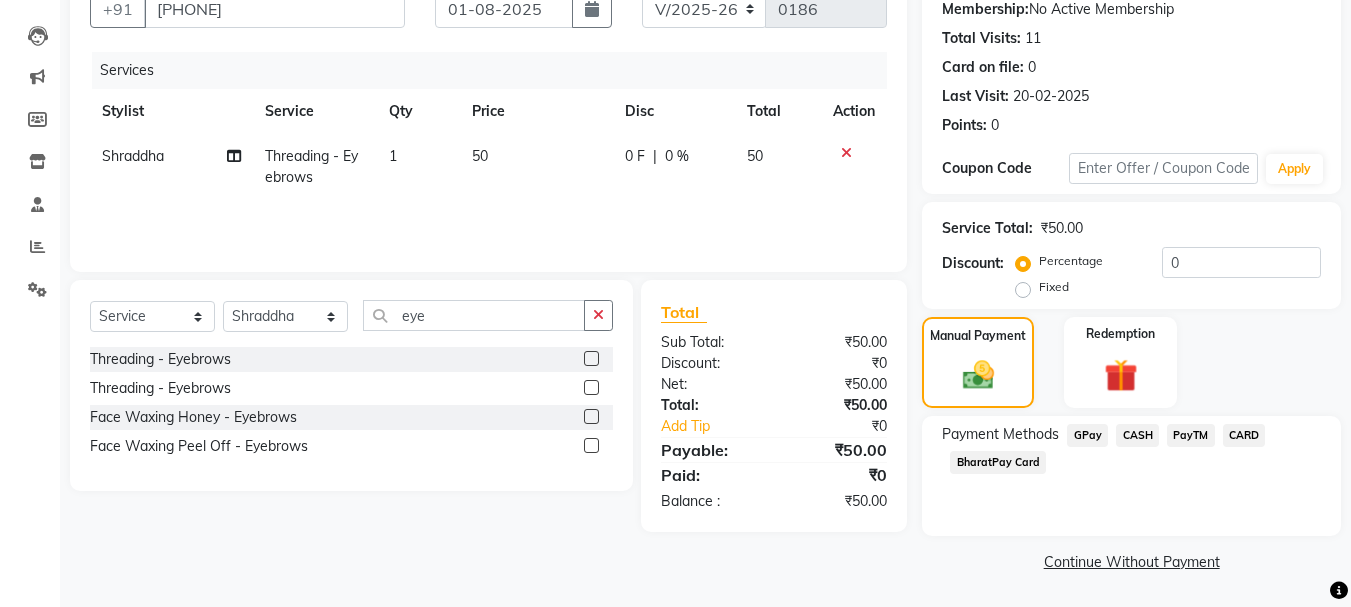 click on "GPay" 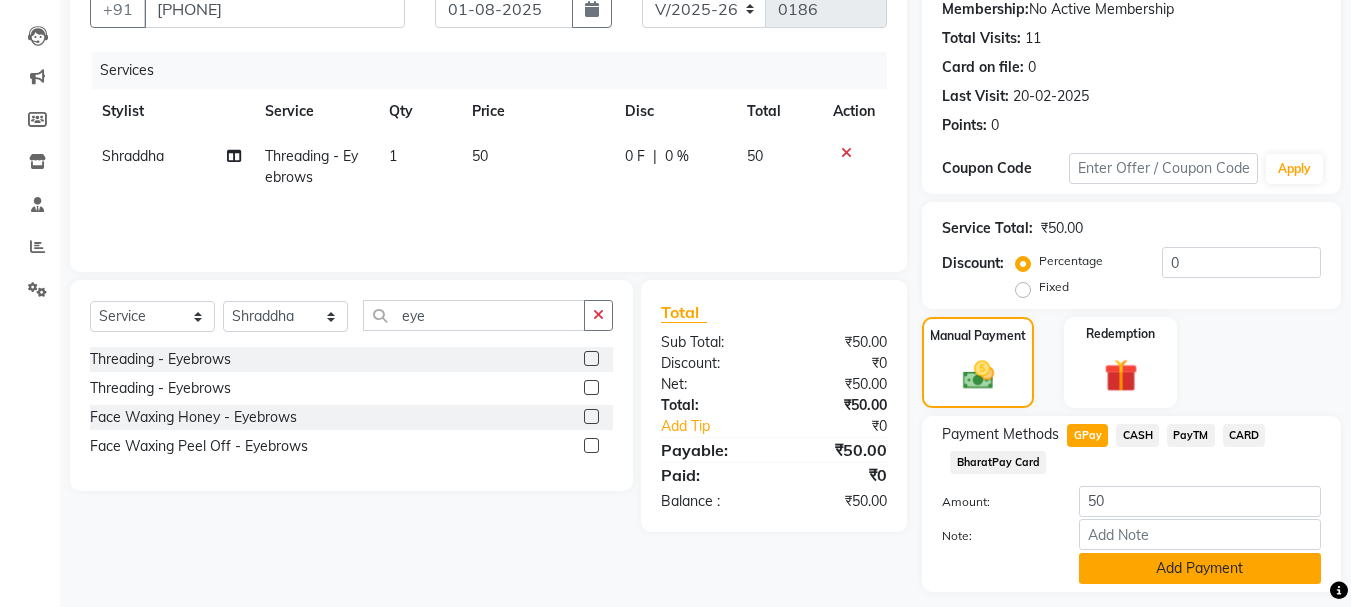 click on "Add Payment" 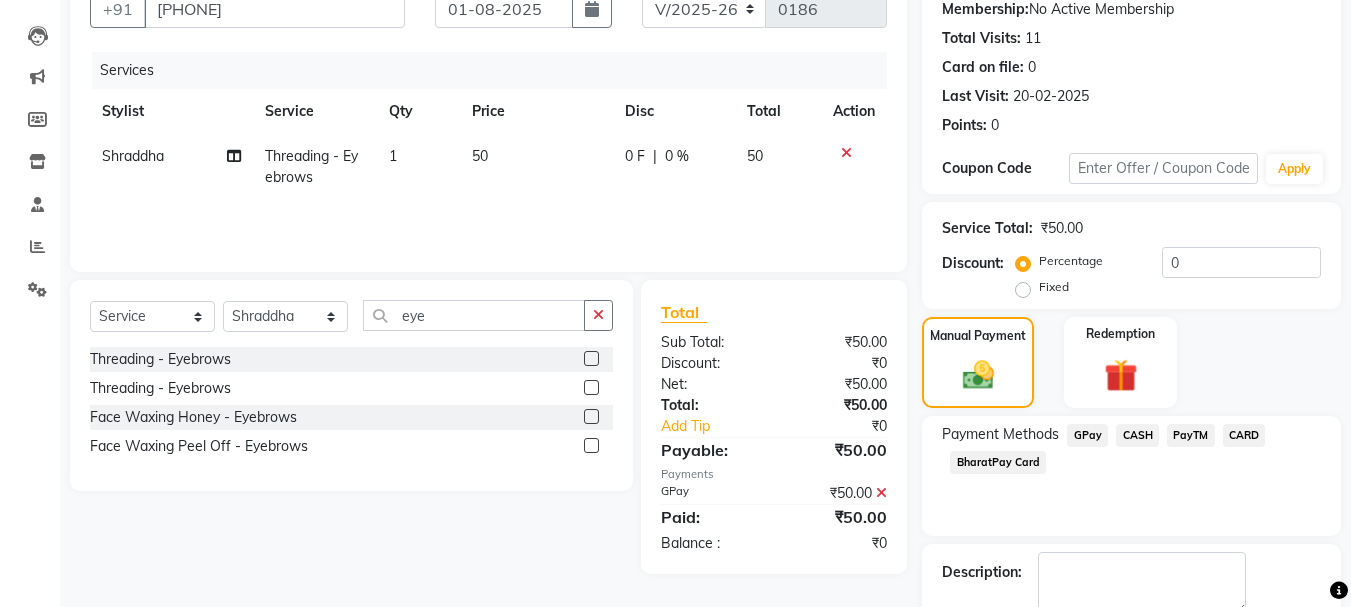 scroll, scrollTop: 309, scrollLeft: 0, axis: vertical 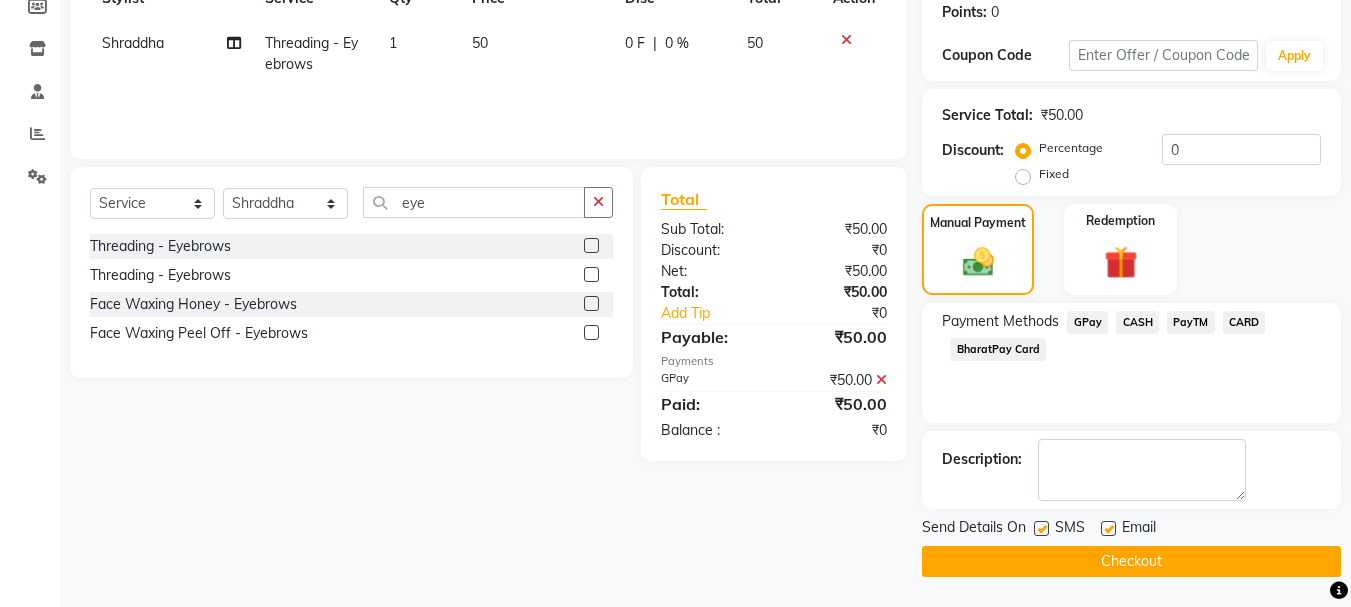 click on "Checkout" 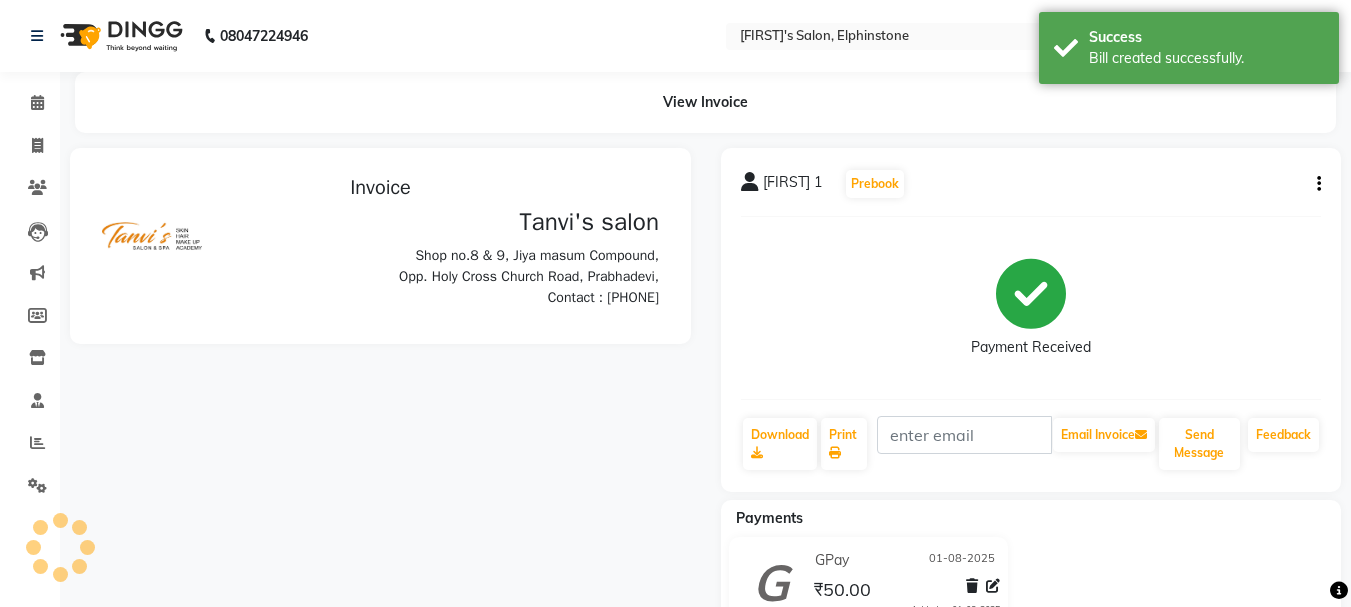 scroll, scrollTop: 0, scrollLeft: 0, axis: both 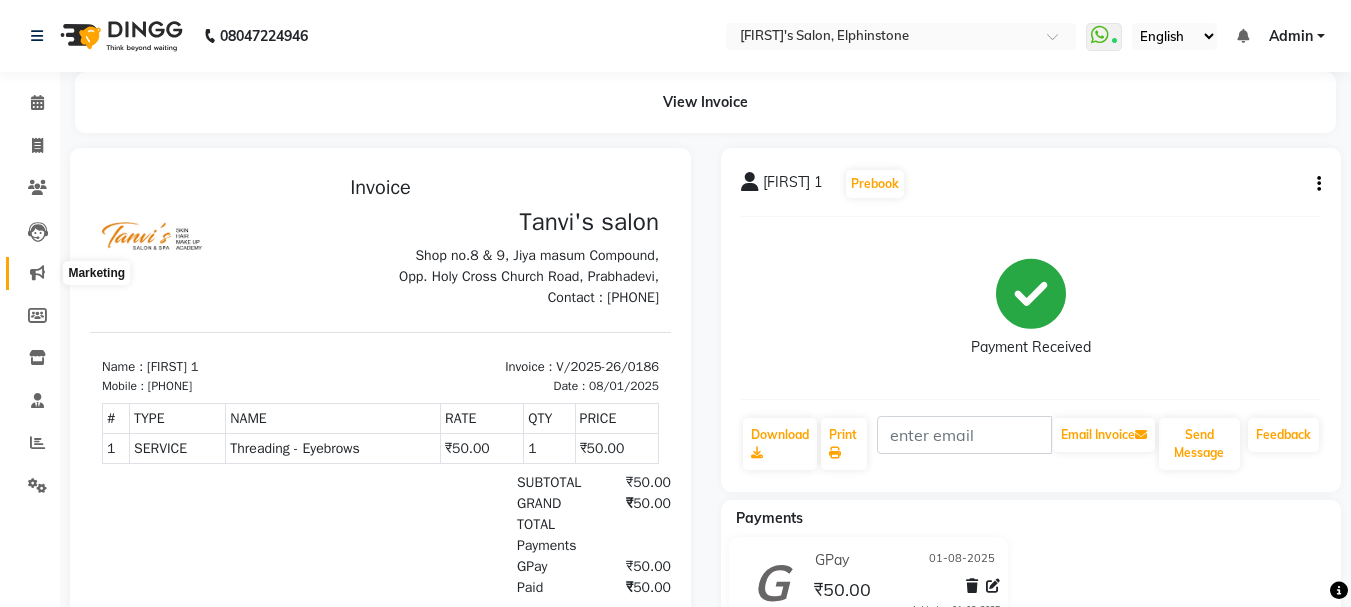 click 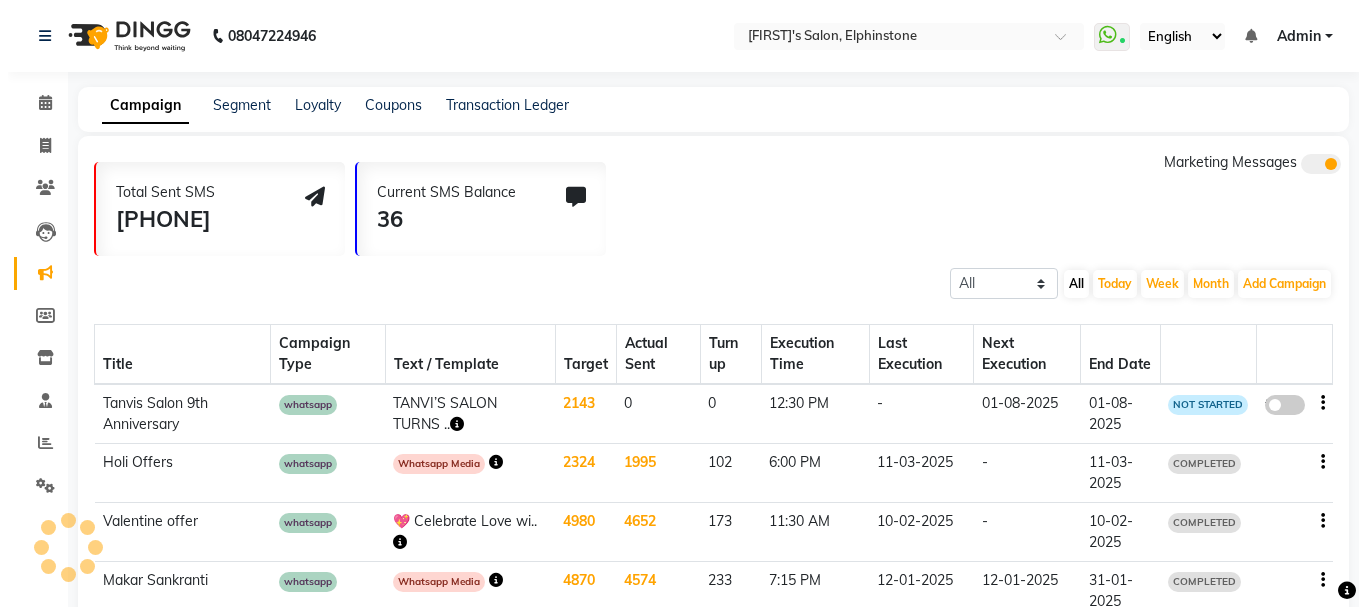 scroll, scrollTop: 200, scrollLeft: 0, axis: vertical 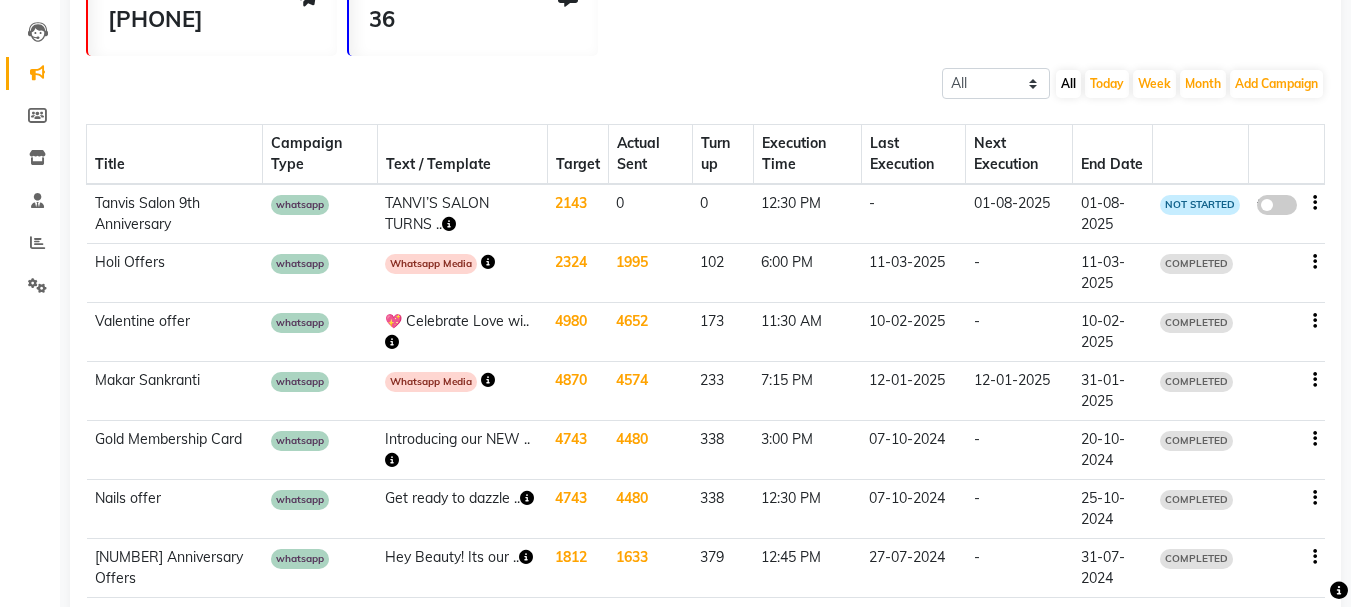 click 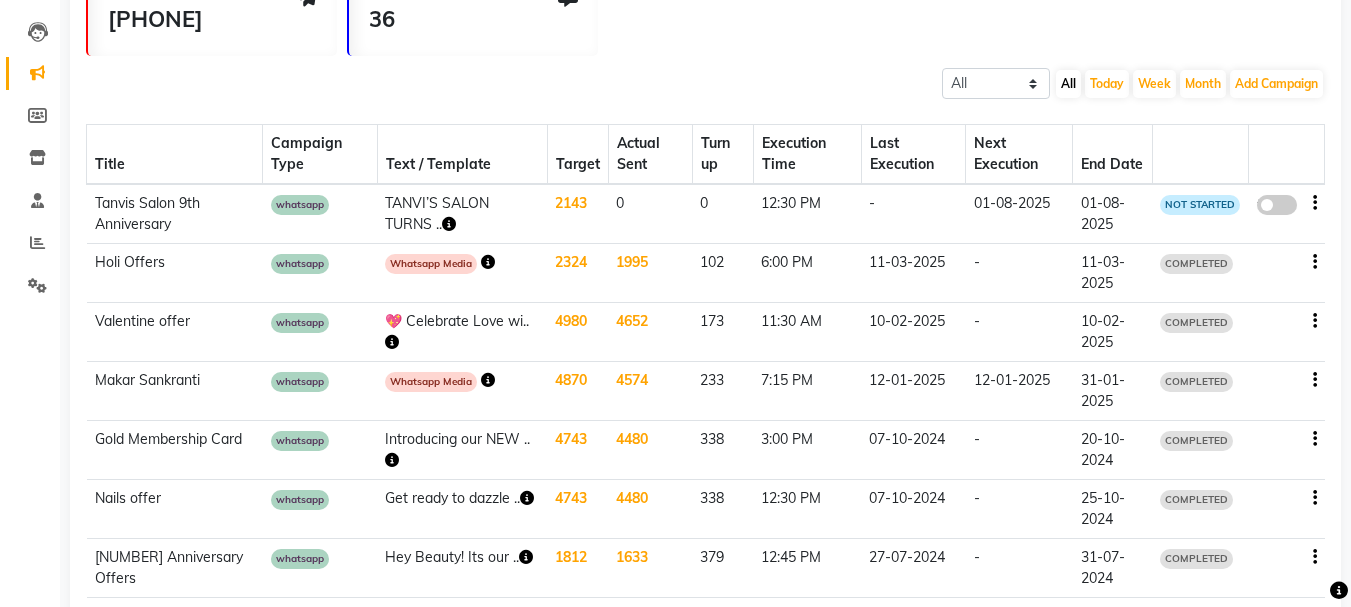 click on "false" 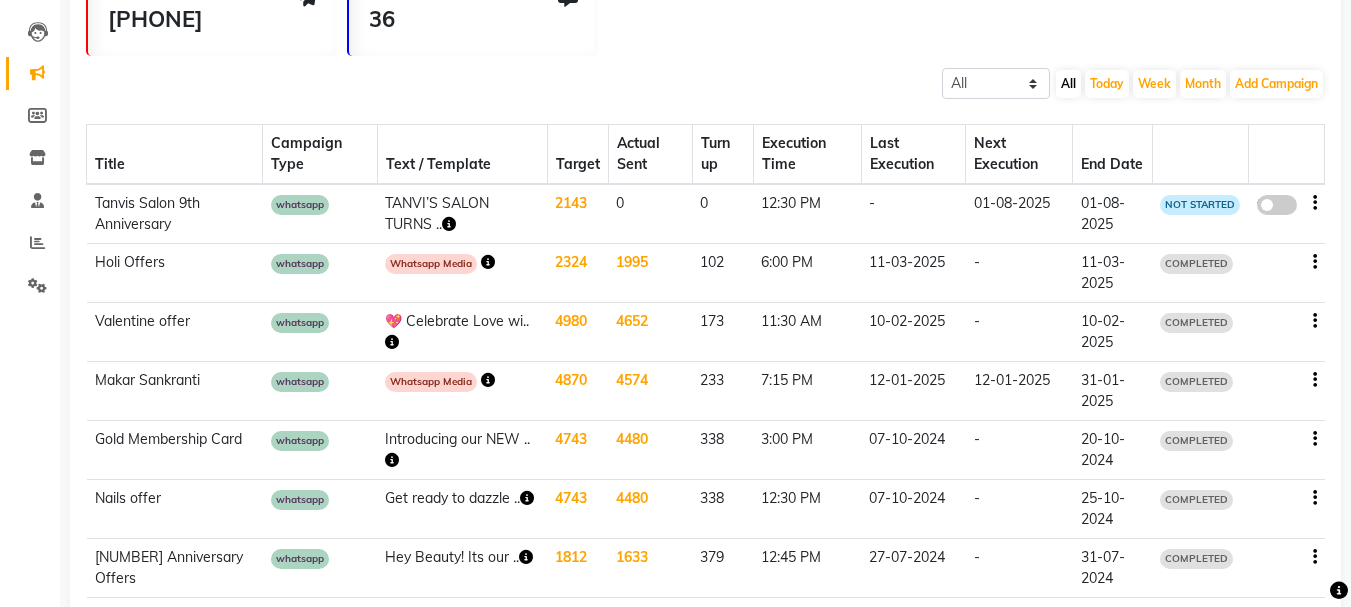 select on "2" 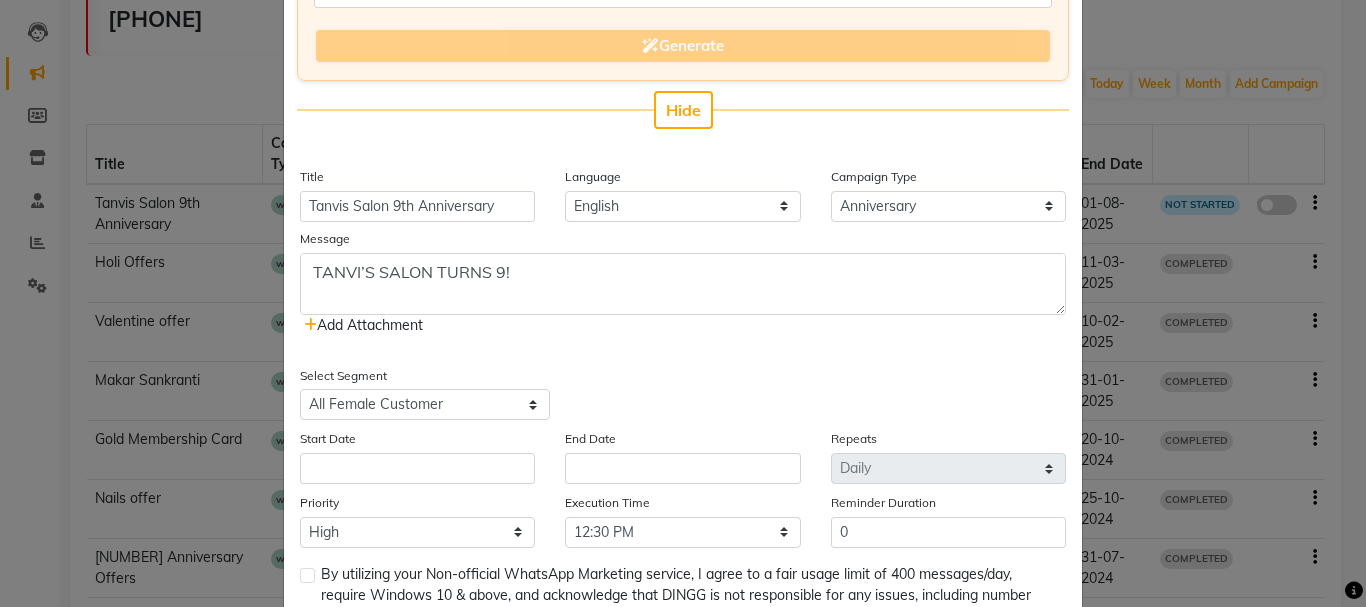 scroll, scrollTop: 400, scrollLeft: 0, axis: vertical 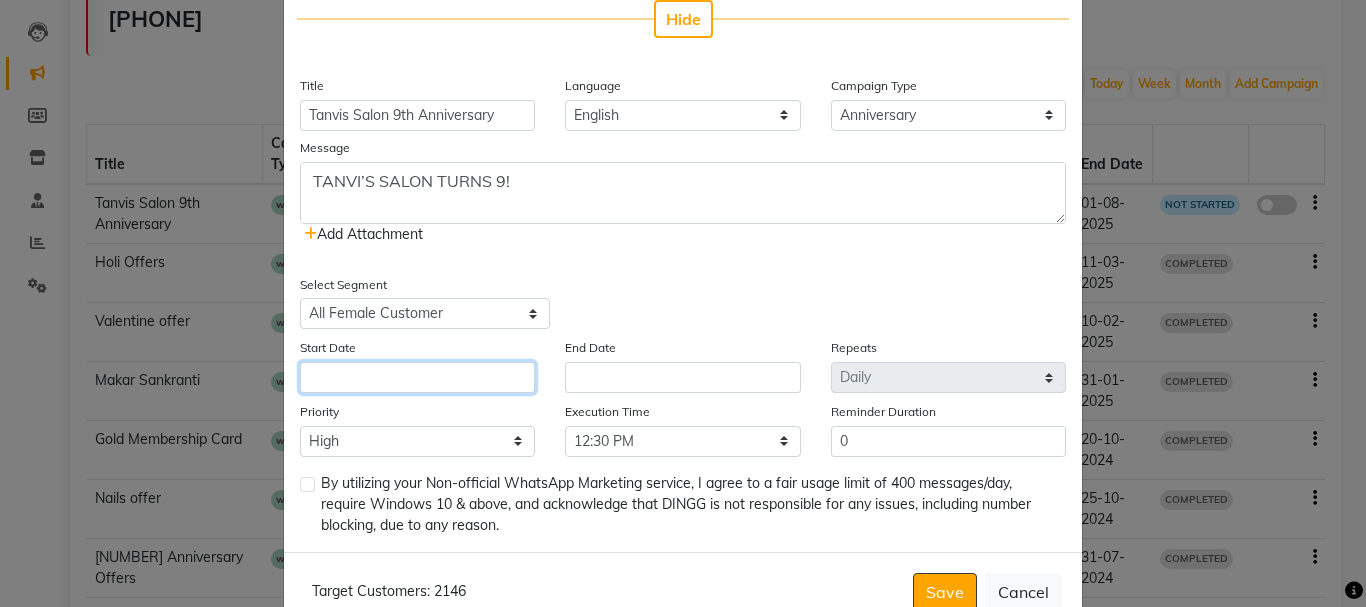 click 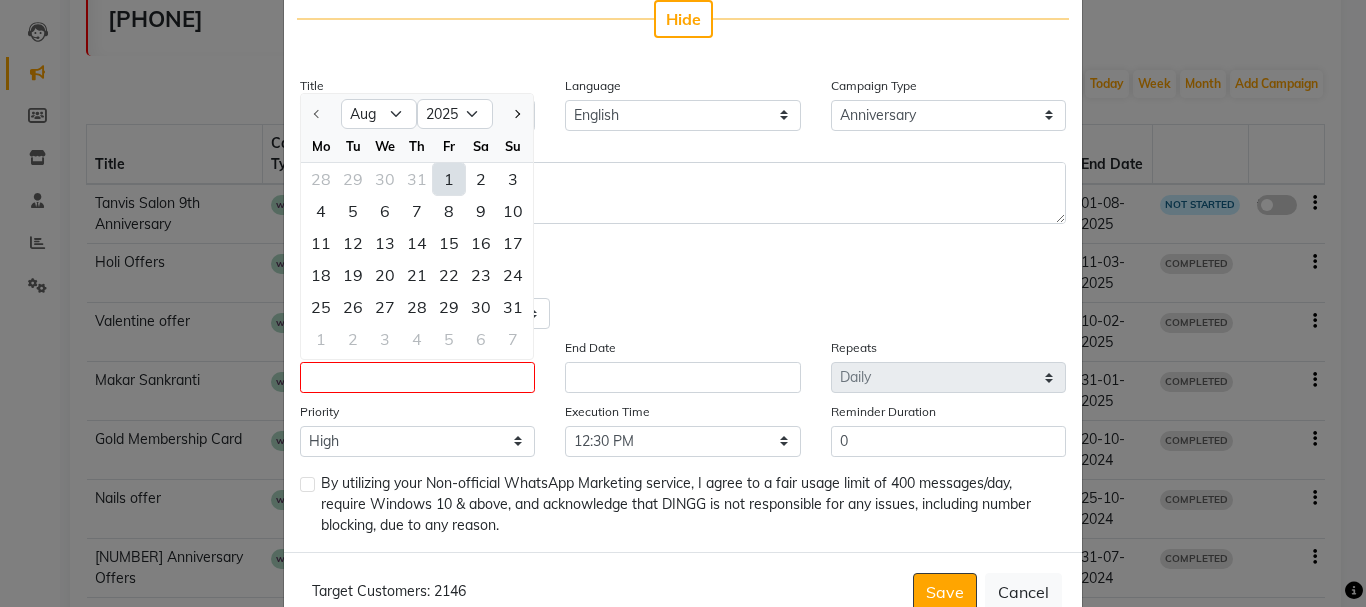 click on "1" 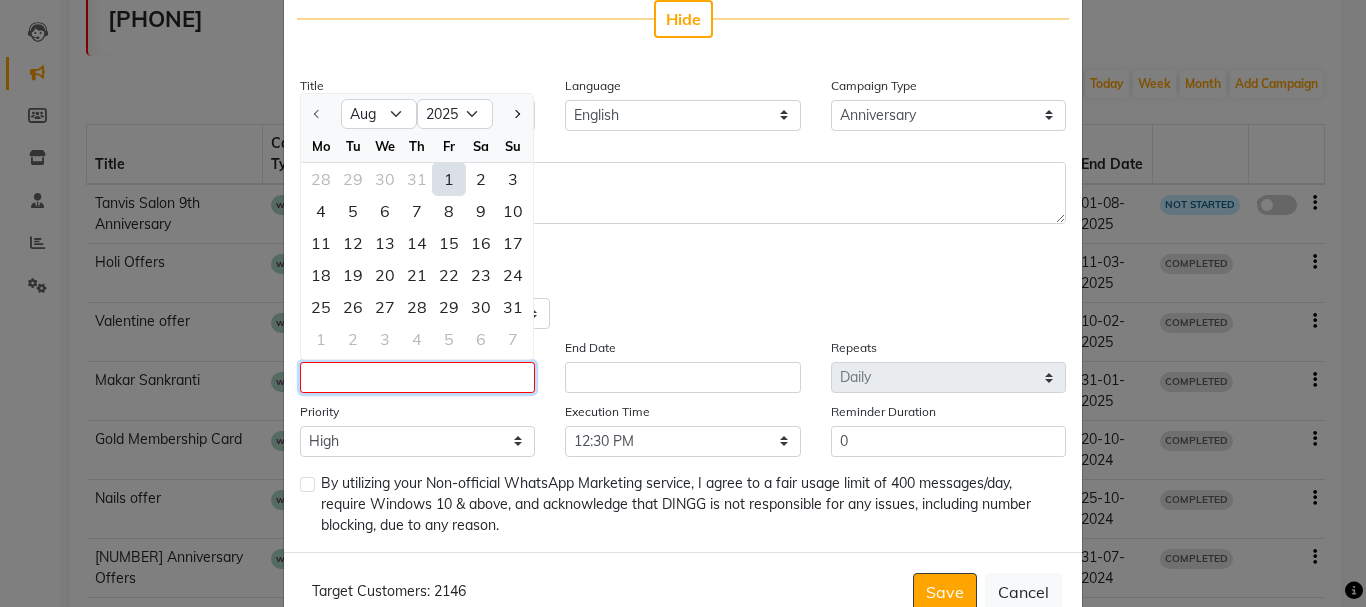type on "01-08-2025" 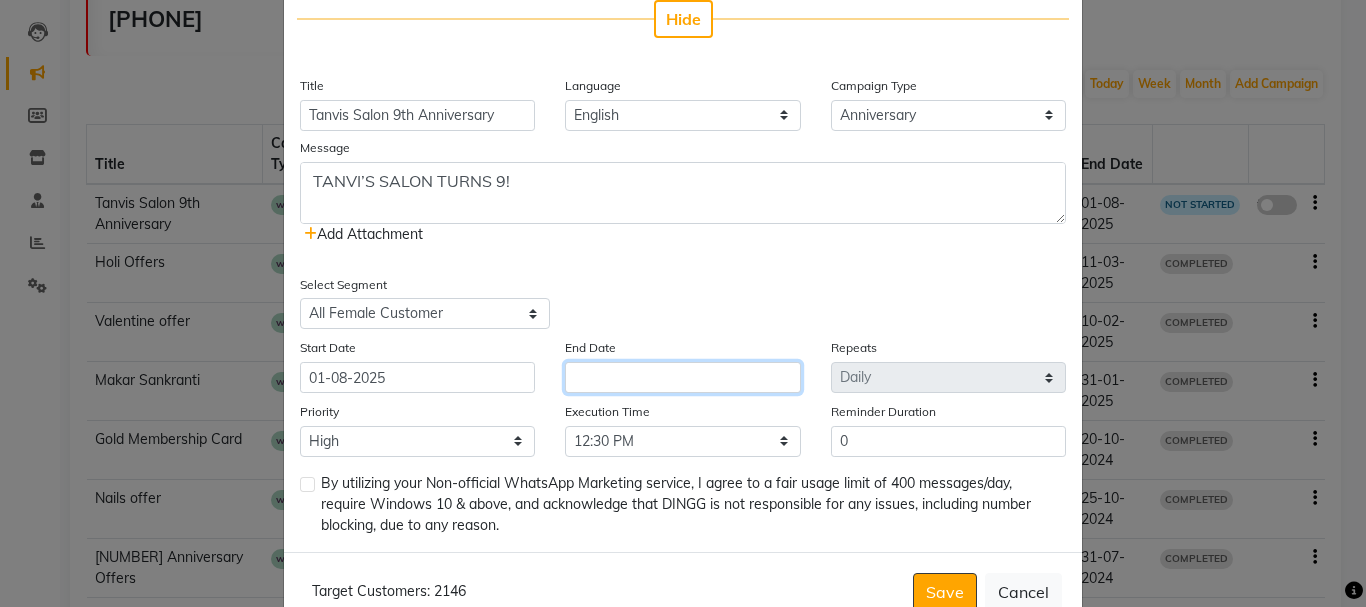 drag, startPoint x: 609, startPoint y: 382, endPoint x: 595, endPoint y: 368, distance: 19.79899 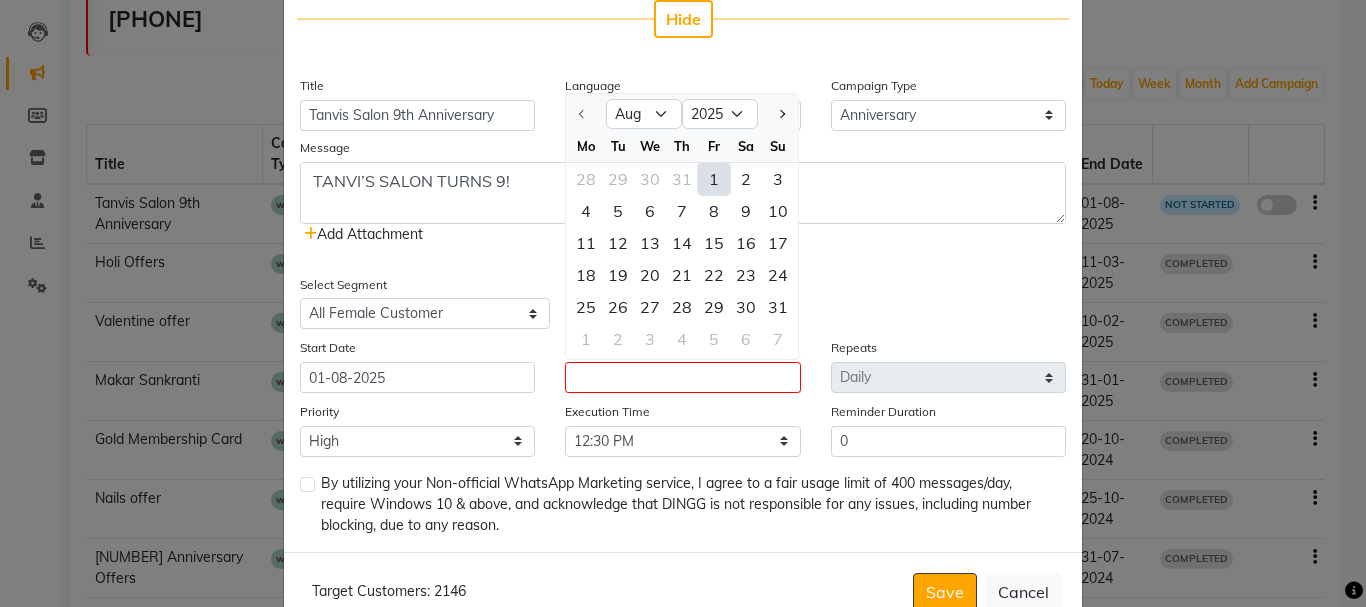 click on "1" 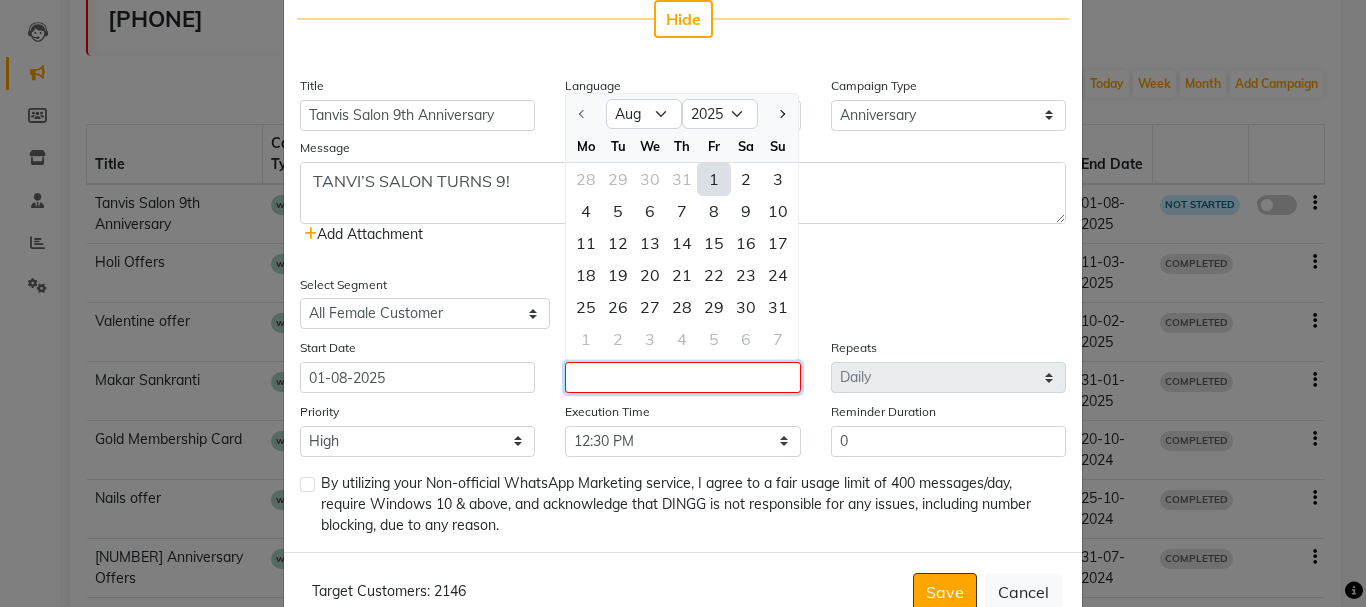 type on "01-08-2025" 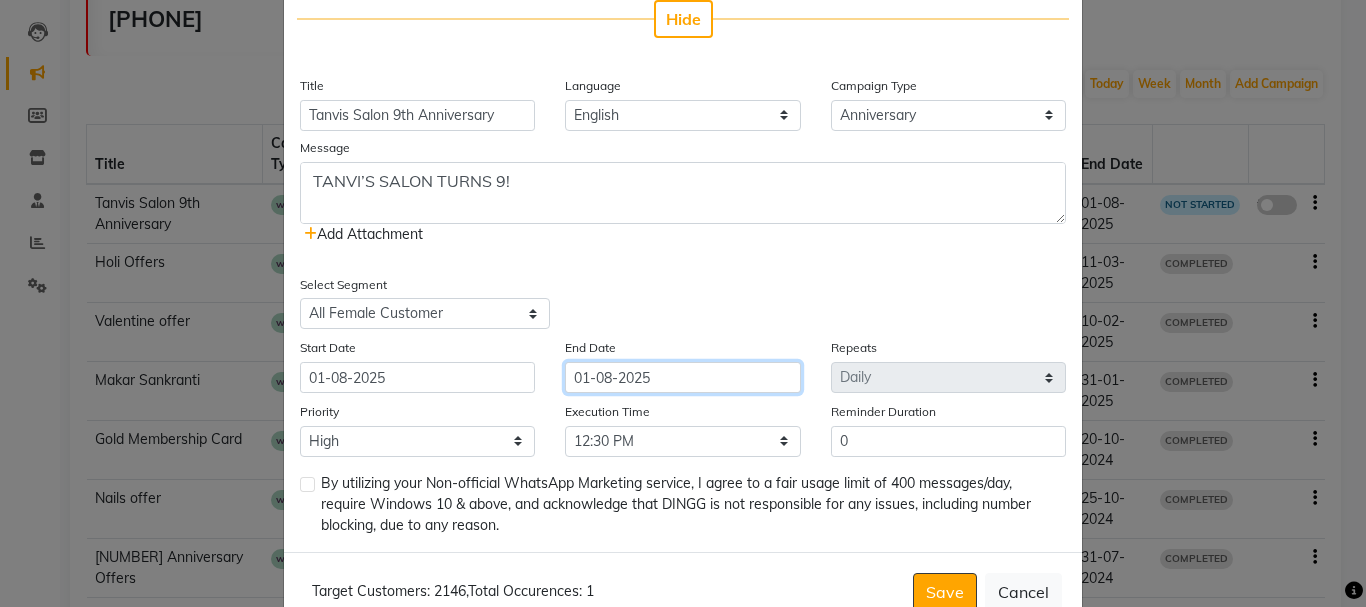 drag, startPoint x: 759, startPoint y: 370, endPoint x: 589, endPoint y: 385, distance: 170.66048 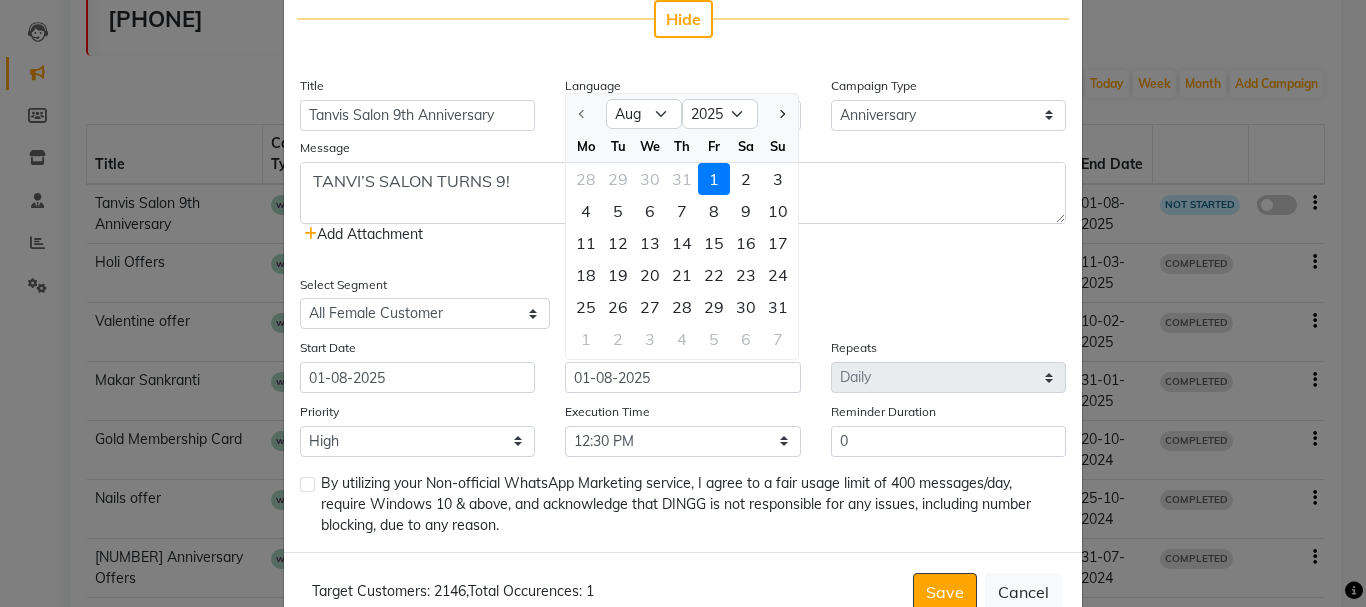 drag, startPoint x: 897, startPoint y: 303, endPoint x: 871, endPoint y: 290, distance: 29.068884 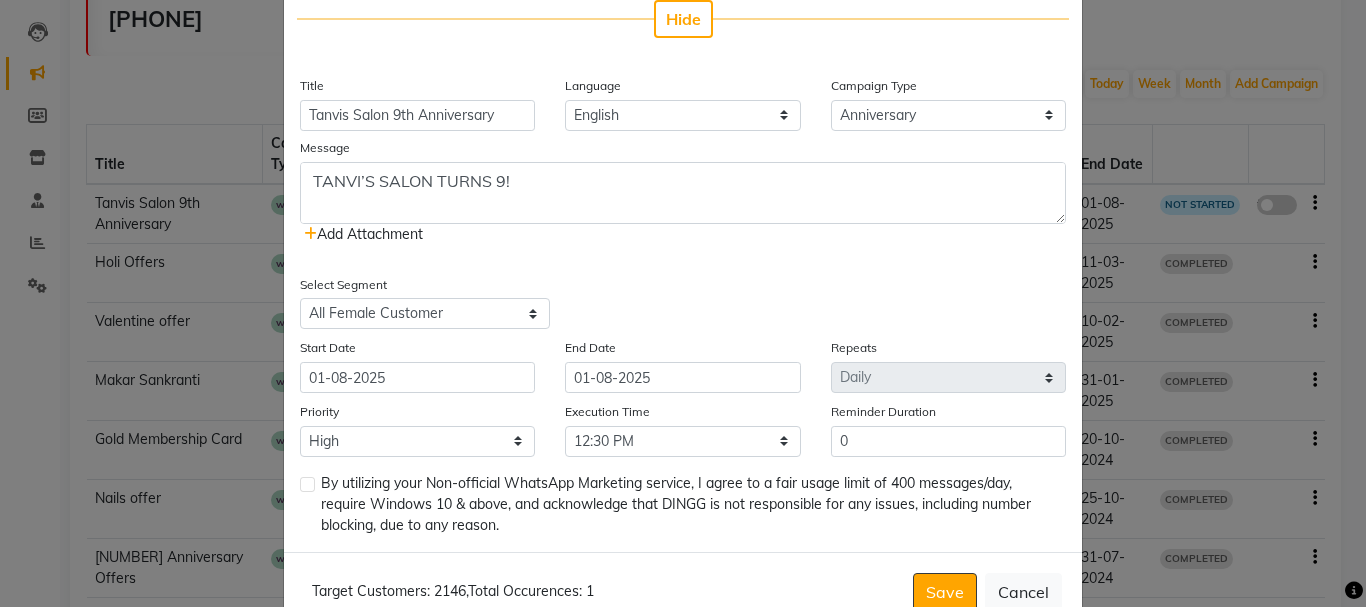 click on "End Date [DATE]" 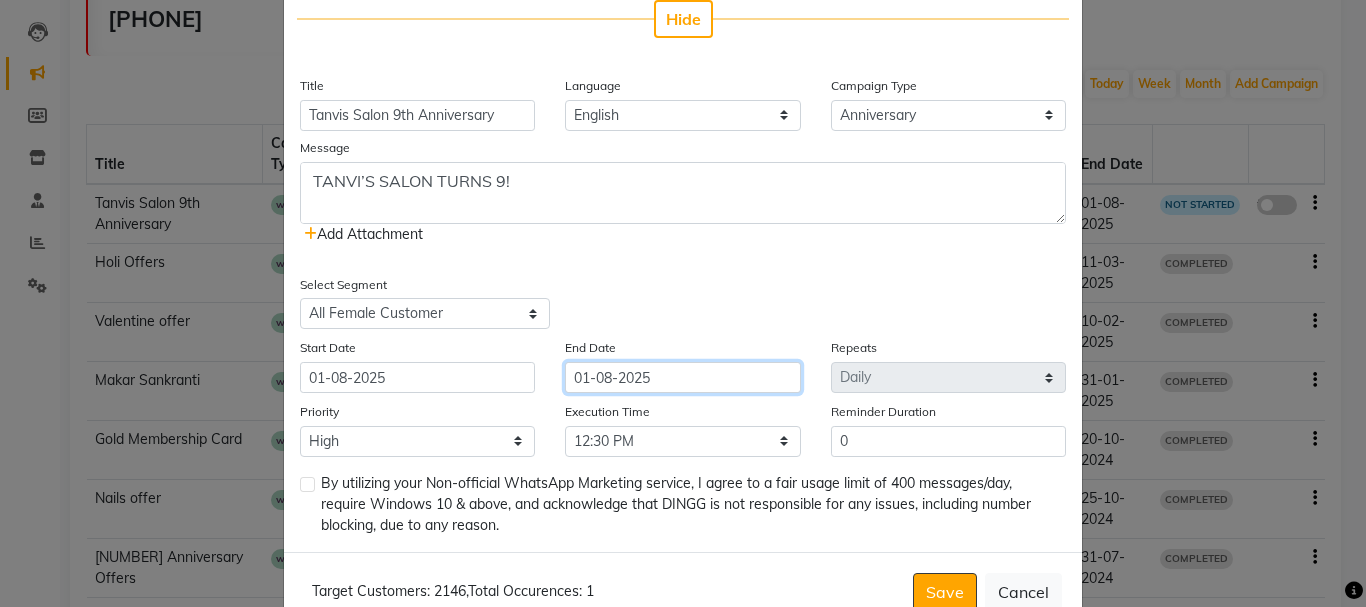 click on "01-08-2025" 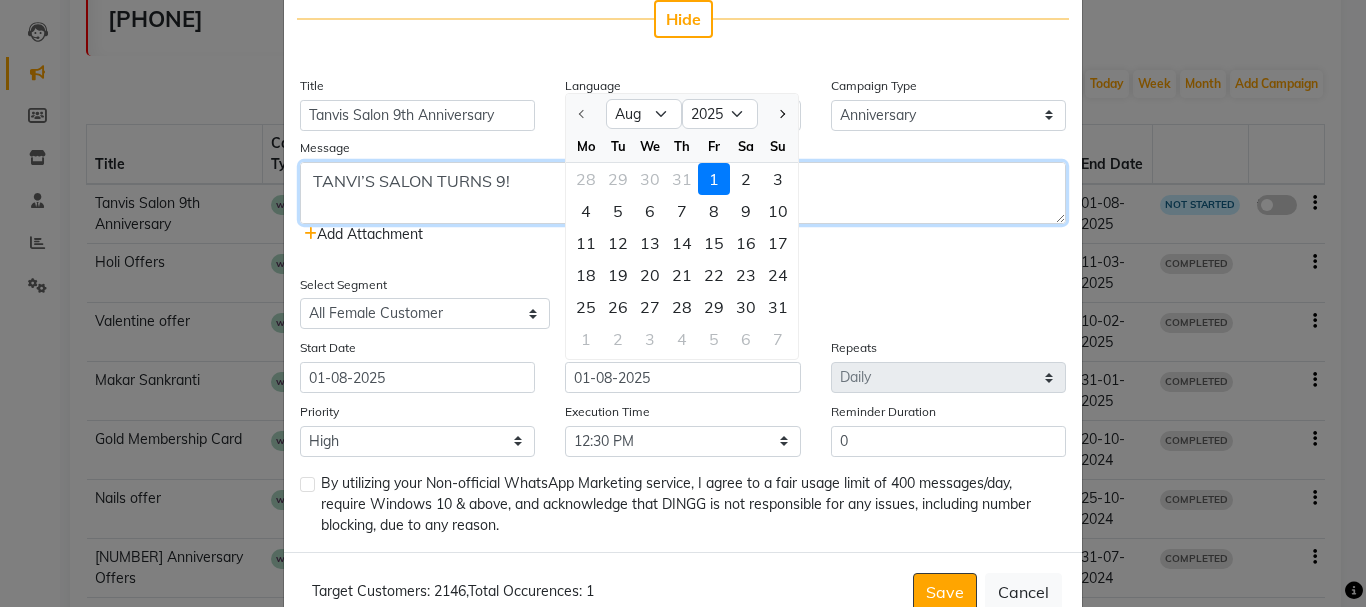 click on "TANVI’S SALON TURNS 9!
We’re celebrating with exclusive offers from [DATE] – [DATE]
Don’t miss out!
Friday – [DATE]
50% OFF on Skin Treatments (Bill above ₹2000)
Saturday – [DATE]
30% OFF on Hair Botox & Hair Spa
Sunday – [DATE]
50% OFF on Nails
Monday – [DATE]
30% OFF on Haircuts
Tuesday – [DATE]
50% OFF on Waxing
Wednesday – [DATE]
20% OFF on Mani + Pedi
Thursday – [DATE]
20% OFF on All Services
📍 Shop no 8 and 9, Jiya Masum Compound, Opp. Holy Cross Church, [CITY] [POSTAL_CODE]" at bounding box center [683, 193] 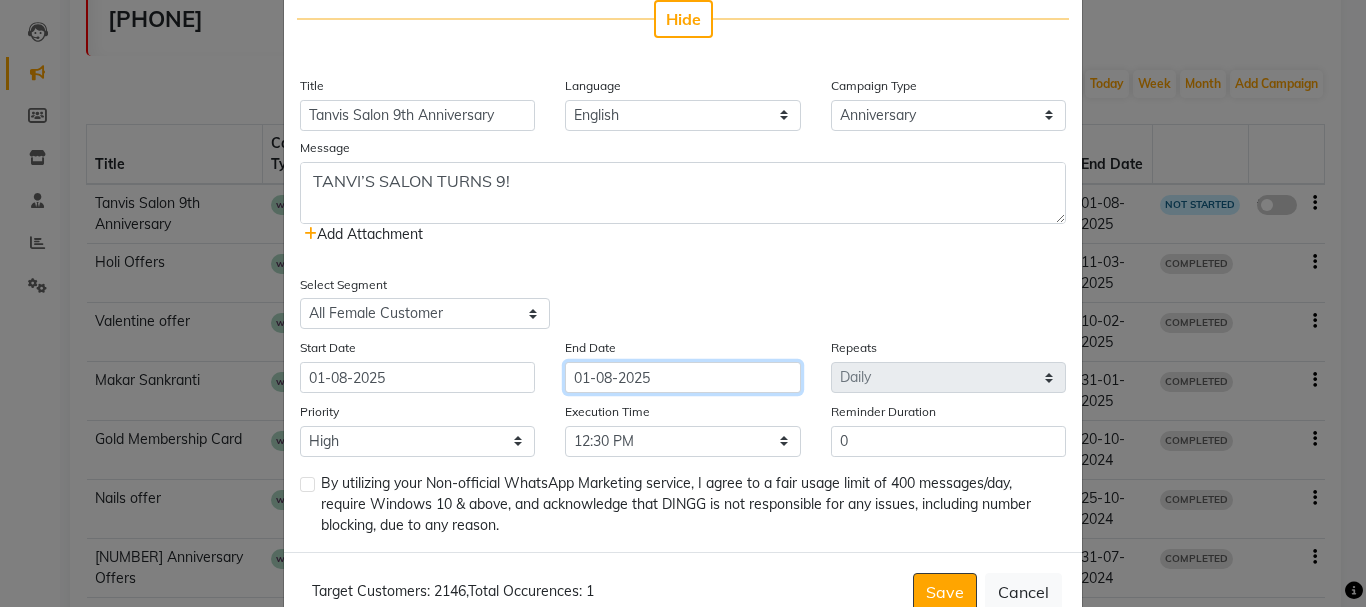 drag, startPoint x: 569, startPoint y: 383, endPoint x: 692, endPoint y: 402, distance: 124.45883 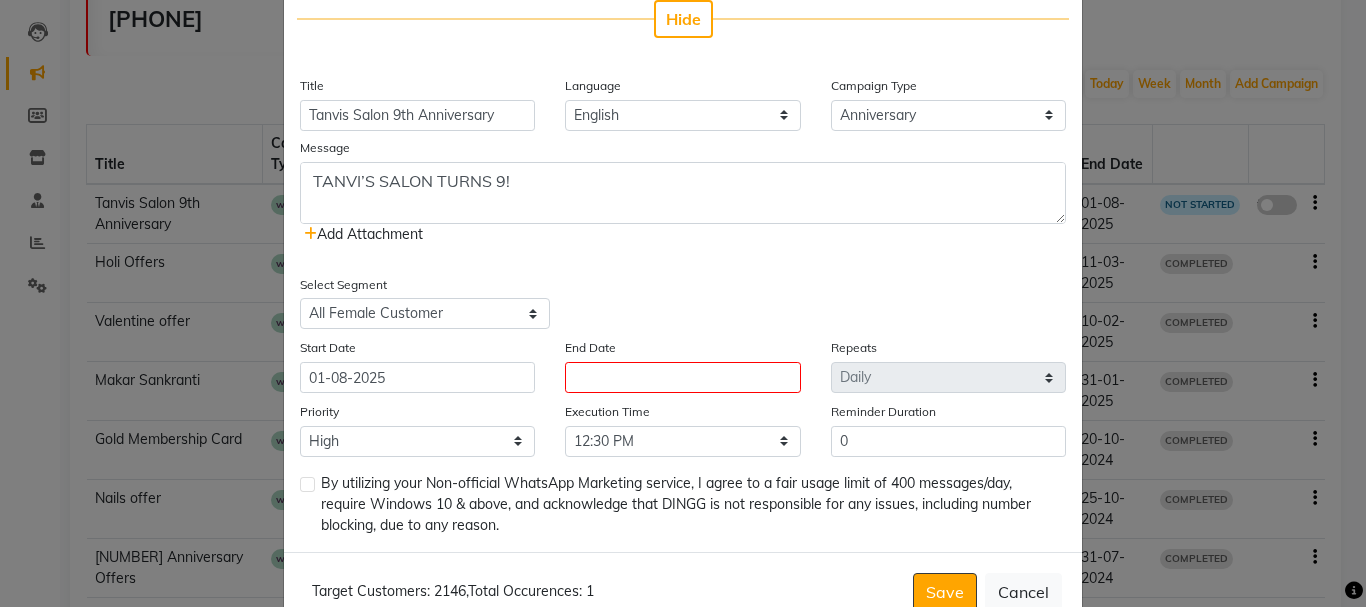 click on "Select Segment Select All Customers All Male Customer All Female Customer All Members All Customers Visited in last 30 days All Customers Visited in last 60 days but not in last 30 days Inactive/Lost Customers High Ticket Customers Low Ticket Customers Frequent Customers Regular Customers New Customers All Customers with Valid Birthdays All Customers with Valid Anniversary All Customer Visited in last three months Hair Cut Client High Spend customer Amount spent Rs 50 Feb Month Clients" 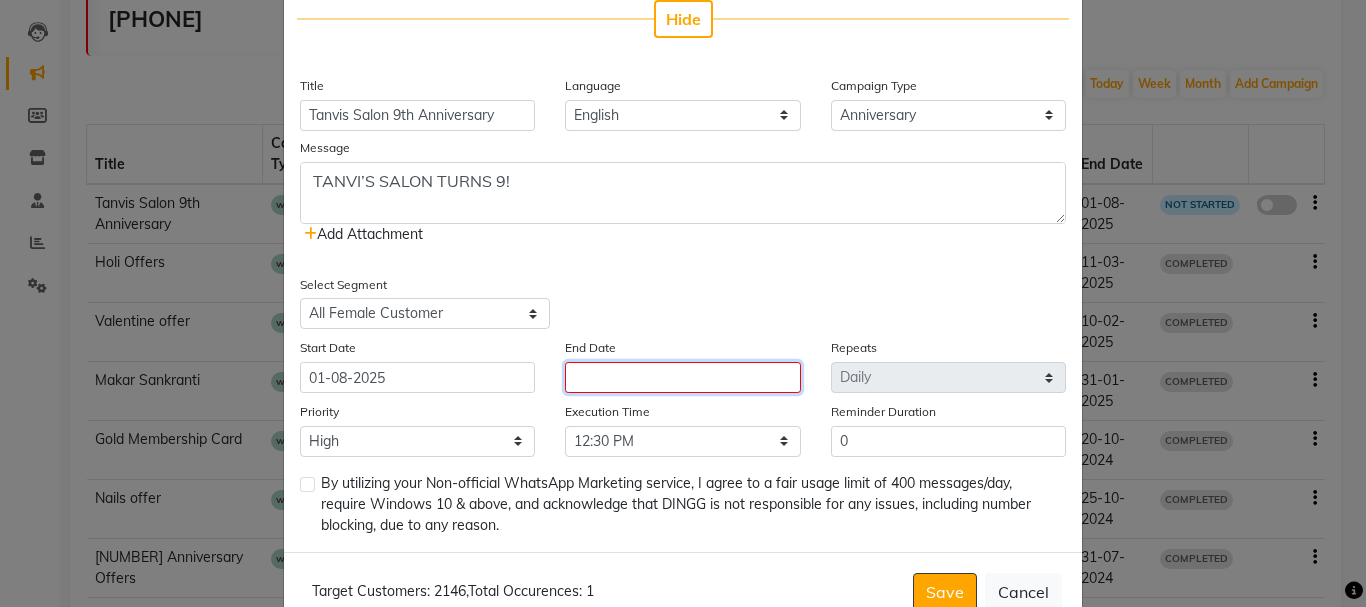 click 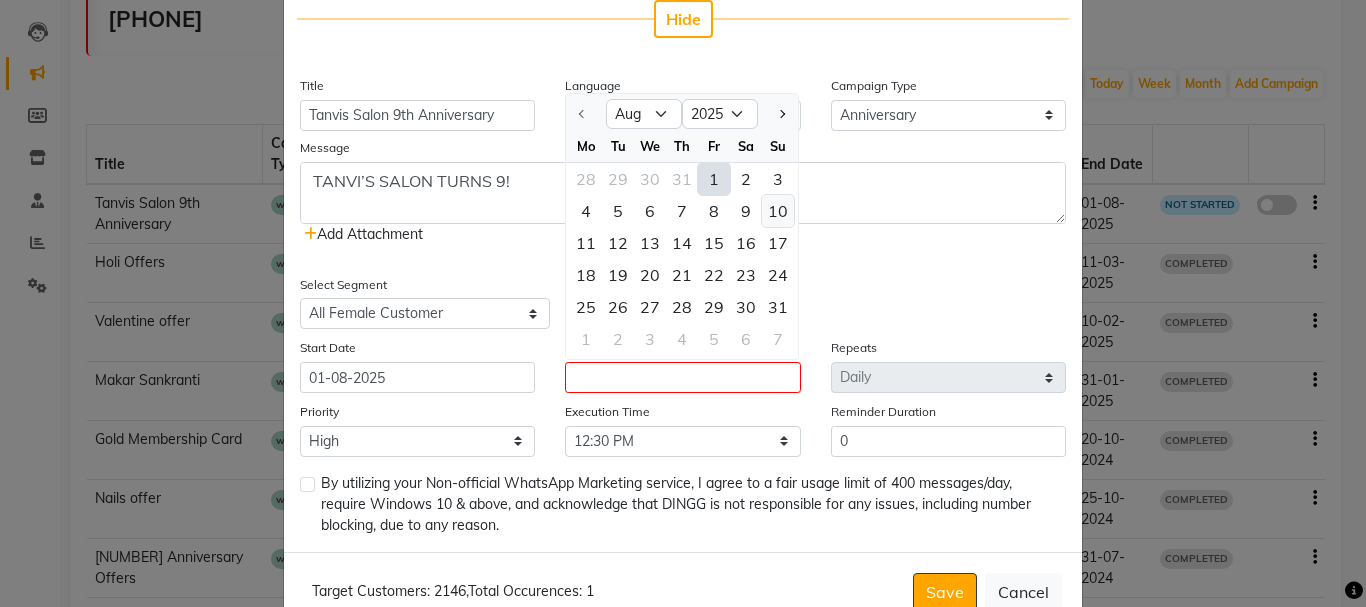 click on "10" 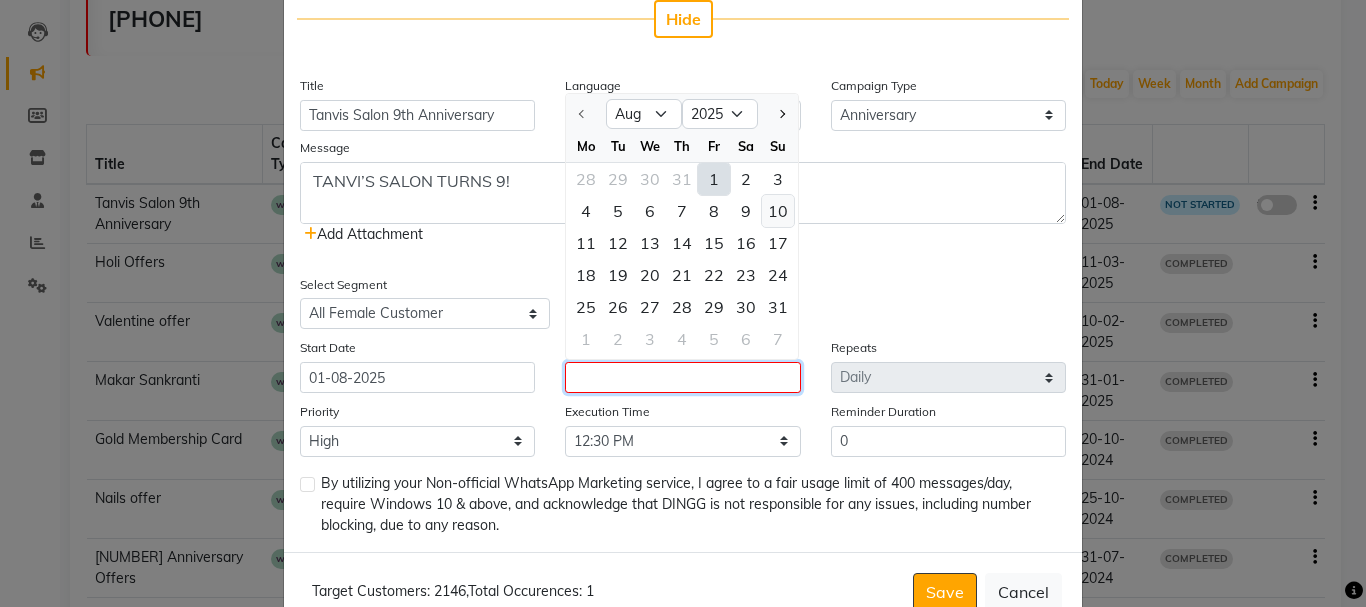 type on "10-08-2025" 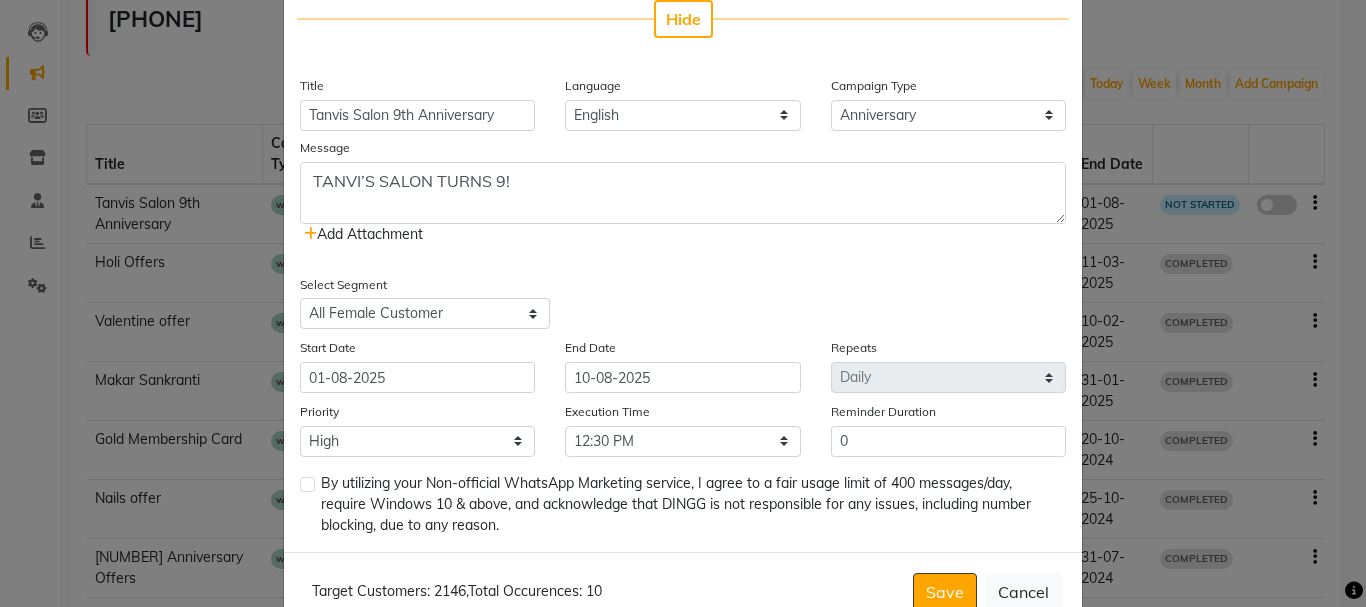 click on "Enter your prompt BETA  Limited to 5 AI generations per business during beta.            Generate Hide Title Tanvis Salon 9th Anniversary Language English Campaign Type Select Birthday Anniversary Promotional Service reminder Message TANVI’S SALON TURNS 9!
We’re celebrating with exclusive offers from [DATE] – [DATE]
Don’t miss out!
Friday – [DATE]
50% OFF on Skin Treatments (Bill above ₹2000)
Saturday – [DATE]
30% OFF on Hair Botox & Hair Spa
Sunday – [DATE]
50% OFF on Nails
Monday – [DATE]
30% OFF on Haircuts
Tuesday – [DATE]
50% OFF on Waxing
Wednesday – [DATE]
20% OFF on Mani + Pedi
Thursday – [DATE]
20% OFF on All Services
📍 Shop no 8 and 9, Jiya Masum Compound, Opp. Holy Cross Church, [CITY] [POSTAL_CODE]  Add Attachment  Select Segment Select All Customers All Male Customer All Female Customer All Members All Customers Visited in last 30 days All Customers Visited in last 60 days but not in last 30 days Low" 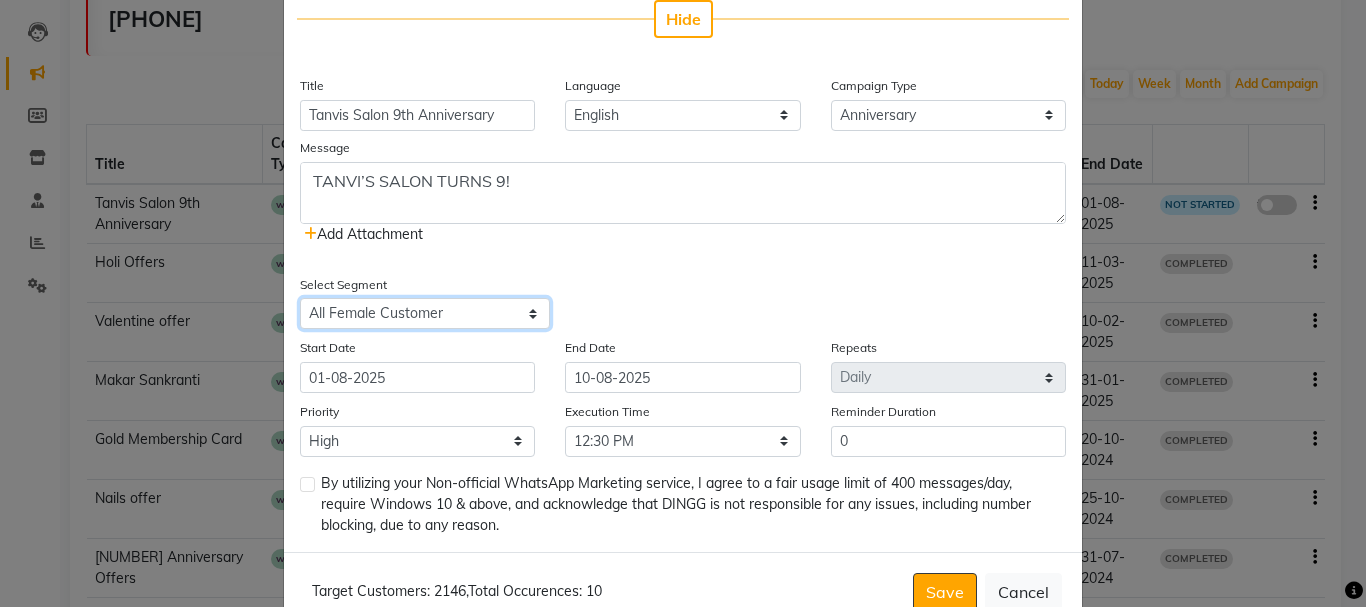 click on "Select All Customers All Male Customer All Female Customer All Members All Customers Visited in last 30 days All Customers Visited in last 60 days but not in last 30 days Inactive/Lost Customers High Ticket Customers Low Ticket Customers Frequent Customers Regular Customers New Customers All Customers with Valid Birthdays All Customers with Valid Anniversary All Customer Visited in last three months Hair Cut Client High Spend customer Amount spent Rs 50 Feb Month Clients" at bounding box center [425, 313] 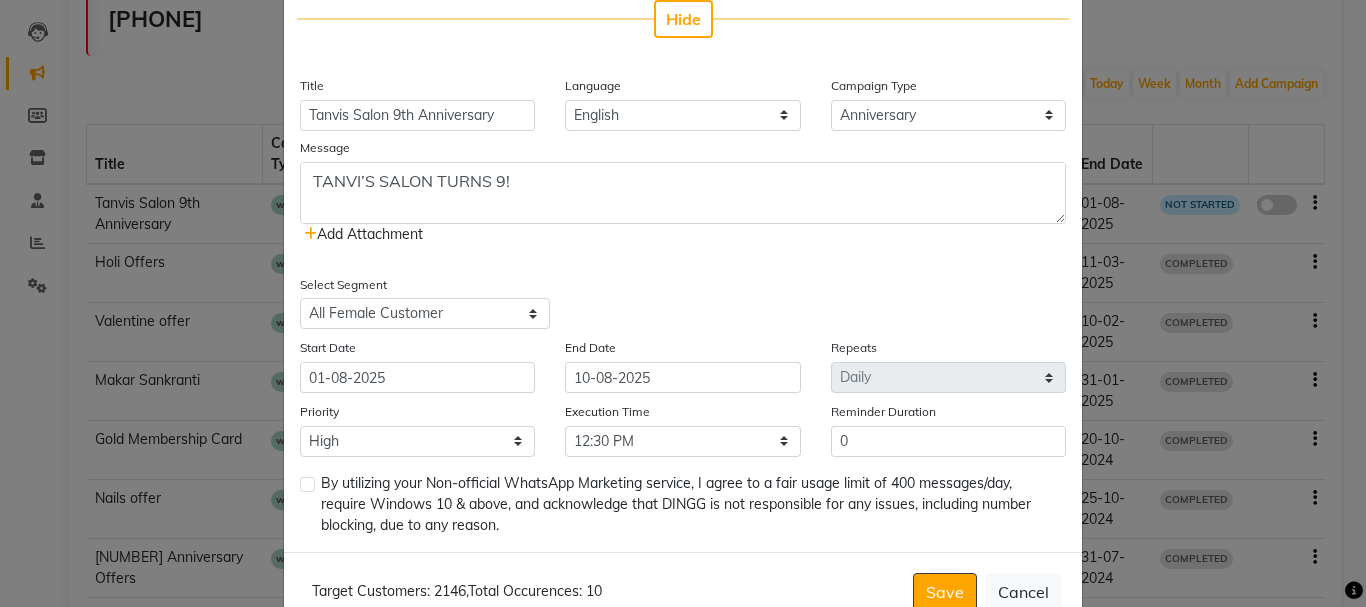 click on "TANVI’S SALON TURNS 9!
We’re celebrating with exclusive offers from 1st – 7th August
Don’t miss out!
Friday – 1st August
50% OFF on Skin Treatments (Bill above ₹2000)
Saturday – 2nd August
30% OFF on Hair Botox & Hair Spa
Sunday – 3rd August
50% OFF on Nails
Monday – 4th August
30% OFF on Haircuts
Tuesday – 5th August
50% OFF on Waxing
Wednesday – 6th August
20% OFF on Mani + Pedi
Thursday – 7th August
20% OFF on All Services
📍 Shop no 8 and 9, Jiya Masum Compound, Opp. Holy Cross Church, Elphinstone Road, [CITY] [POSTAL_CODE]  Add Attachment" 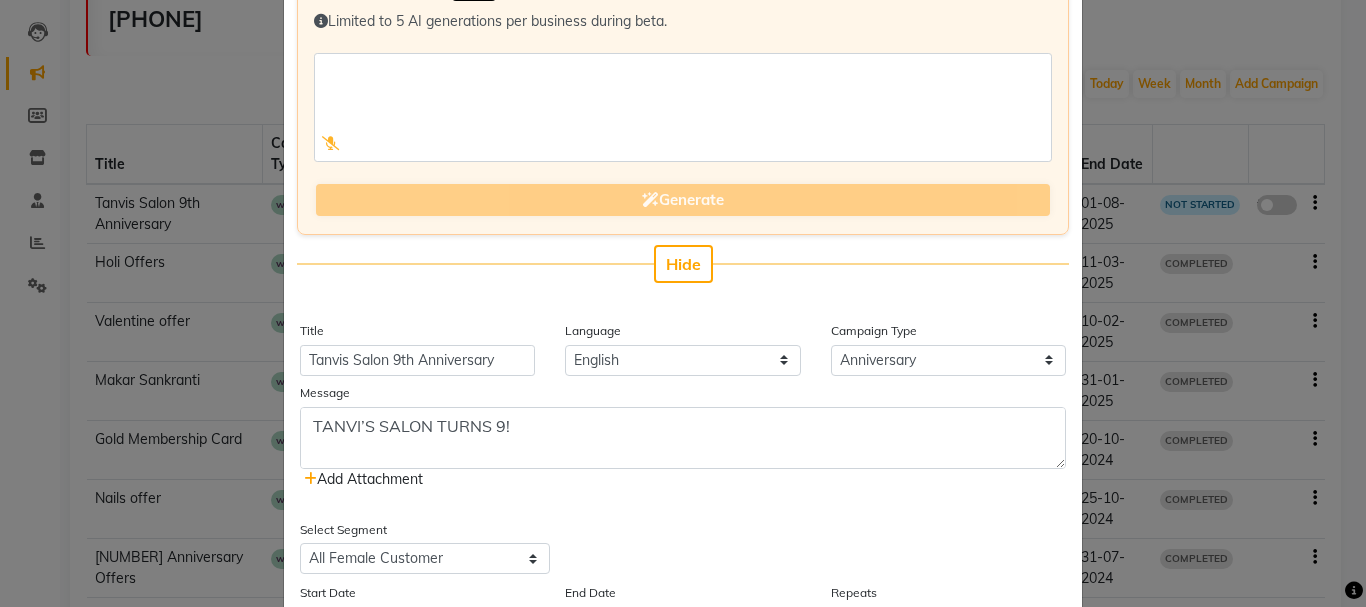 scroll, scrollTop: 153, scrollLeft: 0, axis: vertical 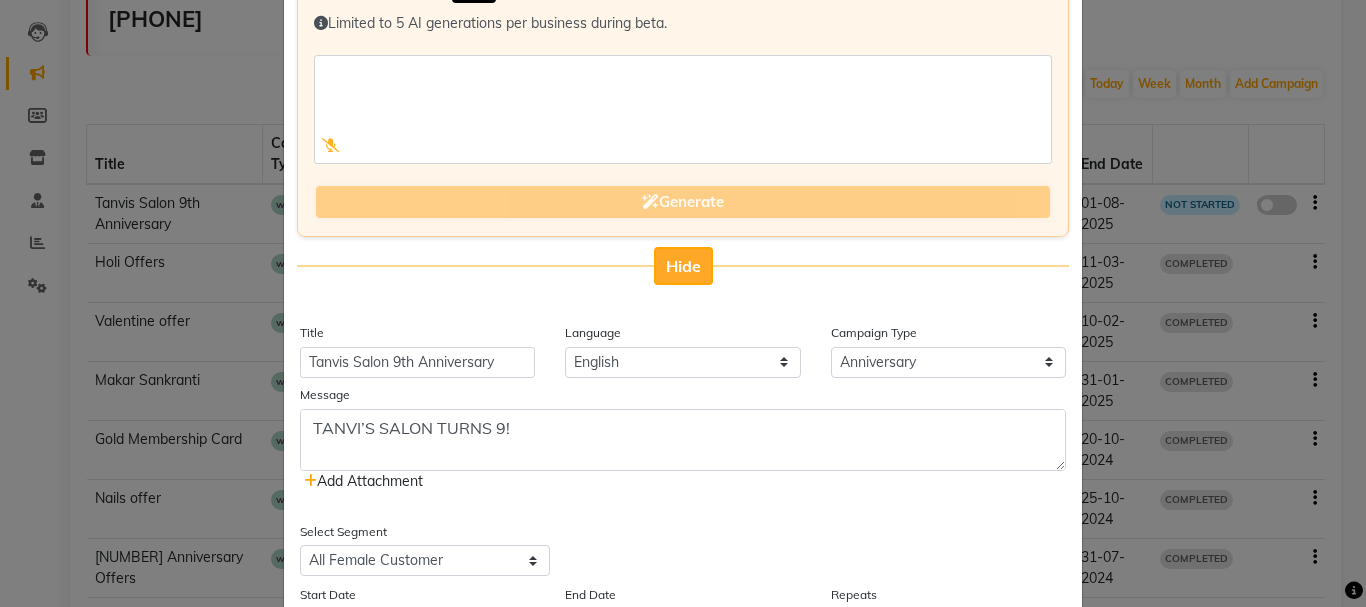 click on "Hide" 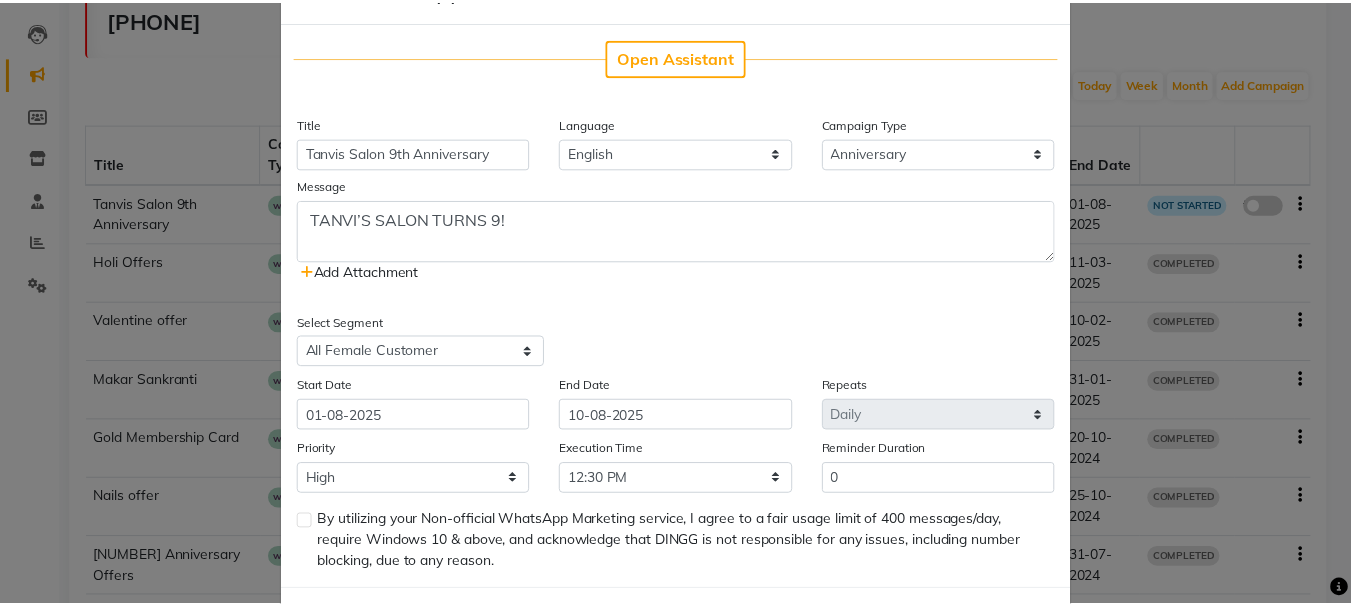 scroll, scrollTop: 167, scrollLeft: 0, axis: vertical 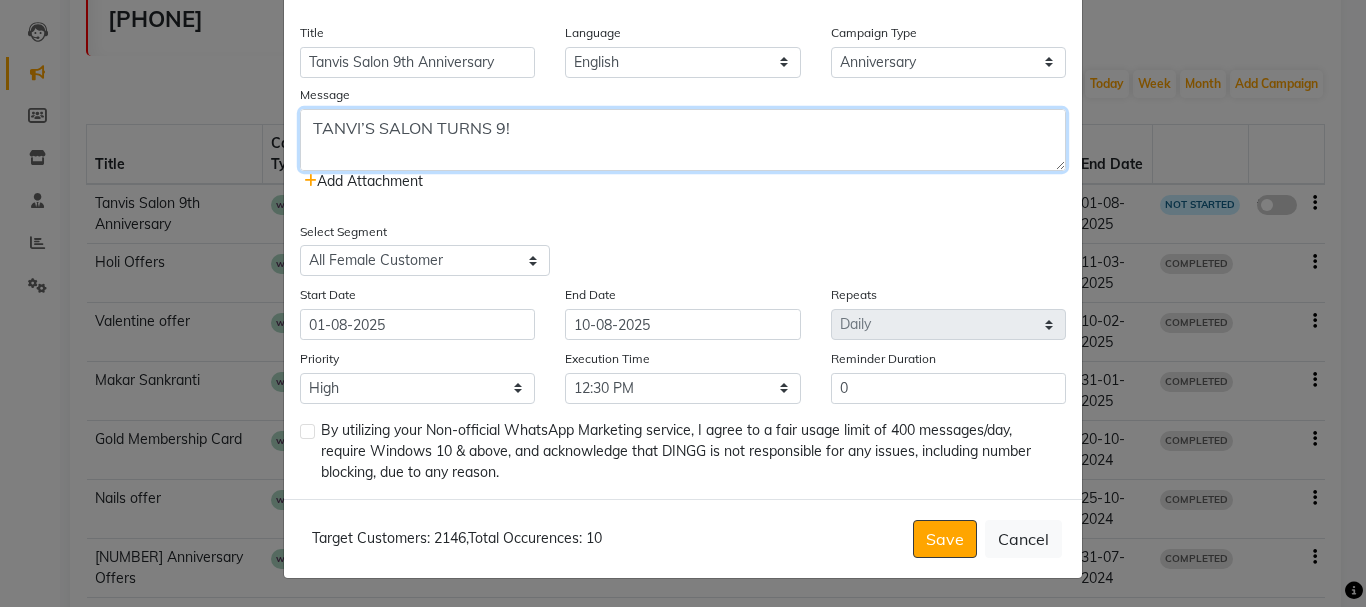 click on "TANVI’S SALON TURNS 9!
We’re celebrating with exclusive offers from [DATE] – [DATE]
Don’t miss out!
Friday – [DATE]
50% OFF on Skin Treatments (Bill above ₹2000)
Saturday – [DATE]
30% OFF on Hair Botox & Hair Spa
Sunday – [DATE]
50% OFF on Nails
Monday – [DATE]
30% OFF on Haircuts
Tuesday – [DATE]
50% OFF on Waxing
Wednesday – [DATE]
20% OFF on Mani + Pedi
Thursday – [DATE]
20% OFF on All Services
📍 Shop no 8 and 9, Jiya Masum Compound, Opp. Holy Cross Church, [CITY] [POSTAL_CODE]" at bounding box center [683, 140] 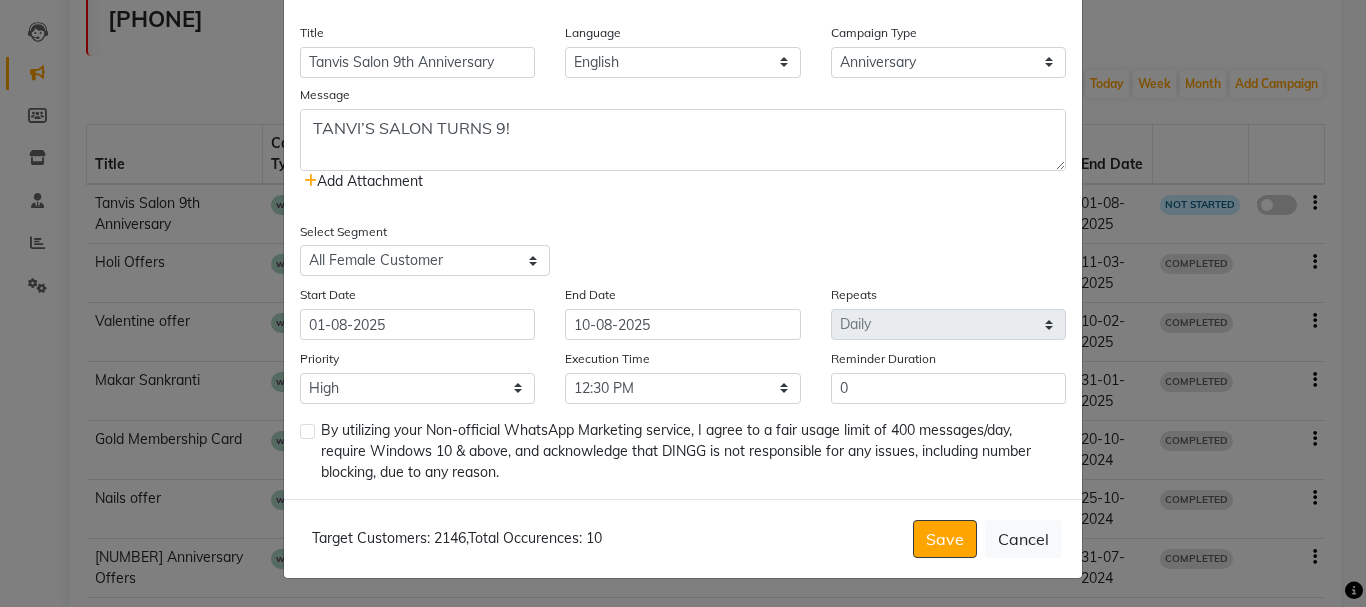 click 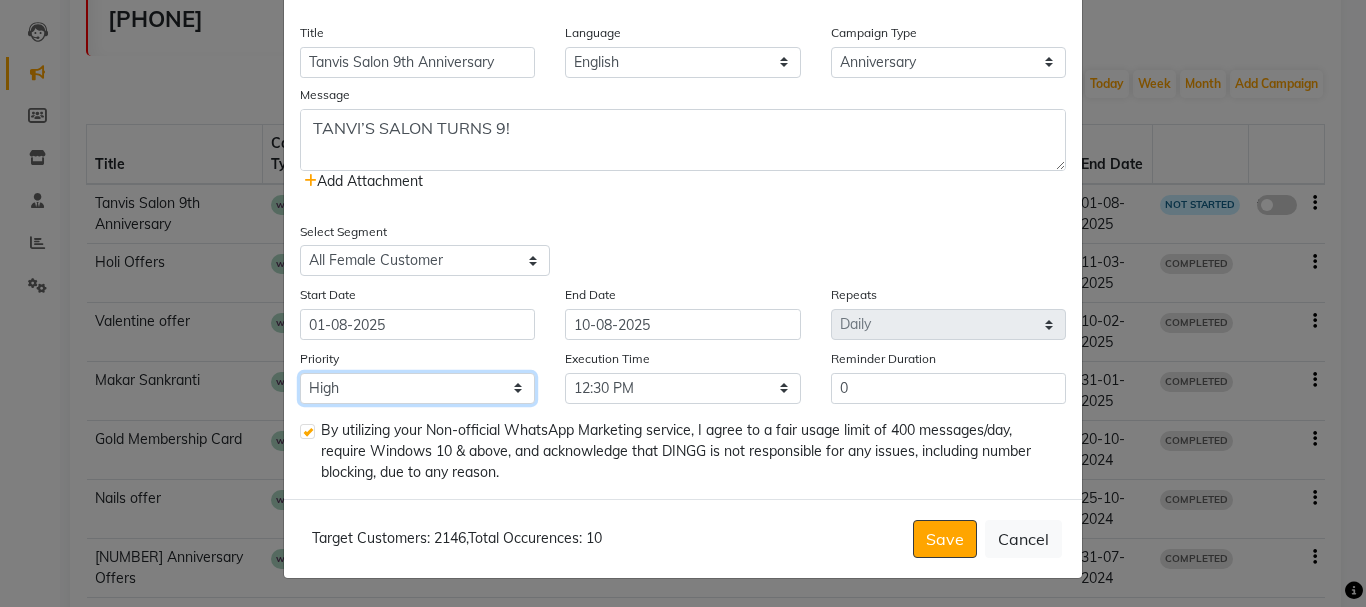 click on "Low Medium High" at bounding box center [417, 388] 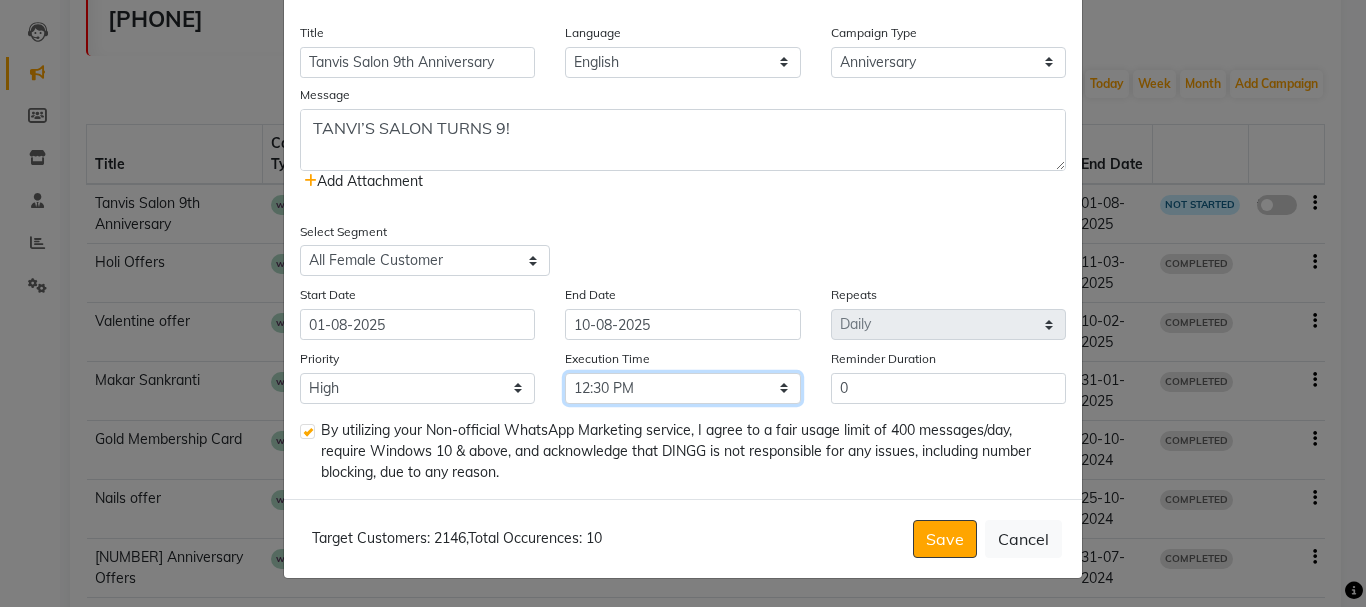 click on "Select 09:00 AM 09:15 AM 09:30 AM 09:45 AM 10:00 AM 10:15 AM 10:30 AM 10:45 AM 11:00 AM 11:15 AM 11:30 AM 11:45 AM 12:00 PM 12:15 PM 12:30 PM 12:45 PM 01:00 PM 01:15 PM 01:30 PM 01:45 PM 02:00 PM 02:15 PM 02:30 PM 02:45 PM 03:00 PM 03:15 PM 03:30 PM 03:45 PM 04:00 PM 04:15 PM 04:30 PM 04:45 PM 05:00 PM 05:15 PM 05:30 PM 05:45 PM 06:00 PM 06:15 PM 06:30 PM 06:45 PM 07:00 PM 07:15 PM 07:30 PM 07:45 PM 08:00 PM 08:15 PM 08:30 PM 08:45 PM 09:00 PM 09:15 PM 09:30 PM 09:45 PM" at bounding box center (682, 388) 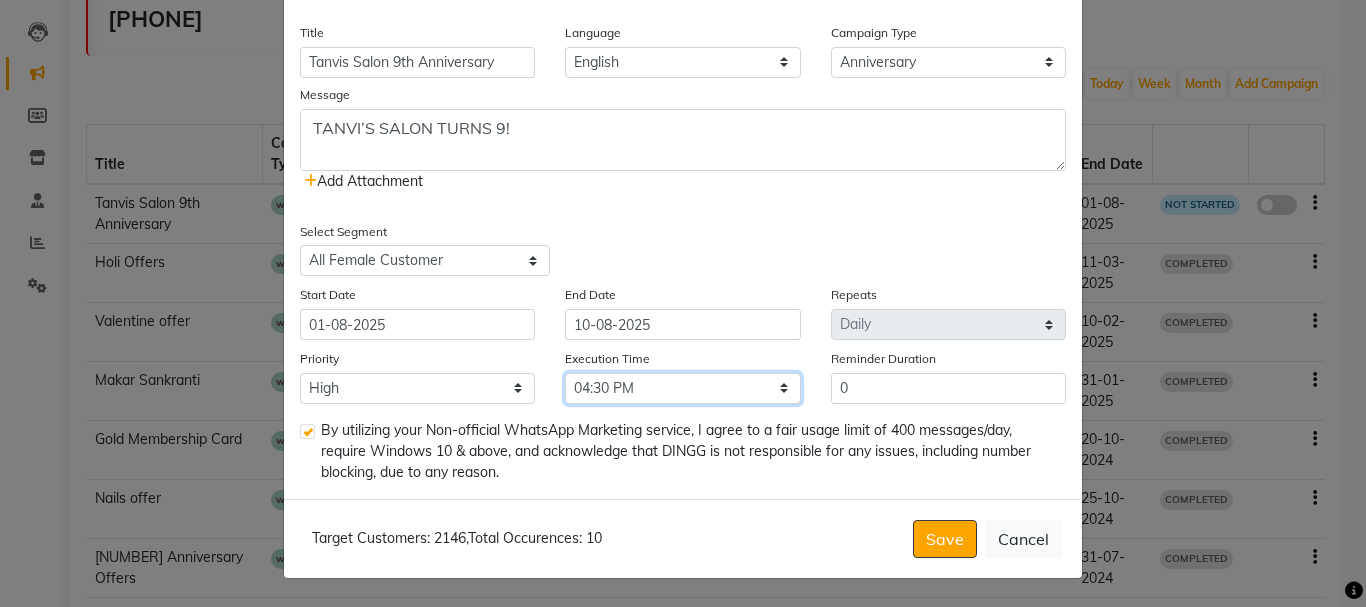 click on "Select 09:00 AM 09:15 AM 09:30 AM 09:45 AM 10:00 AM 10:15 AM 10:30 AM 10:45 AM 11:00 AM 11:15 AM 11:30 AM 11:45 AM 12:00 PM 12:15 PM 12:30 PM 12:45 PM 01:00 PM 01:15 PM 01:30 PM 01:45 PM 02:00 PM 02:15 PM 02:30 PM 02:45 PM 03:00 PM 03:15 PM 03:30 PM 03:45 PM 04:00 PM 04:15 PM 04:30 PM 04:45 PM 05:00 PM 05:15 PM 05:30 PM 05:45 PM 06:00 PM 06:15 PM 06:30 PM 06:45 PM 07:00 PM 07:15 PM 07:30 PM 07:45 PM 08:00 PM 08:15 PM 08:30 PM 08:45 PM 09:00 PM 09:15 PM 09:30 PM 09:45 PM" at bounding box center [682, 388] 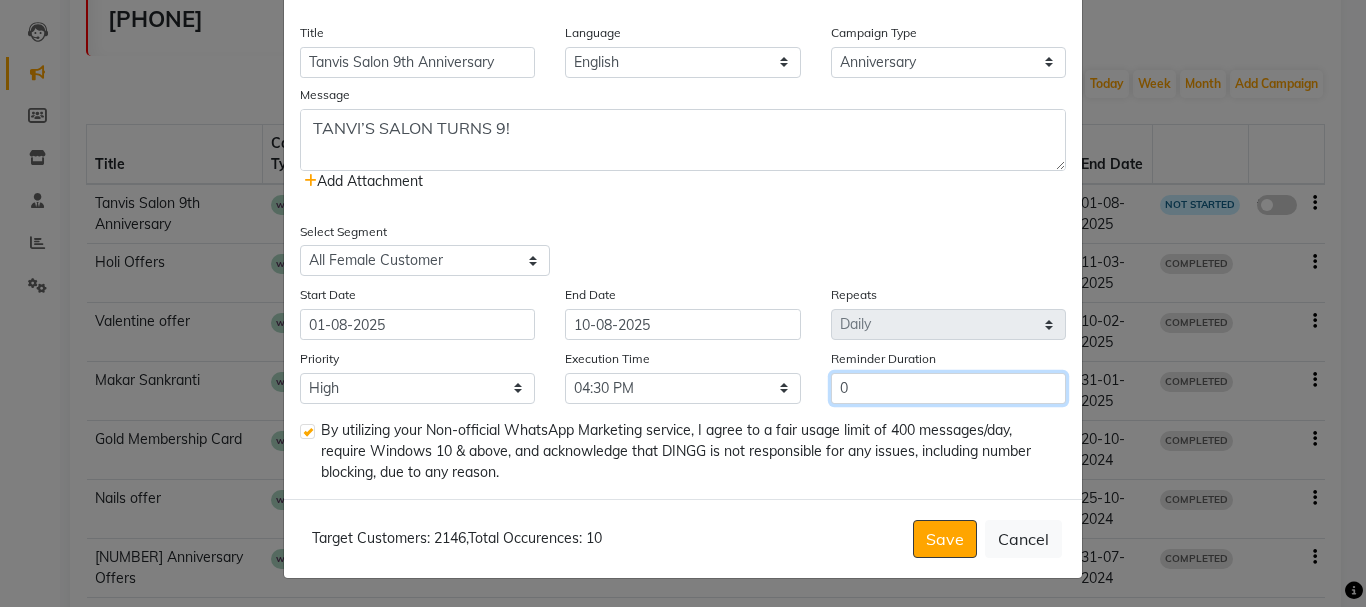 click on "0" at bounding box center (948, 388) 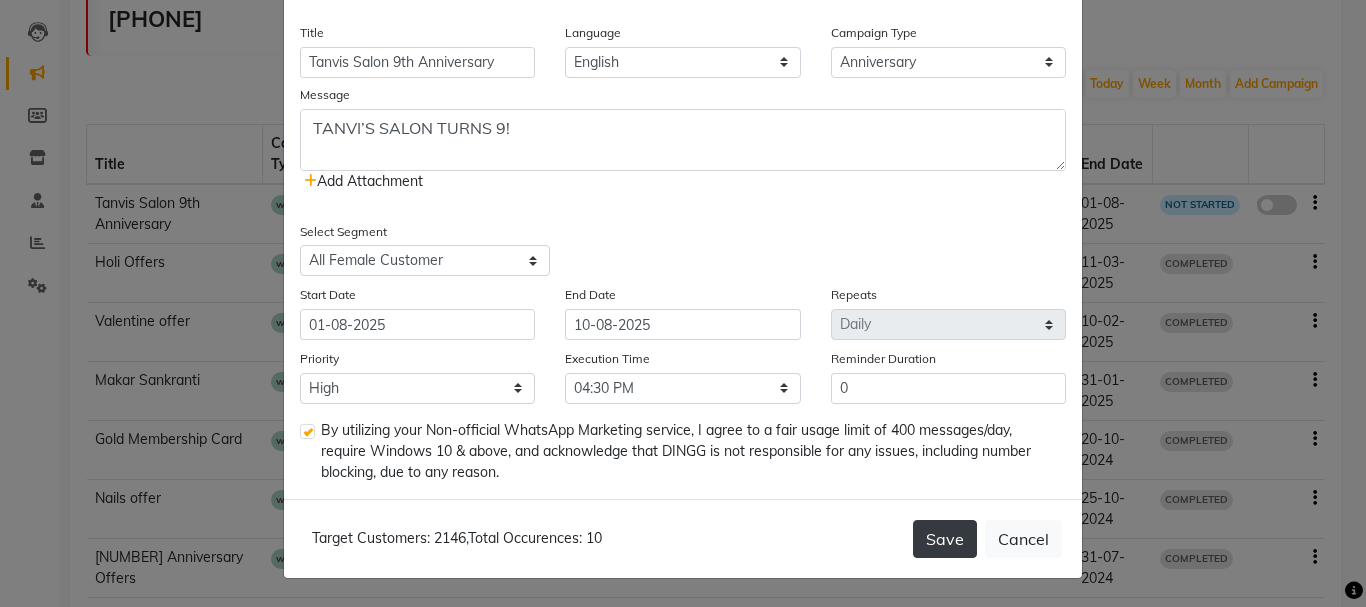 click on "Save" 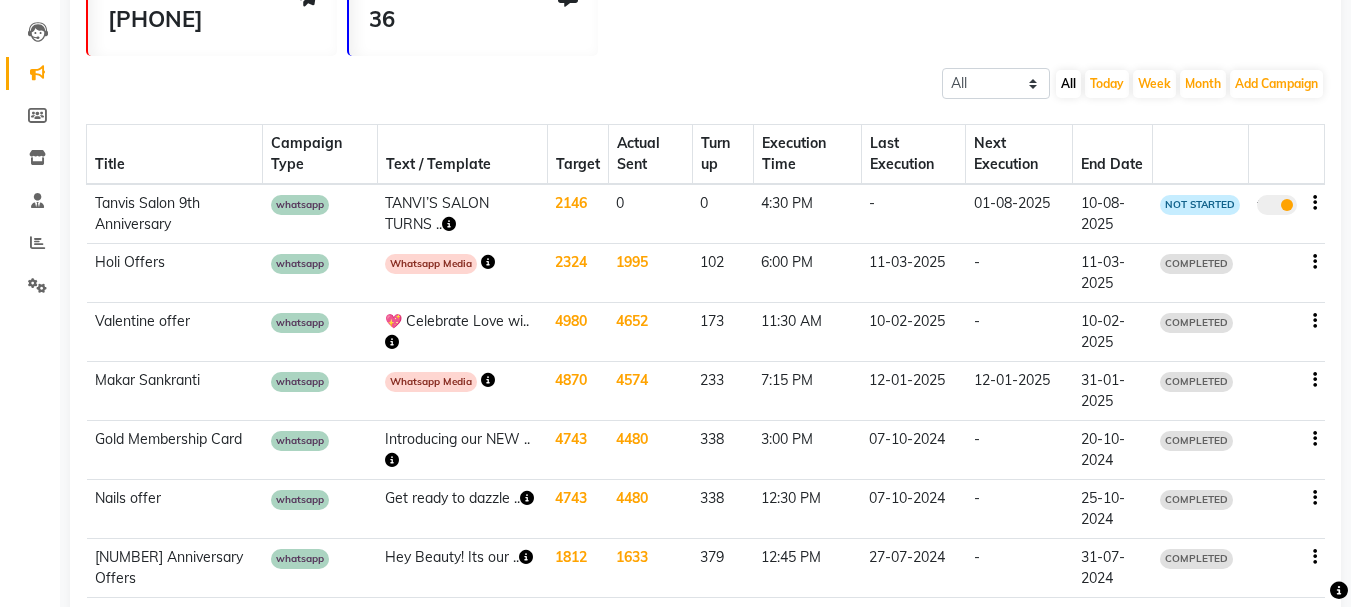 scroll, scrollTop: 0, scrollLeft: 0, axis: both 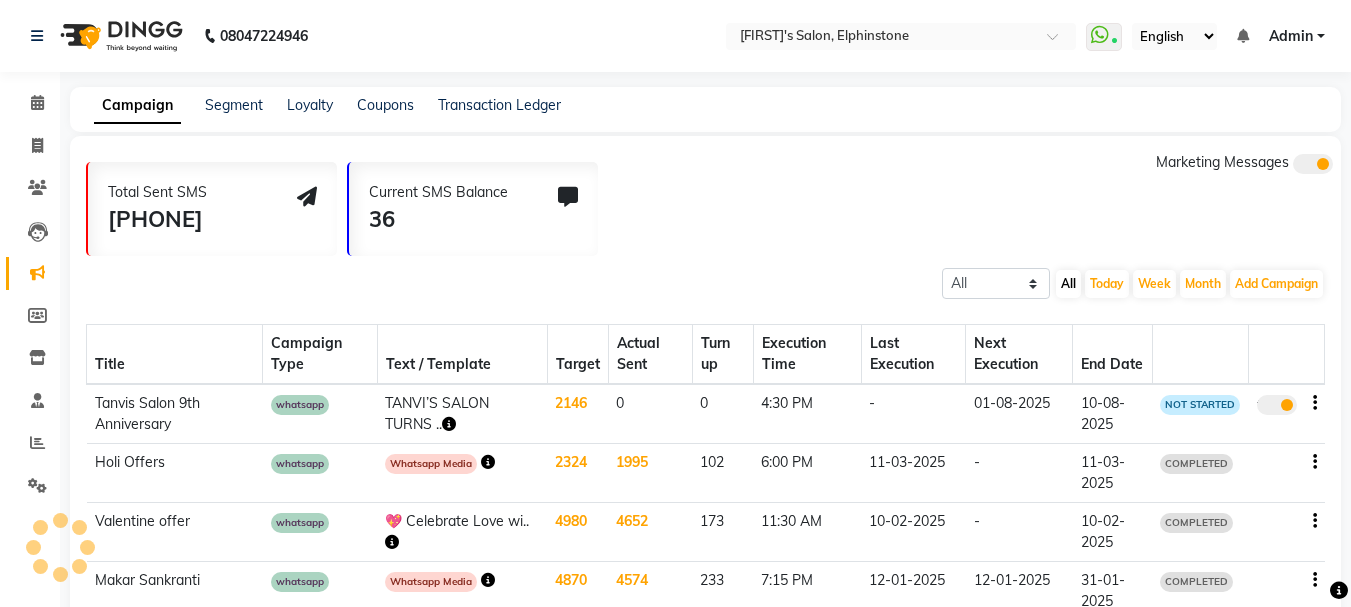 click on "Total Sent SMS 6964 Current SMS Balance 36 Marketing Messages" 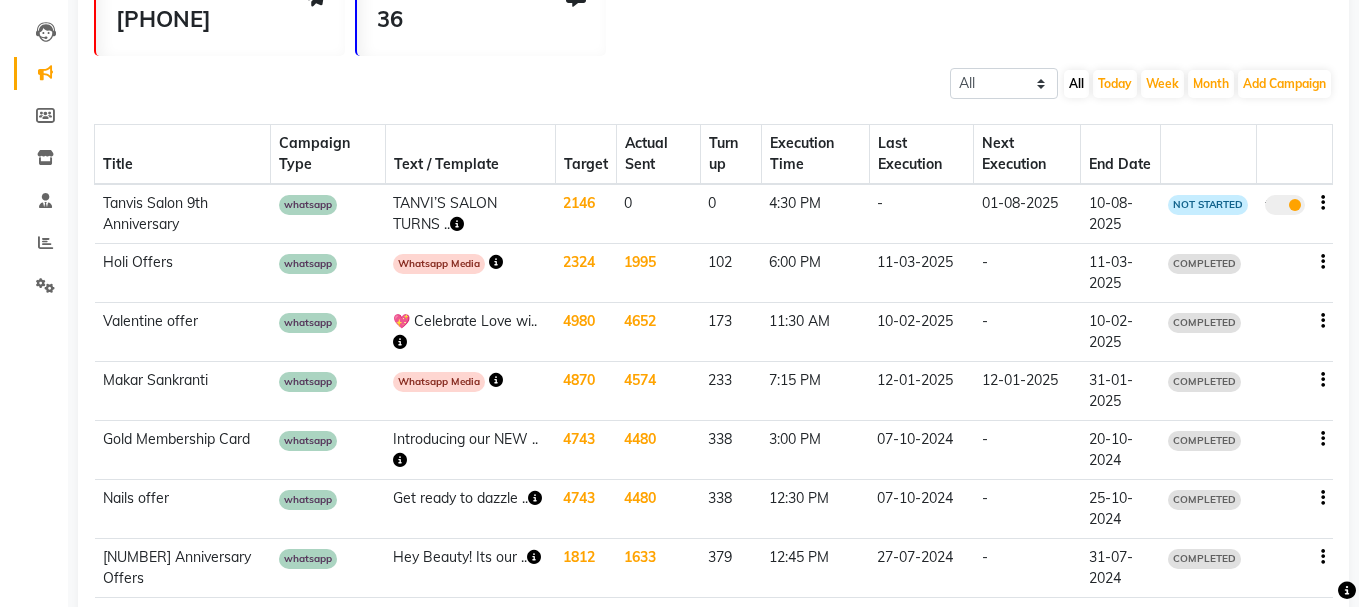 scroll, scrollTop: 0, scrollLeft: 0, axis: both 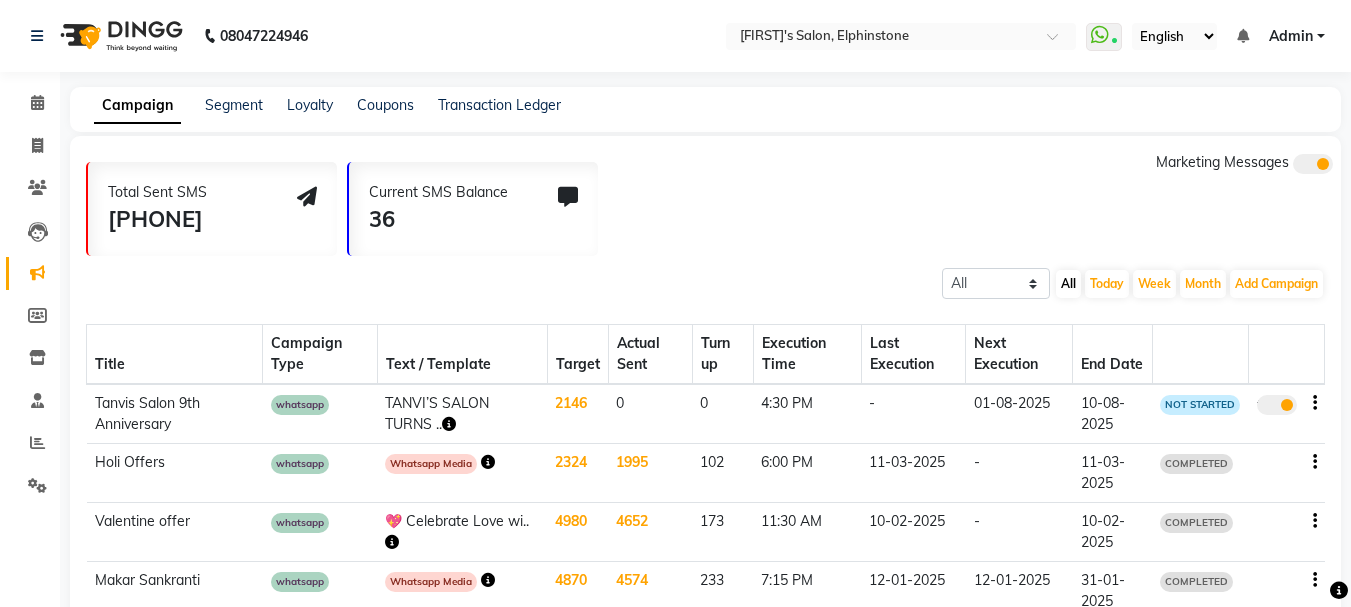 click on "Total Sent SMS 6964 Current SMS Balance 36 Marketing Messages" 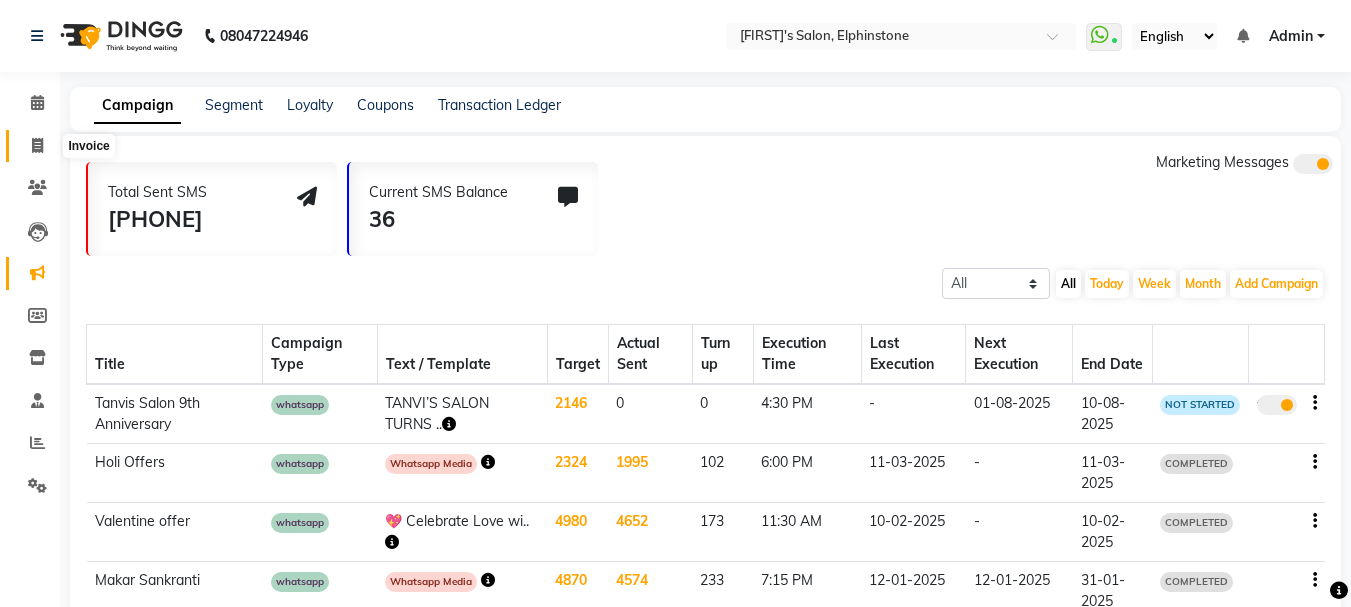 click 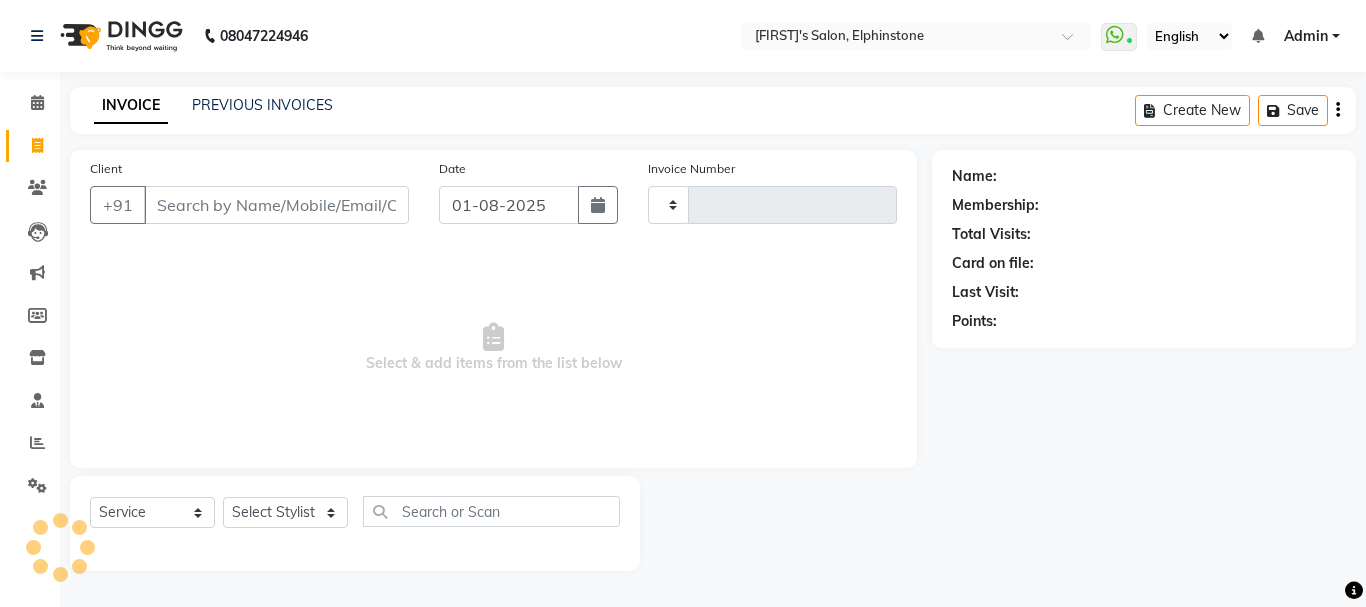 click on "Client" at bounding box center [276, 205] 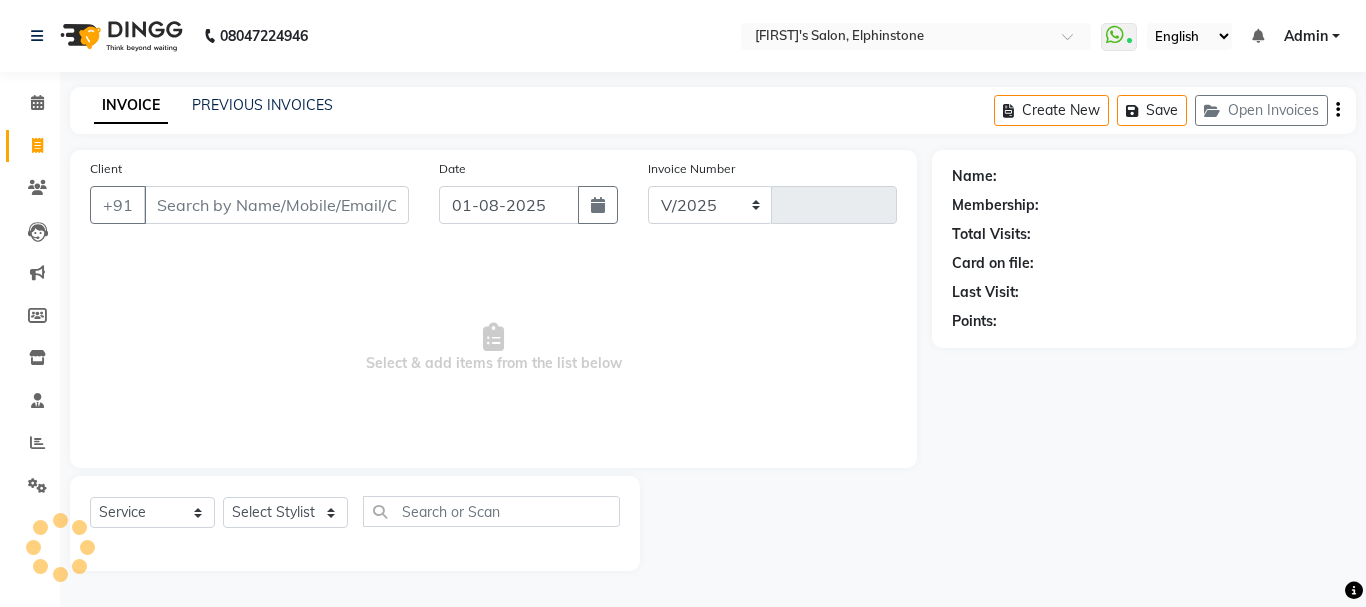 select on "716" 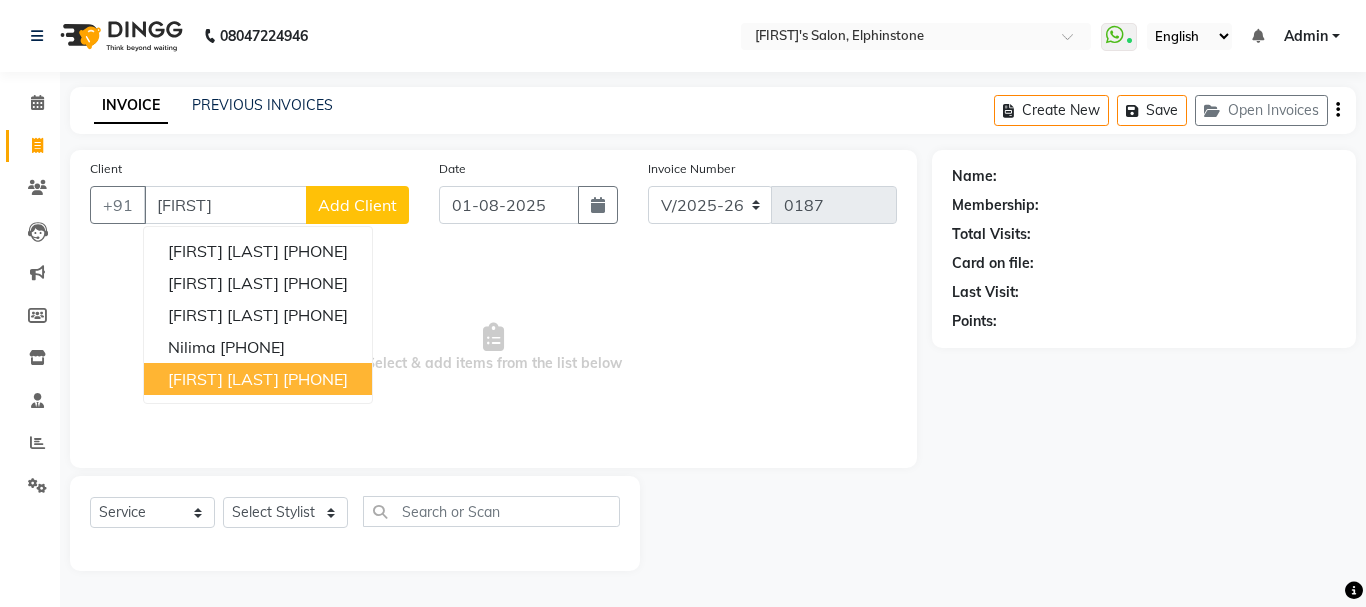 click on "[PHONE]" at bounding box center [315, 379] 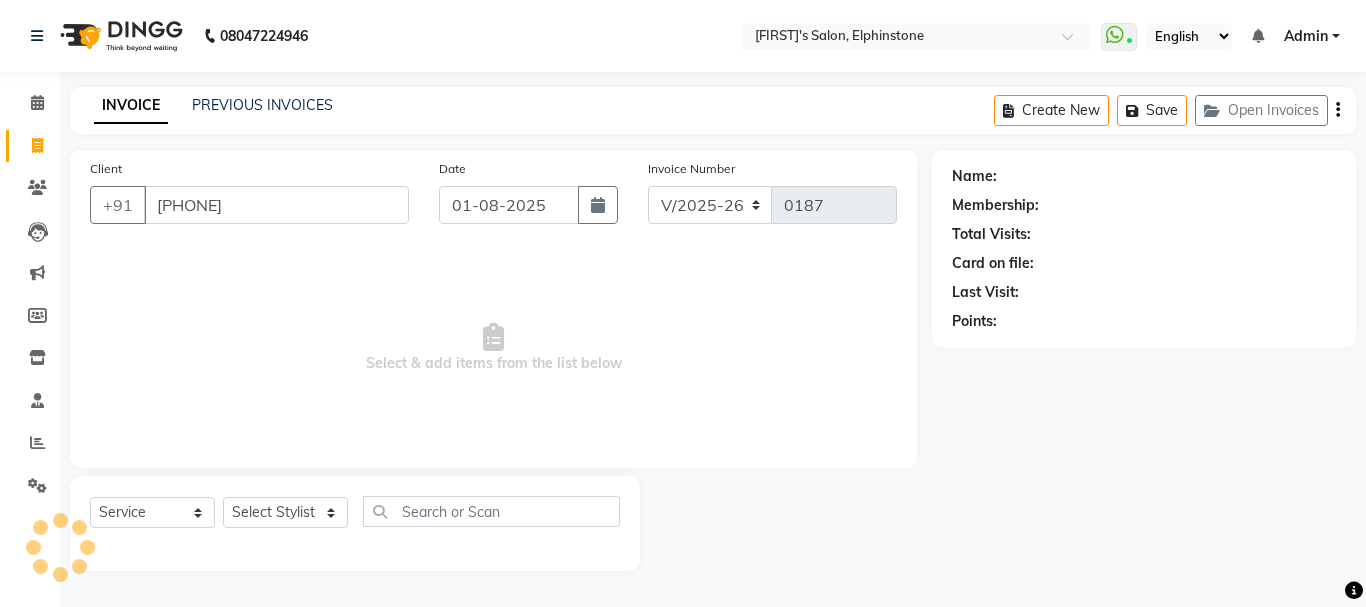type on "[PHONE]" 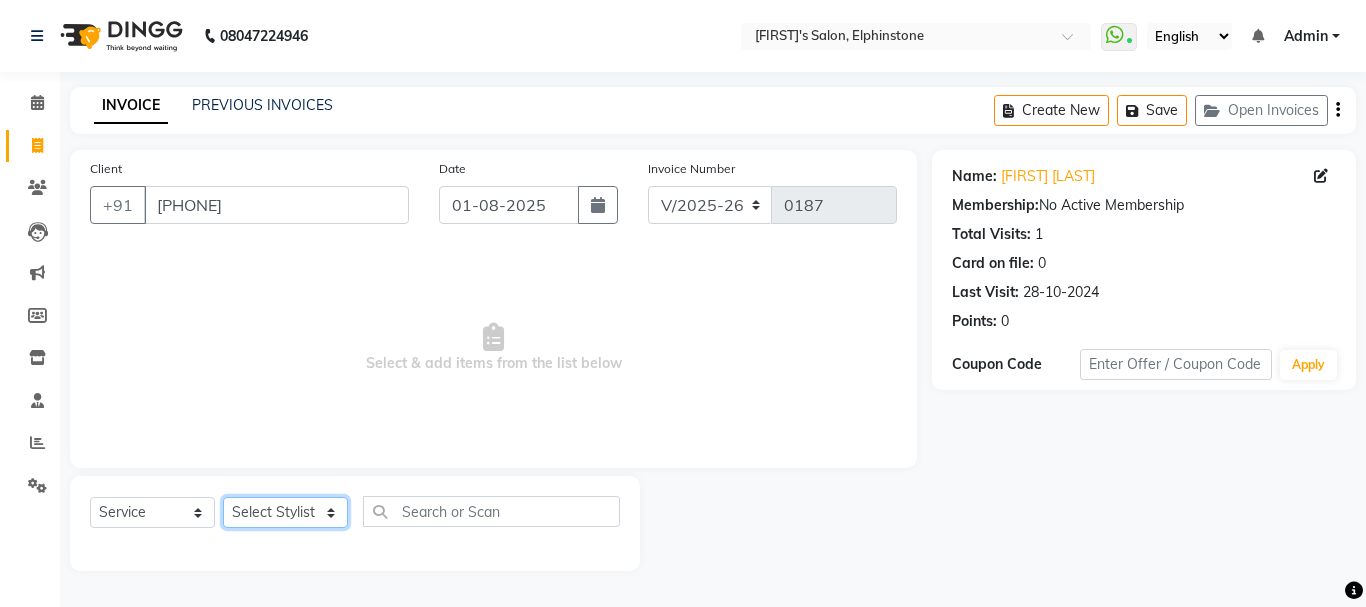 click on "Select Stylist [FIRST] [LAST] [FIRST] [LAST] [FIRST] [FIRST] [FIRST] [LAST]" 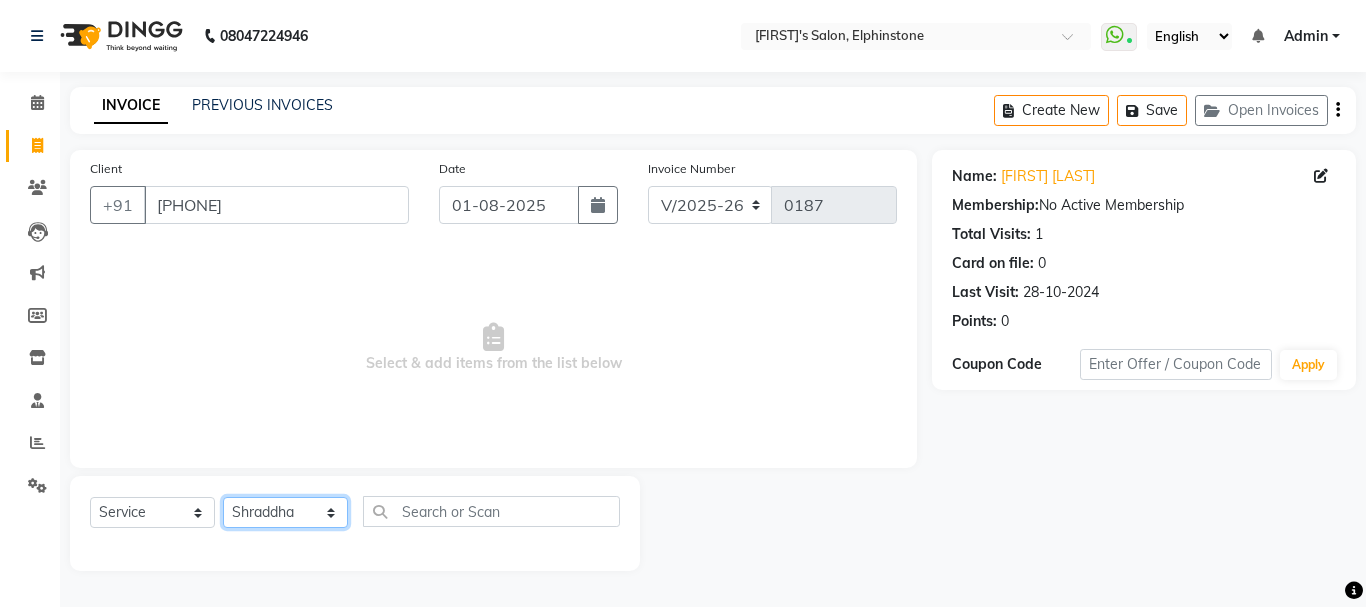 click on "Select Stylist [FIRST] [LAST] [FIRST] [LAST] [FIRST] [FIRST] [FIRST] [LAST]" 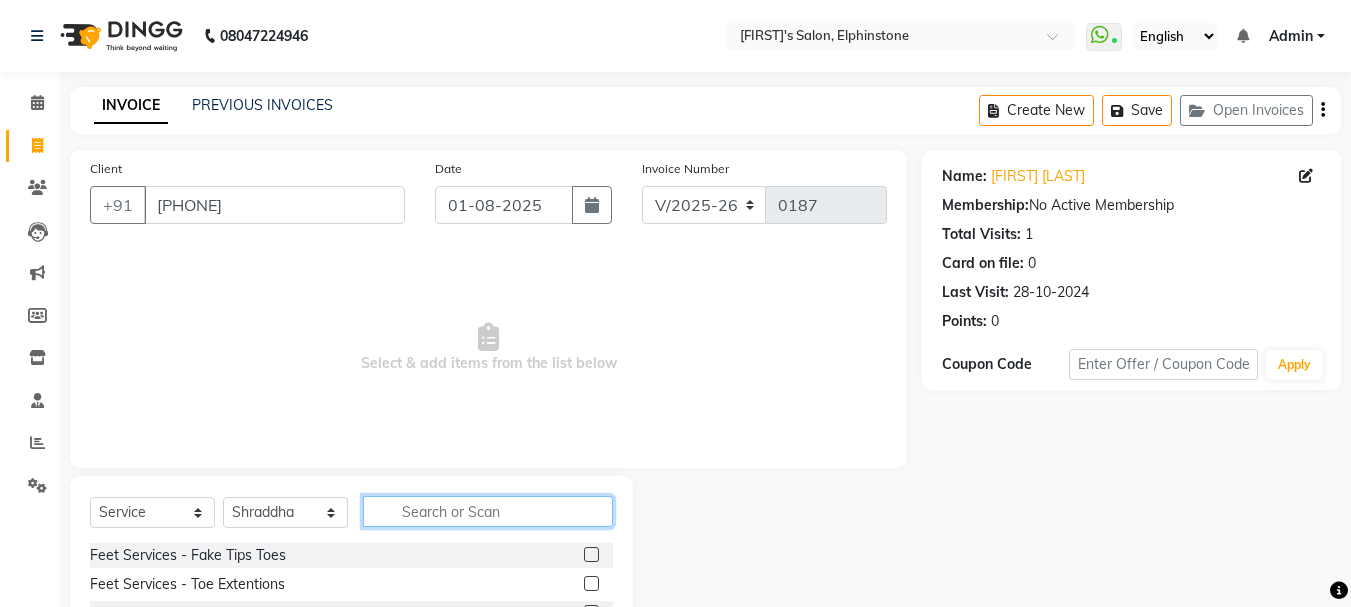click 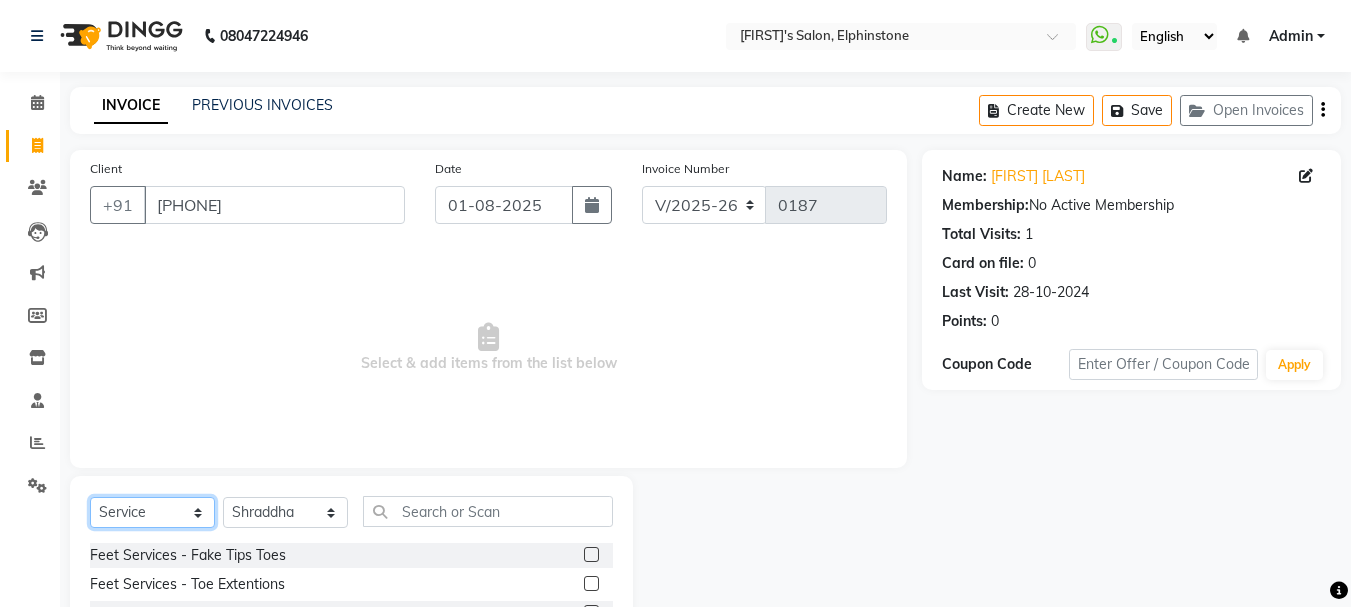 click on "Select  Service  Product  Membership  Package Voucher Prepaid Gift Card" 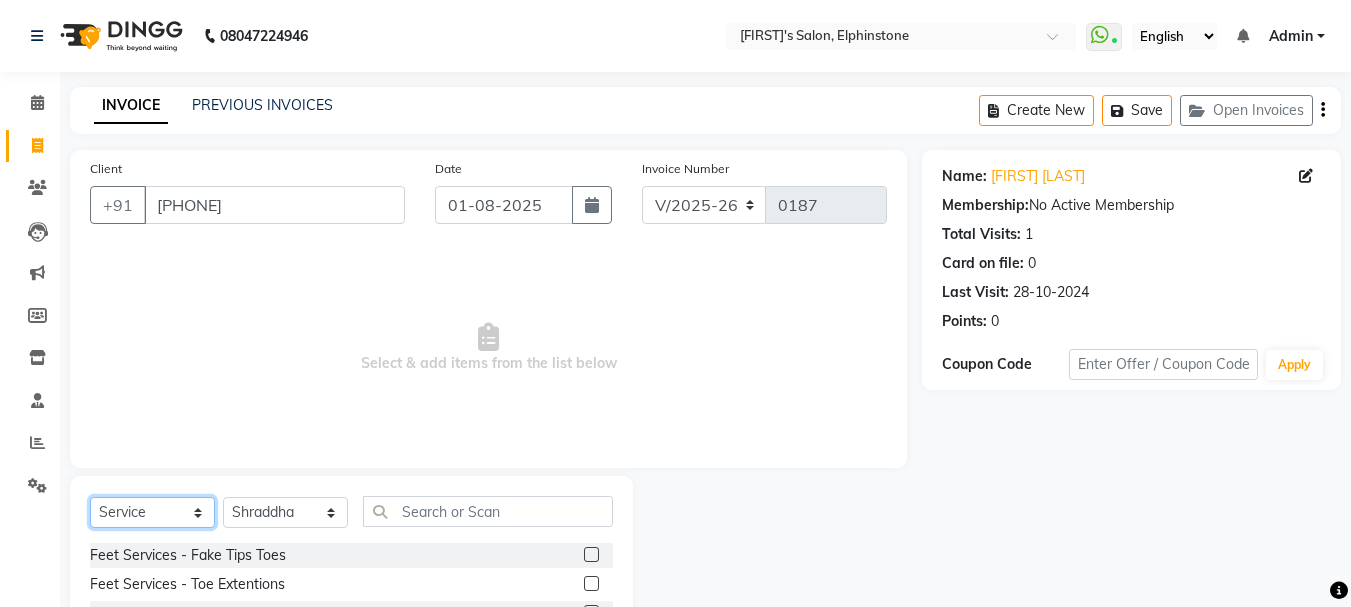 click on "Select  Service  Product  Membership  Package Voucher Prepaid Gift Card" 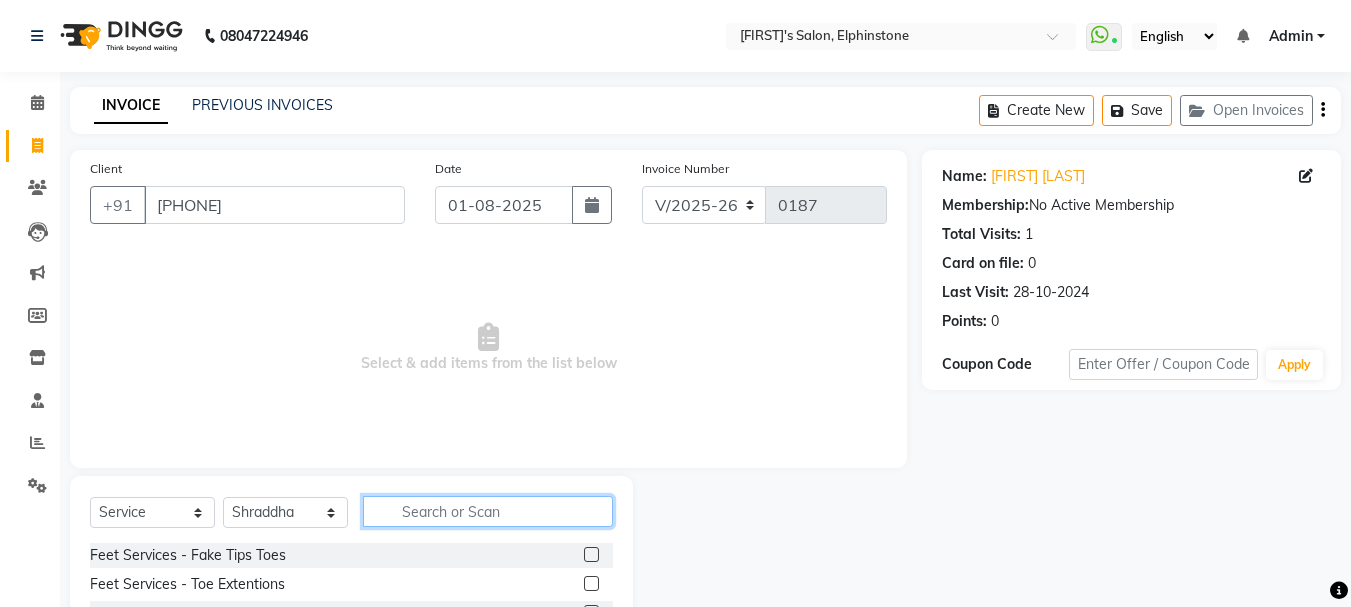 click 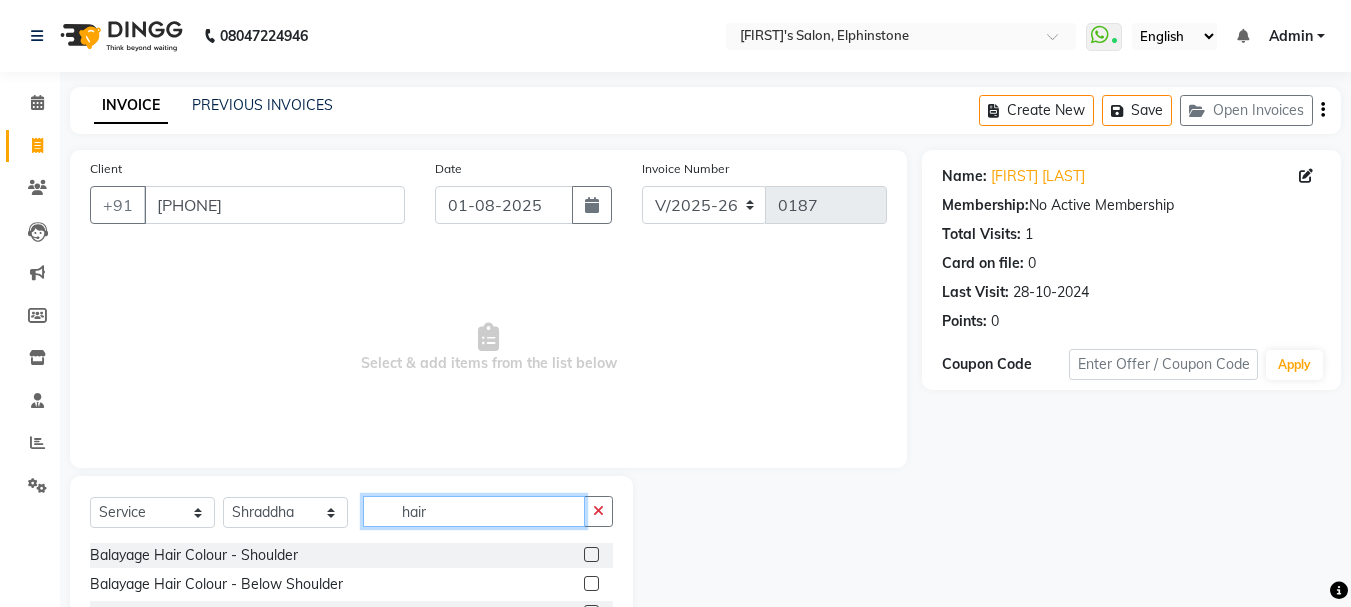 type on "hair k" 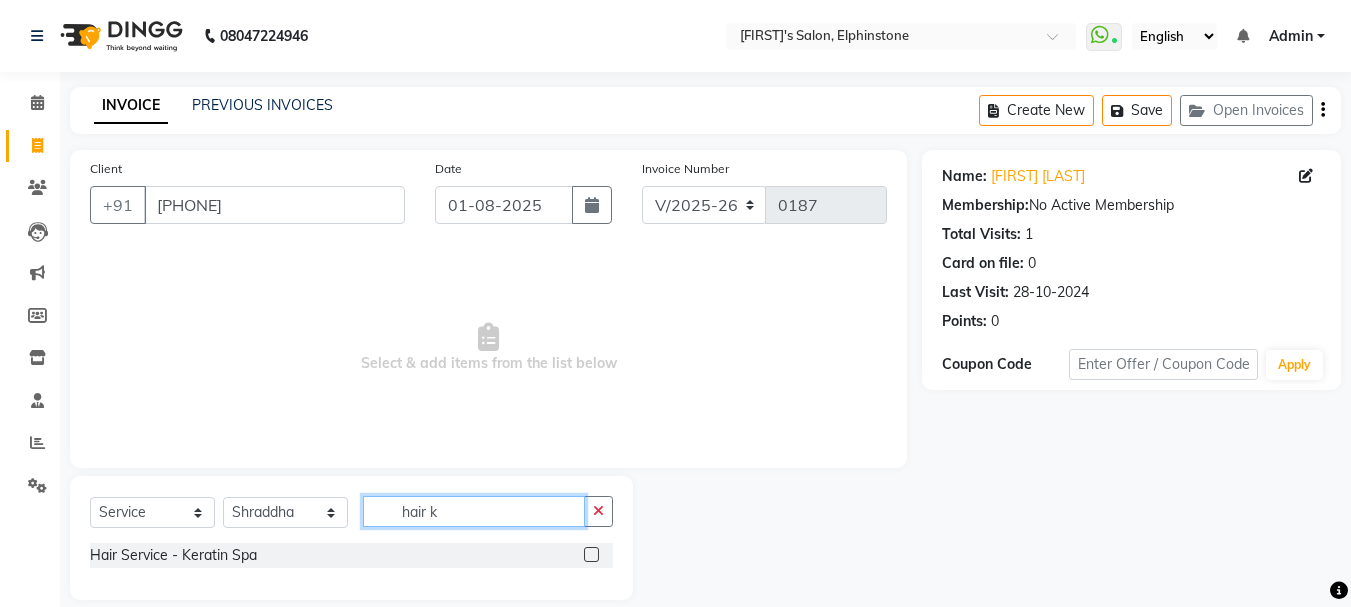 drag, startPoint x: 500, startPoint y: 505, endPoint x: 295, endPoint y: 525, distance: 205.9733 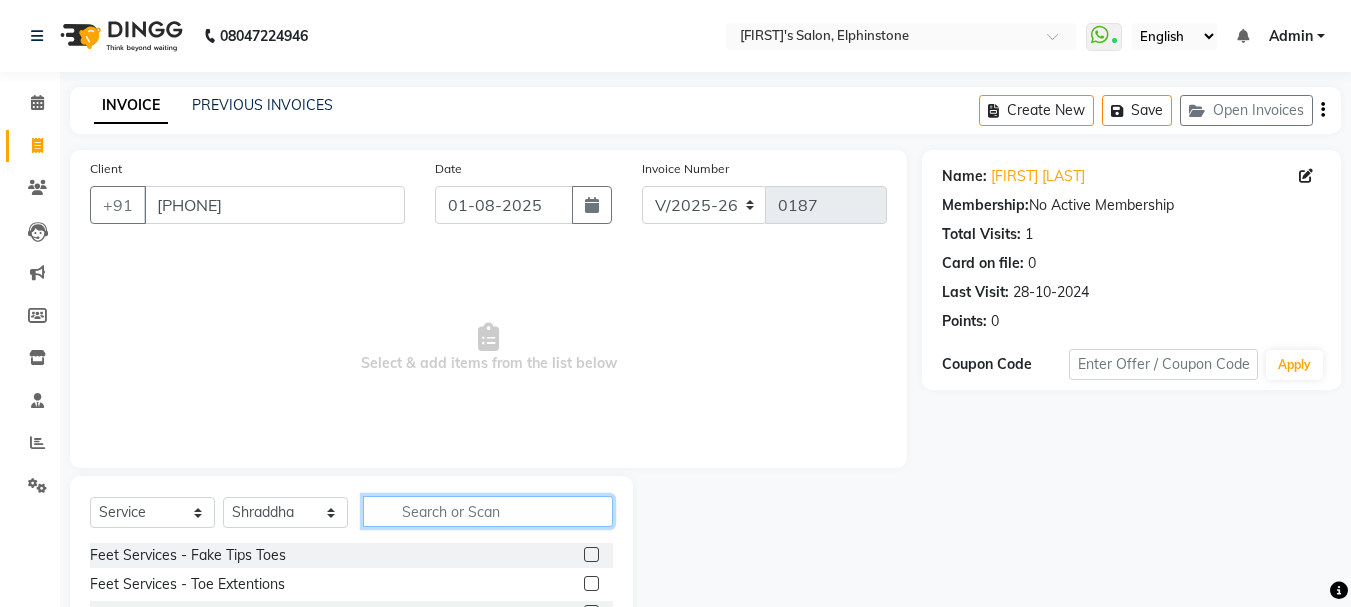 click 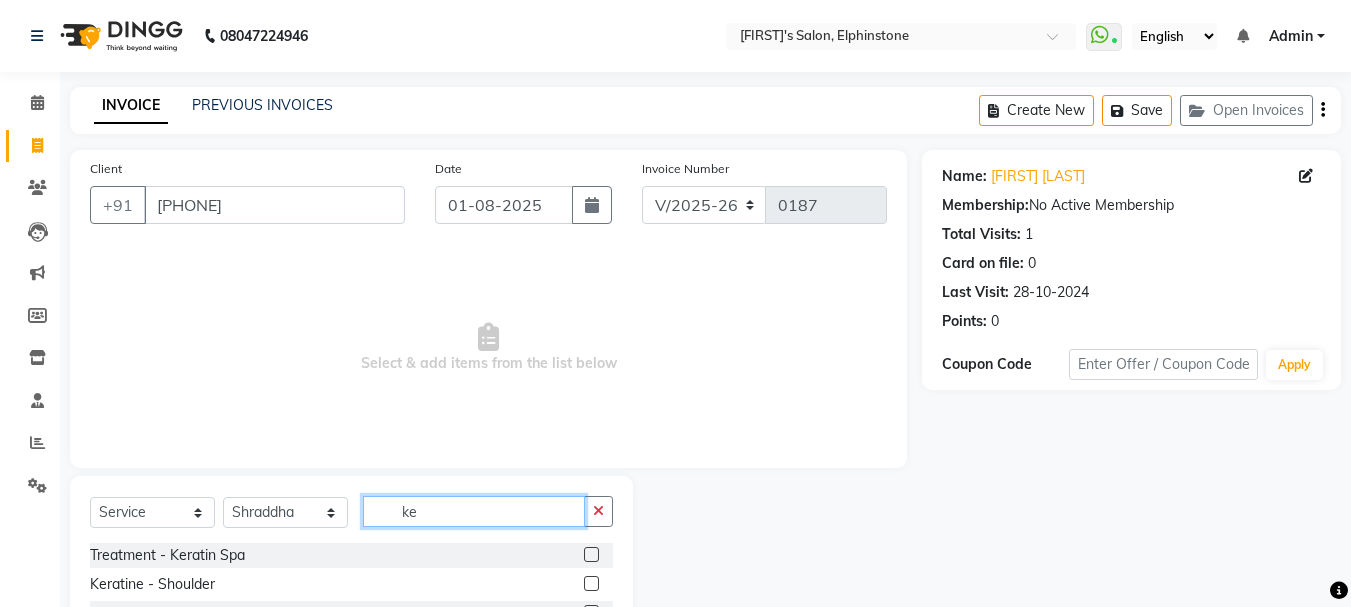 type on "k" 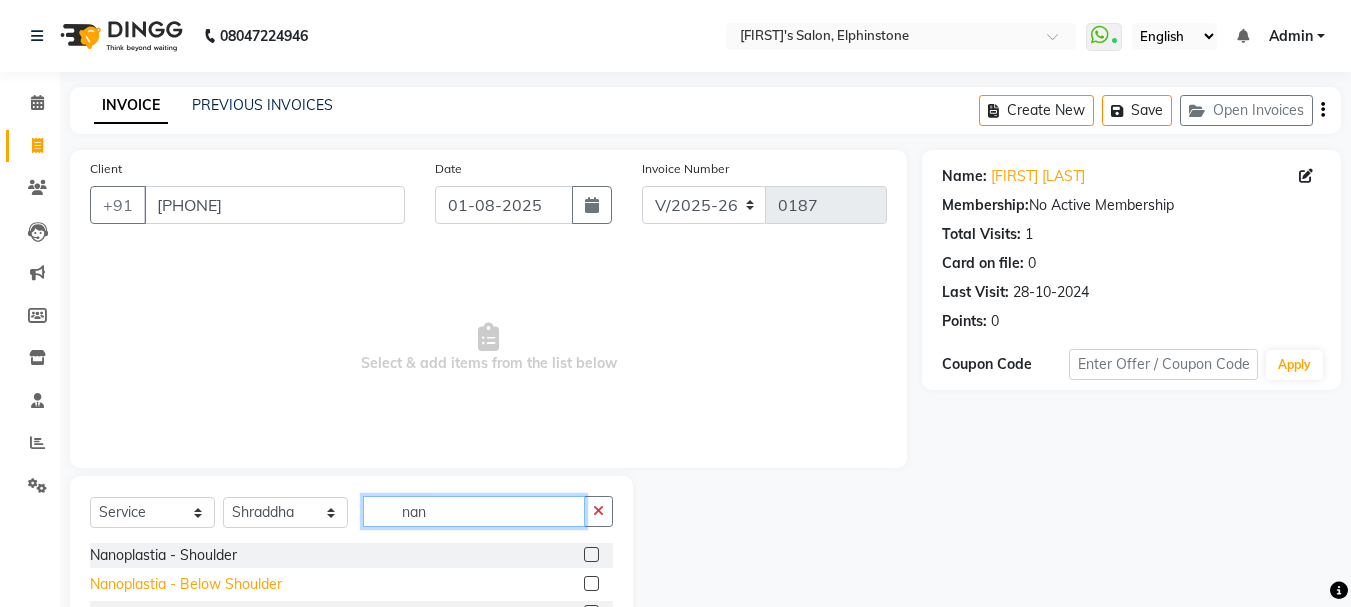 type on "nan" 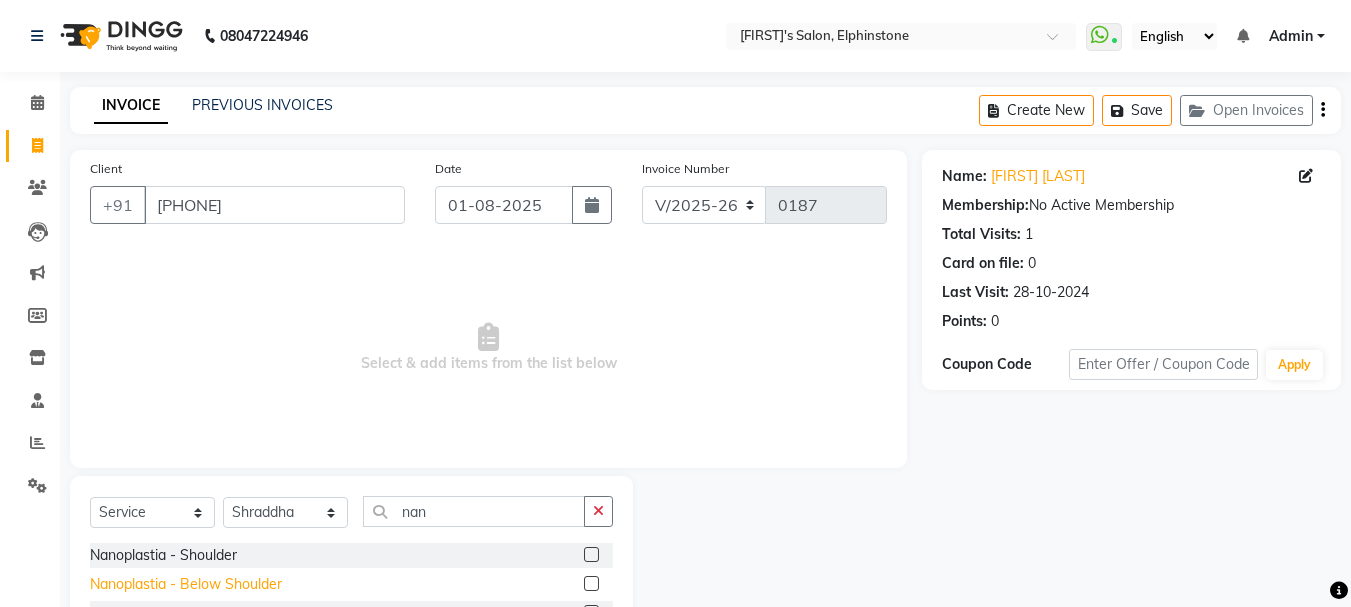 click on "Nanoplastia - Below Shoulder" 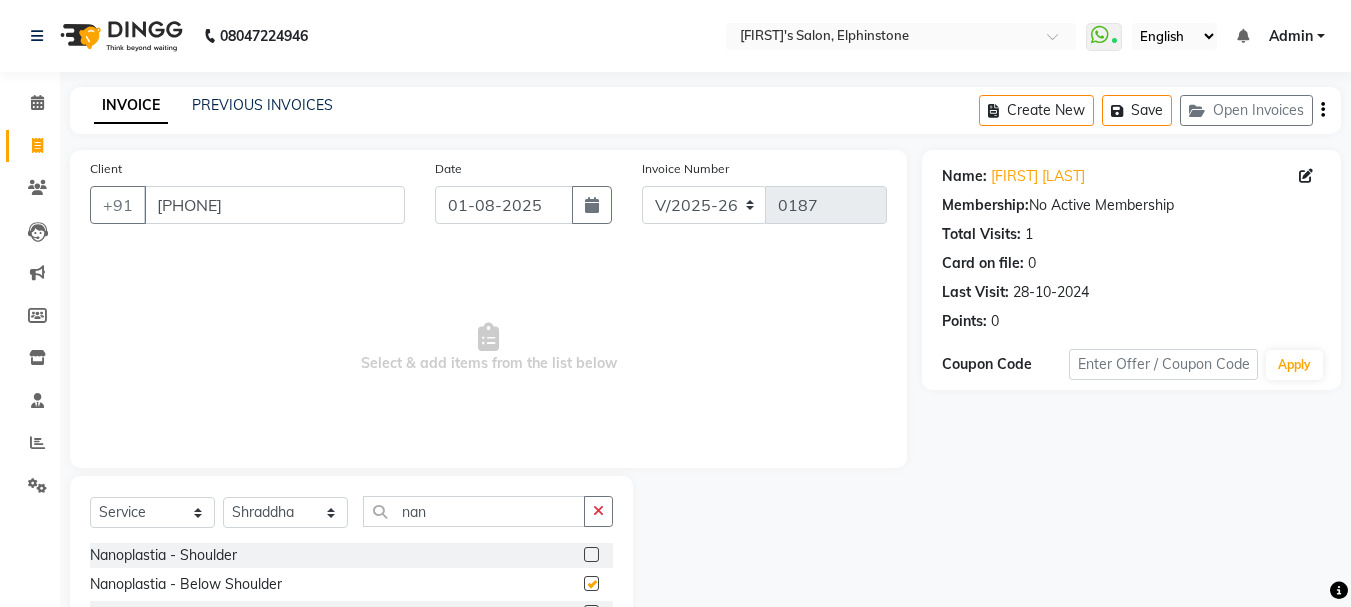 checkbox on "false" 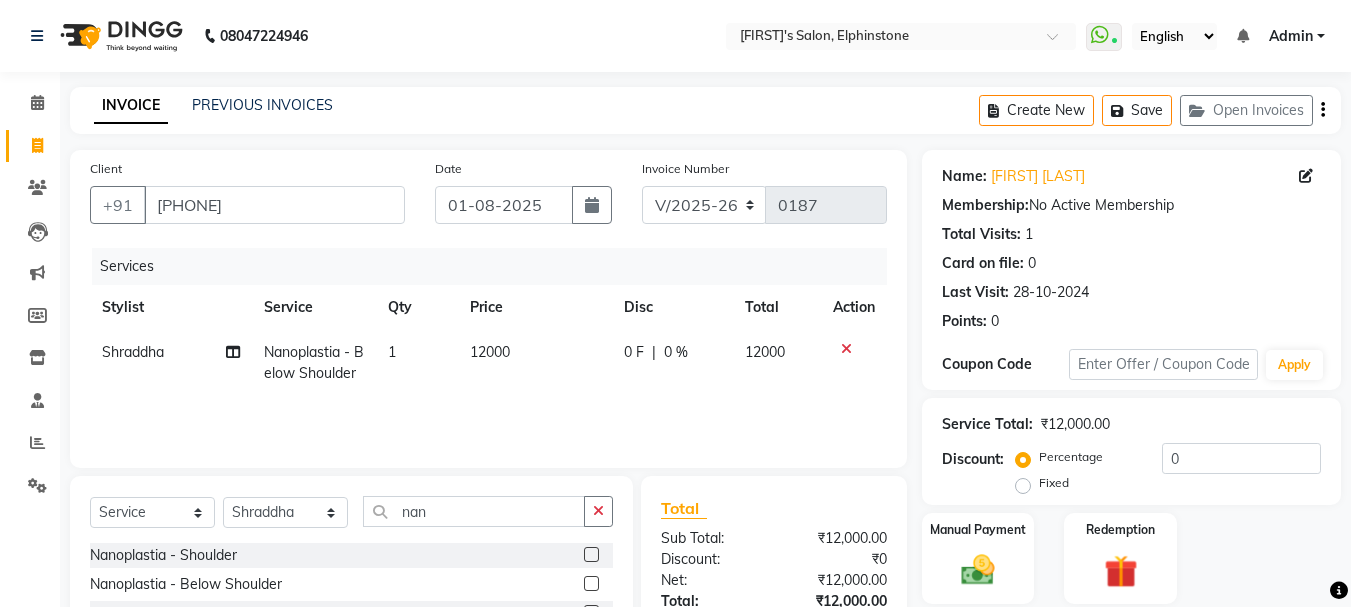 click on "12000" 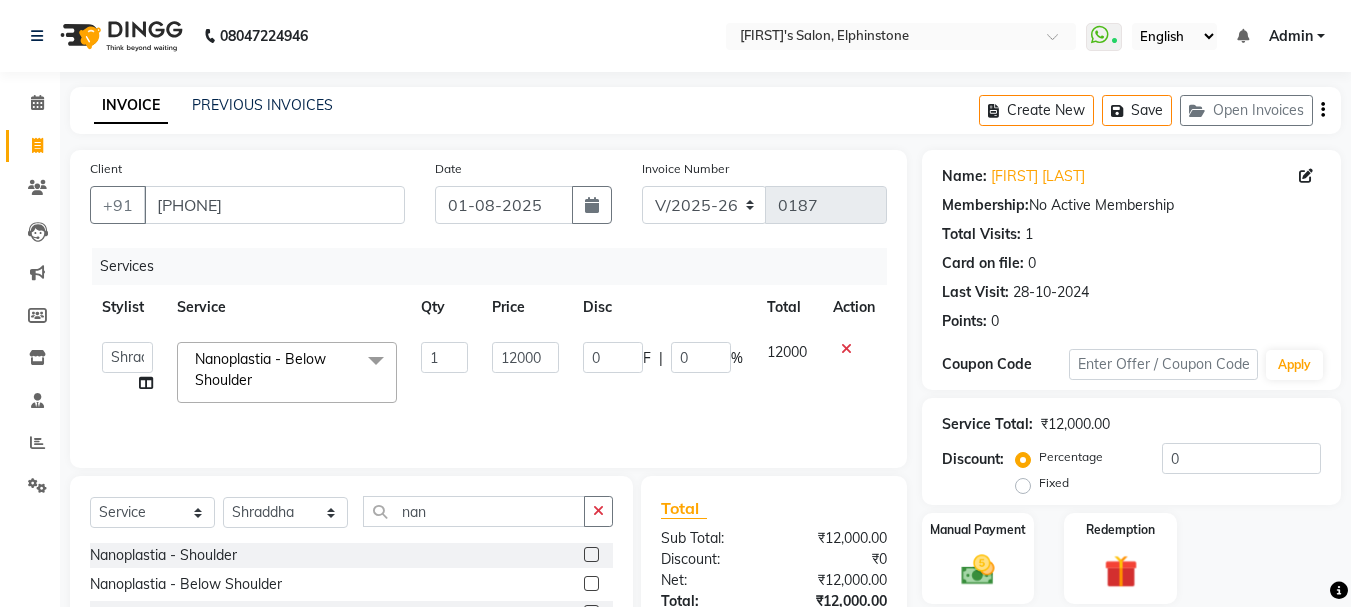 click 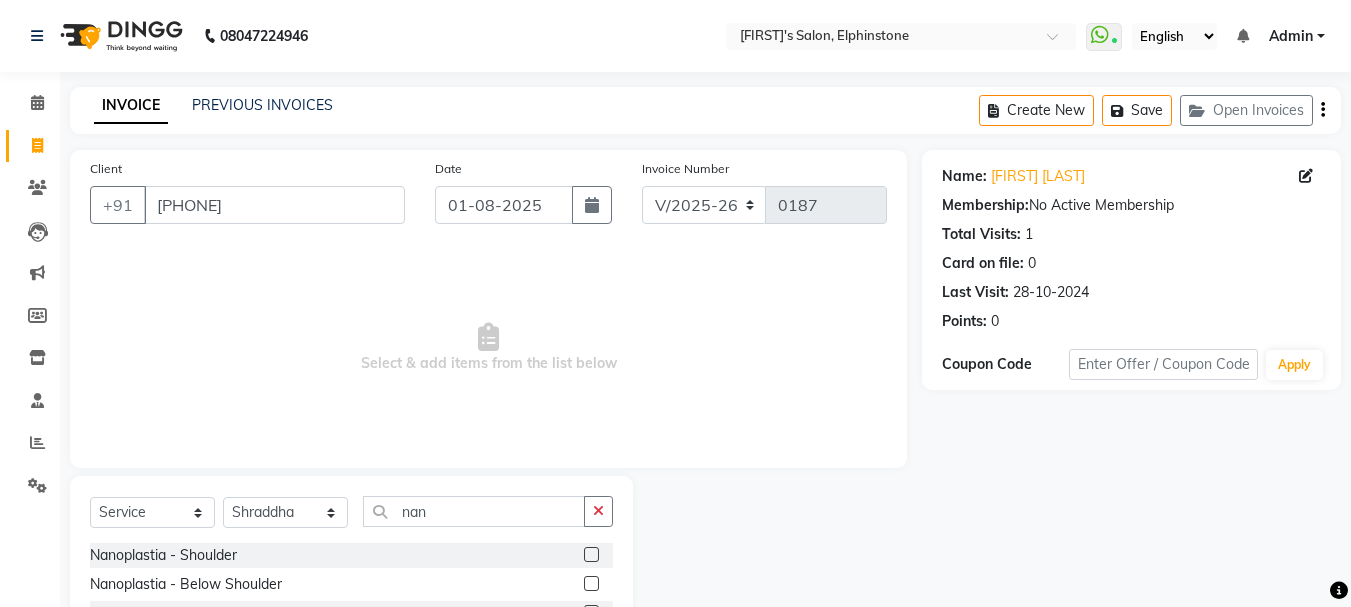 drag, startPoint x: 314, startPoint y: 182, endPoint x: 0, endPoint y: 207, distance: 314.99365 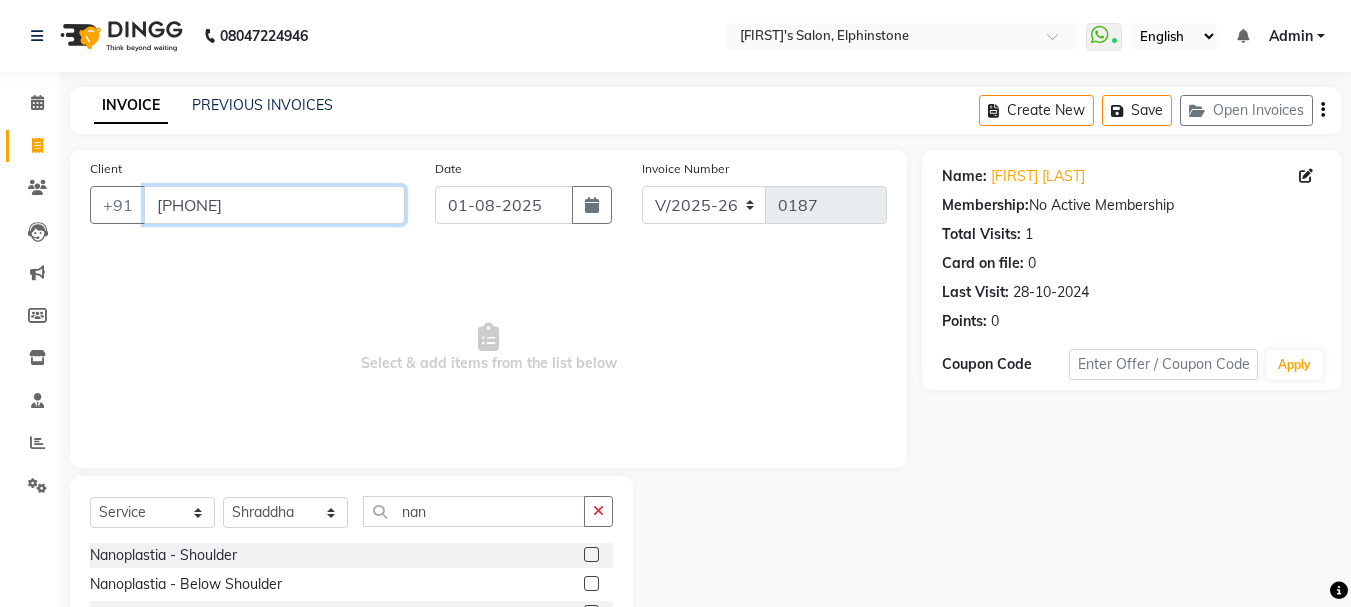click on "[PHONE]" at bounding box center [274, 205] 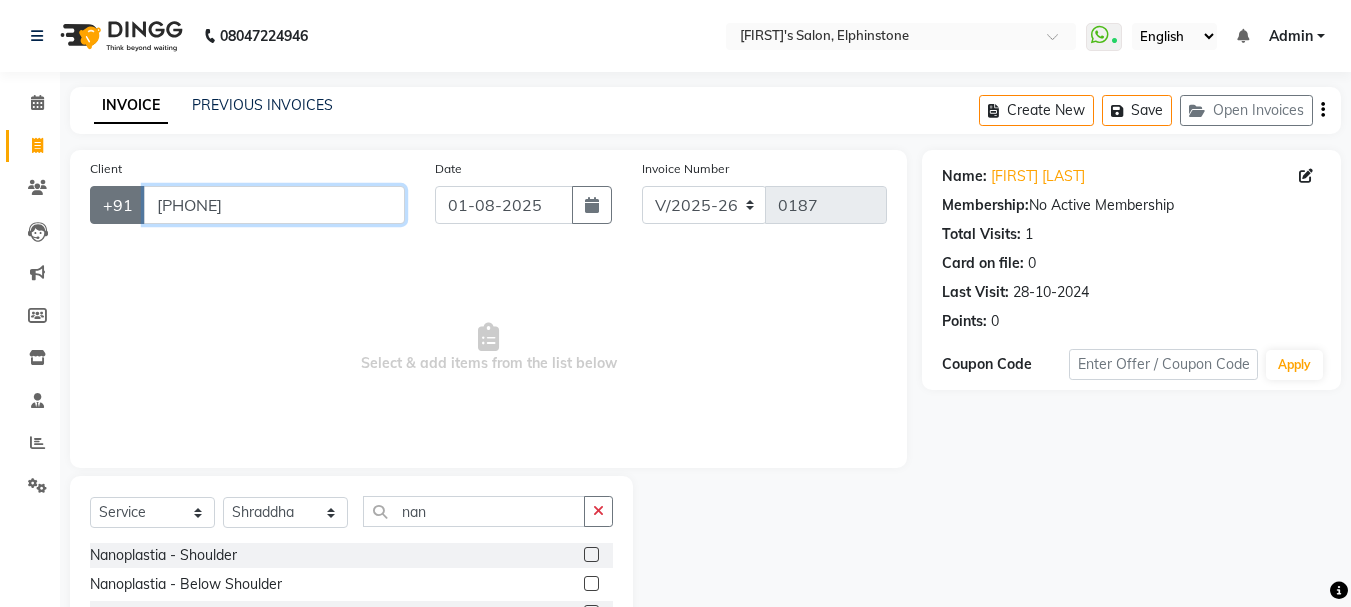 drag, startPoint x: 271, startPoint y: 205, endPoint x: 136, endPoint y: 199, distance: 135.13327 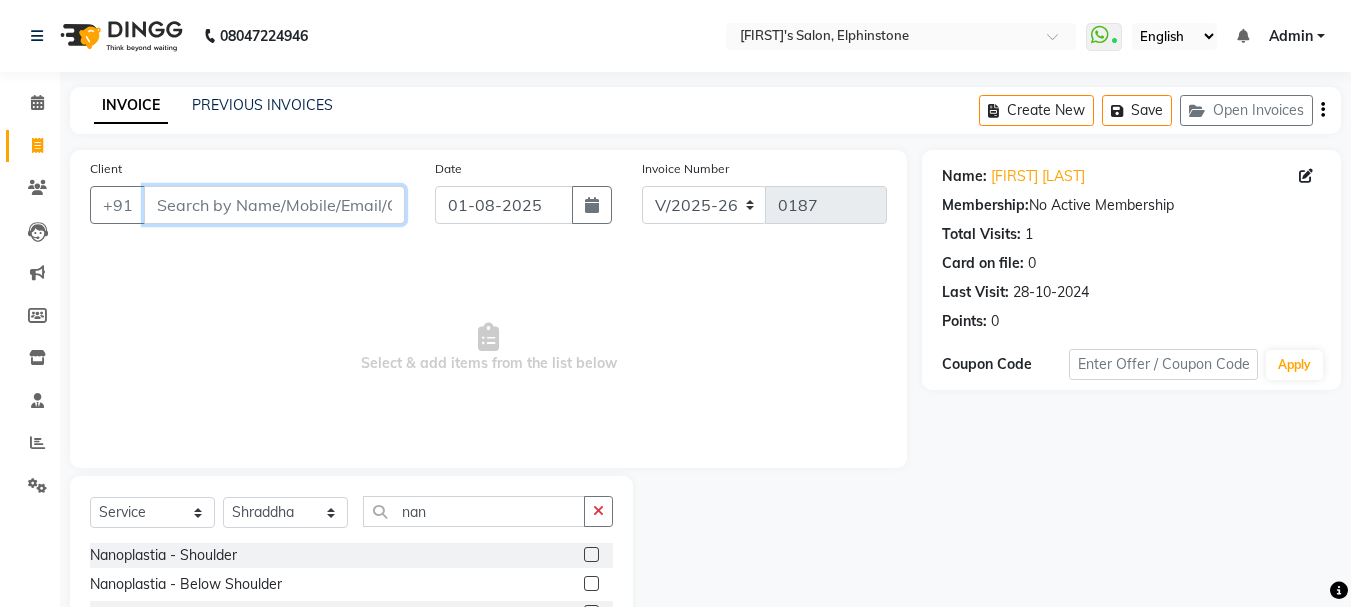 type 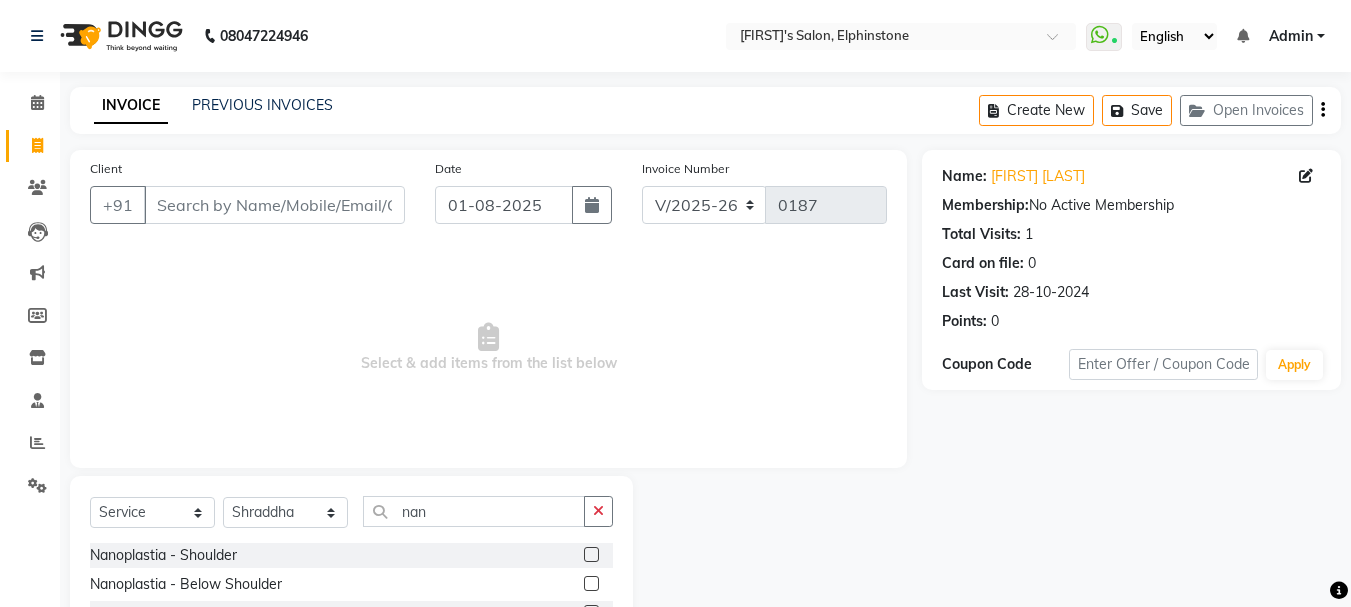 drag, startPoint x: 287, startPoint y: 260, endPoint x: 370, endPoint y: 263, distance: 83.0542 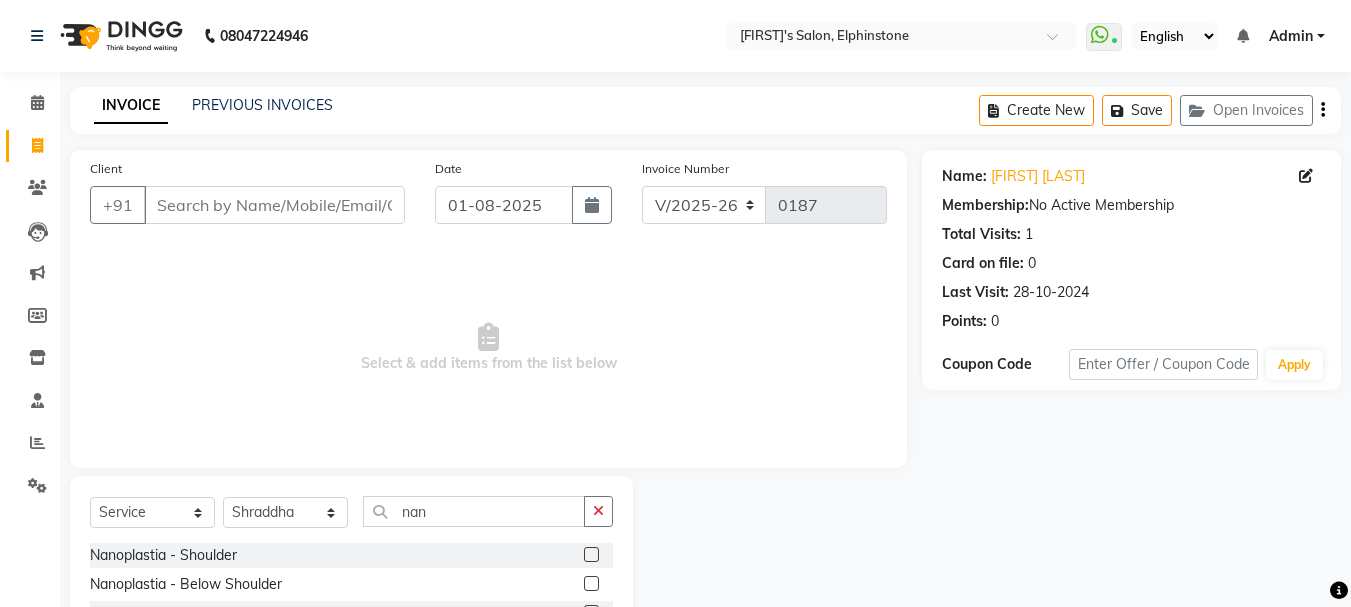 click on "Name: [FIRST] [LAST] Membership:  No Active Membership  Total Visits:  1 Card on file:  0 Last Visit:   [DATE] Points:   0  Coupon Code Apply" 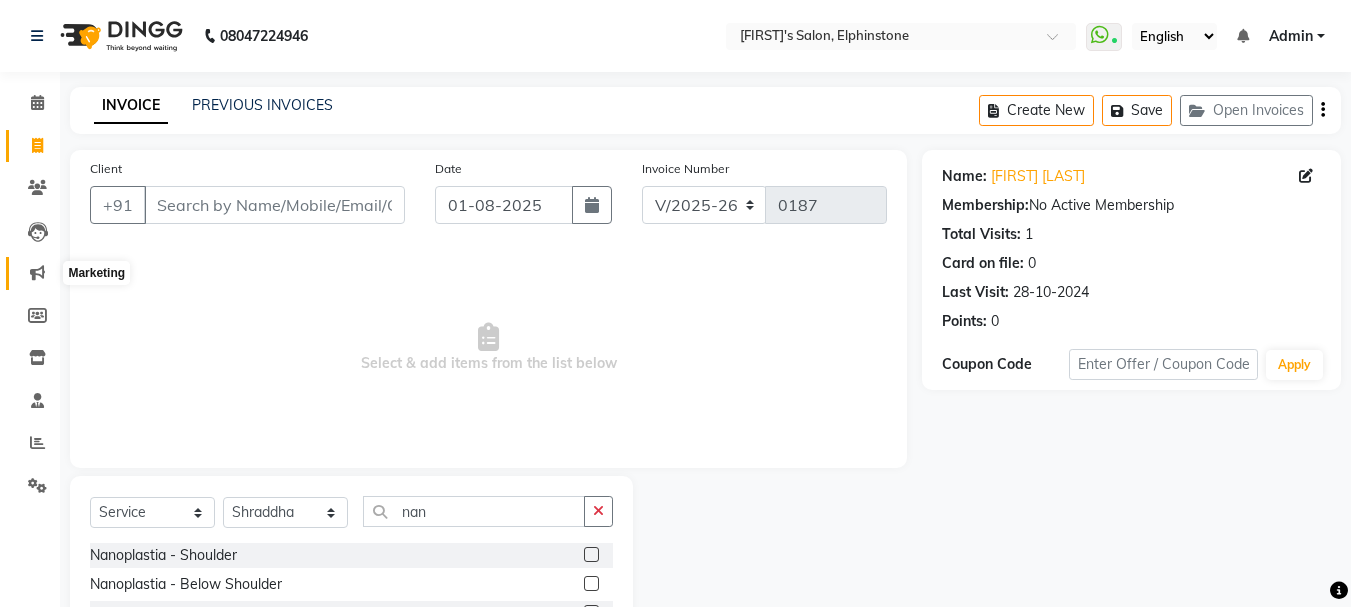 click 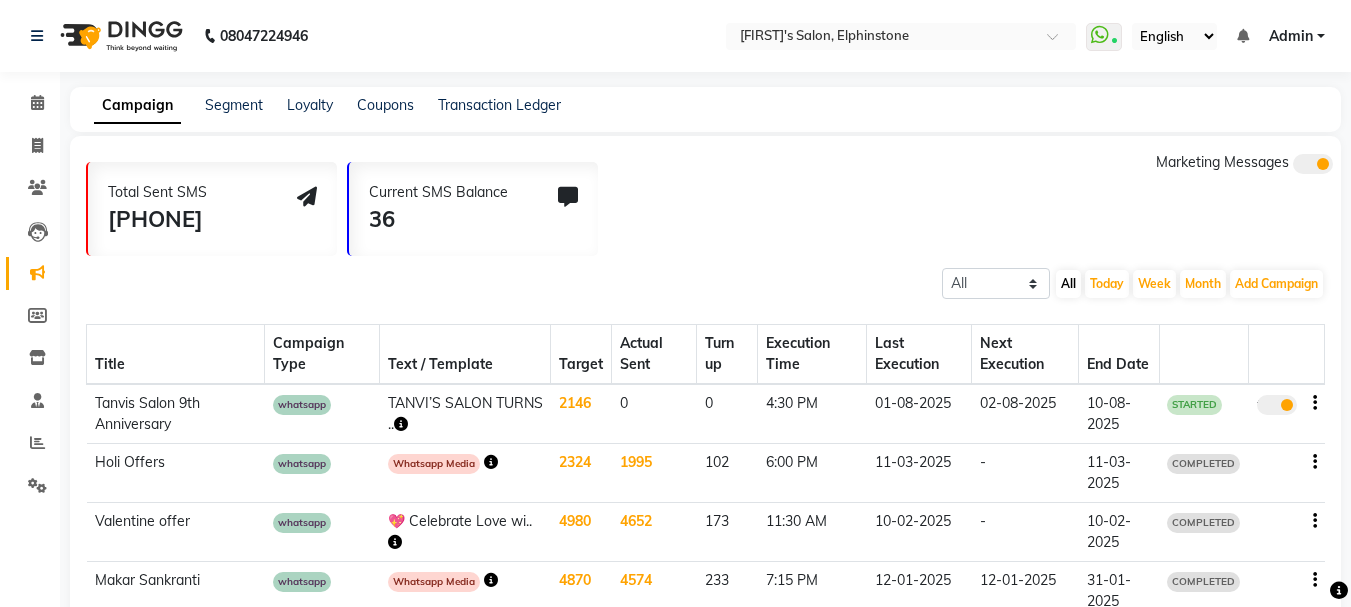 click on "2146" 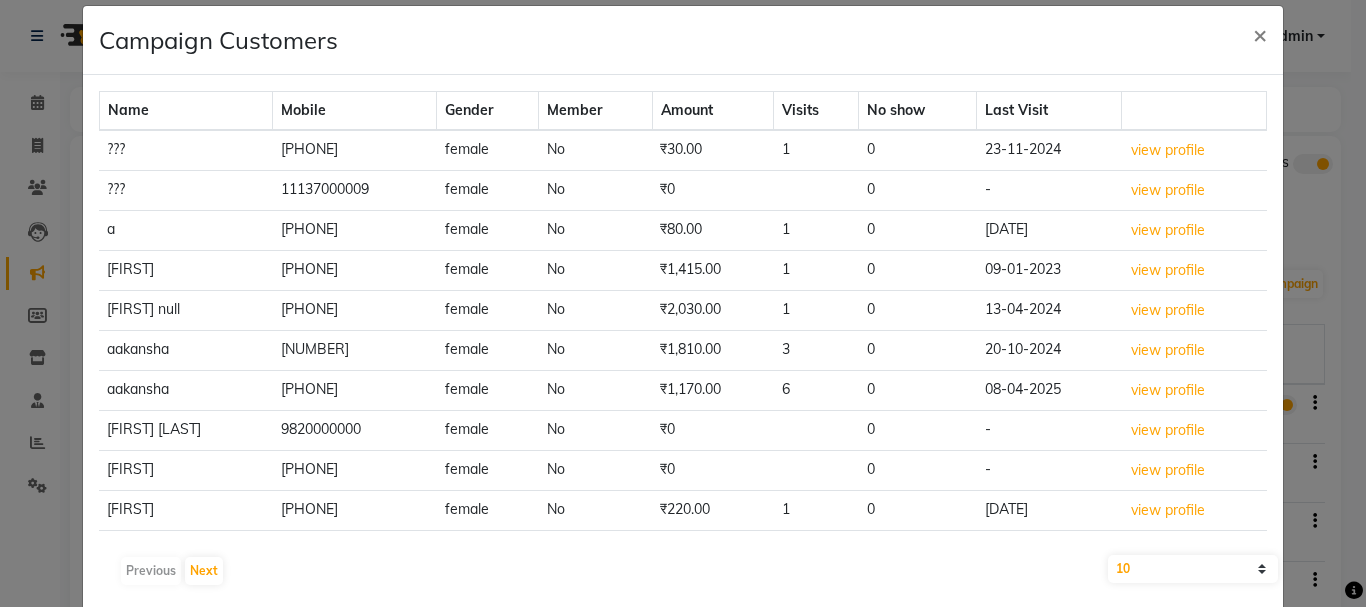 scroll, scrollTop: 0, scrollLeft: 0, axis: both 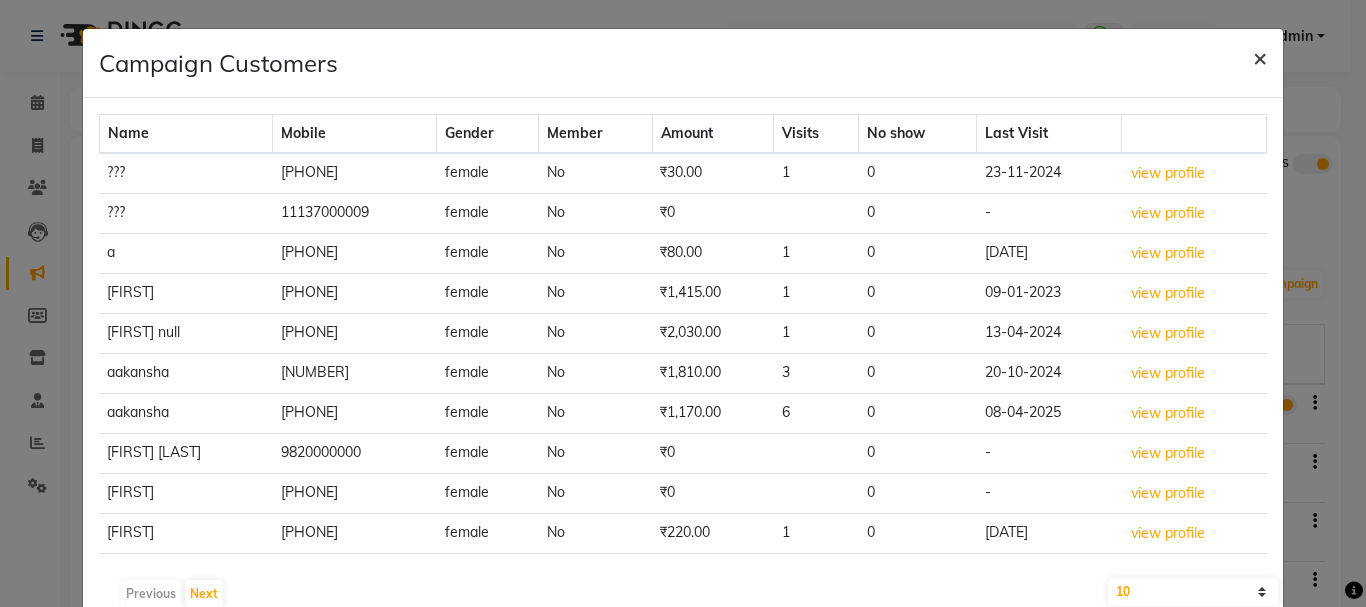 click on "×" 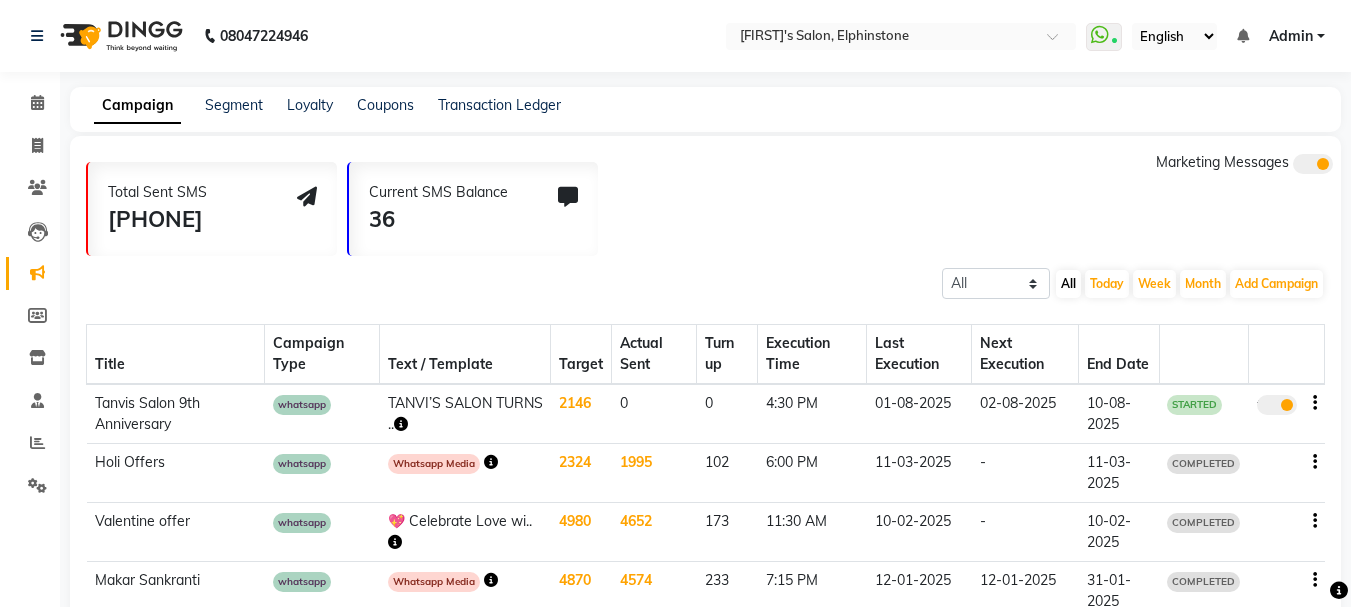 click on "2146" 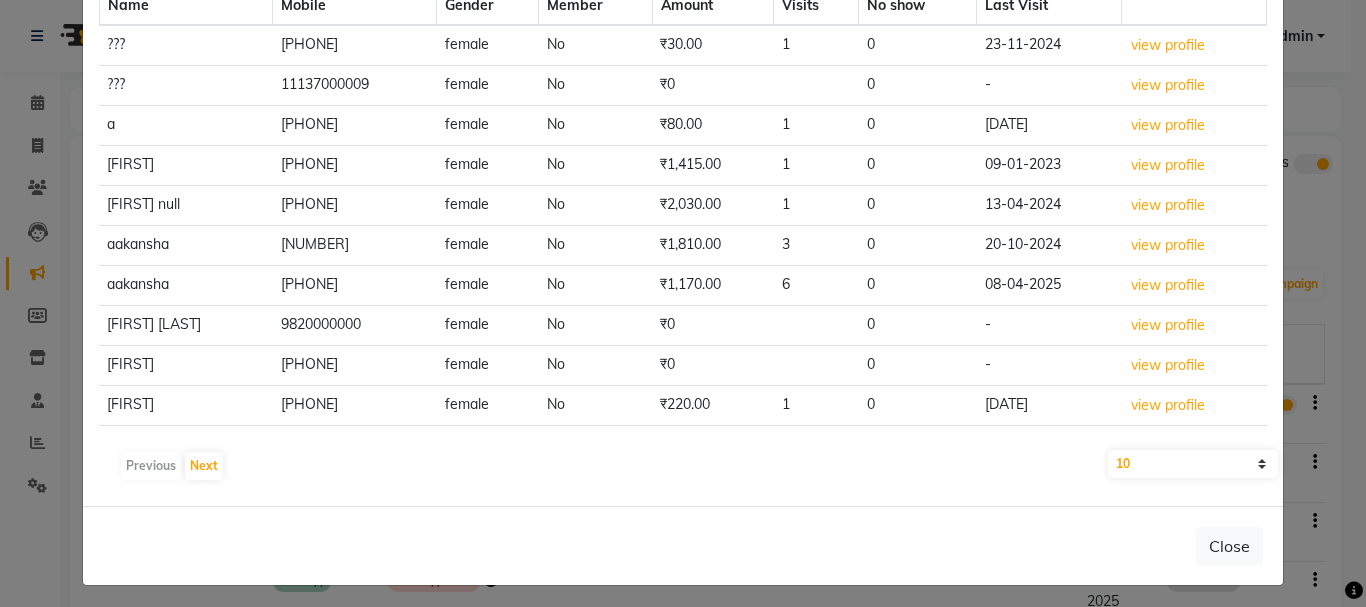 scroll, scrollTop: 135, scrollLeft: 0, axis: vertical 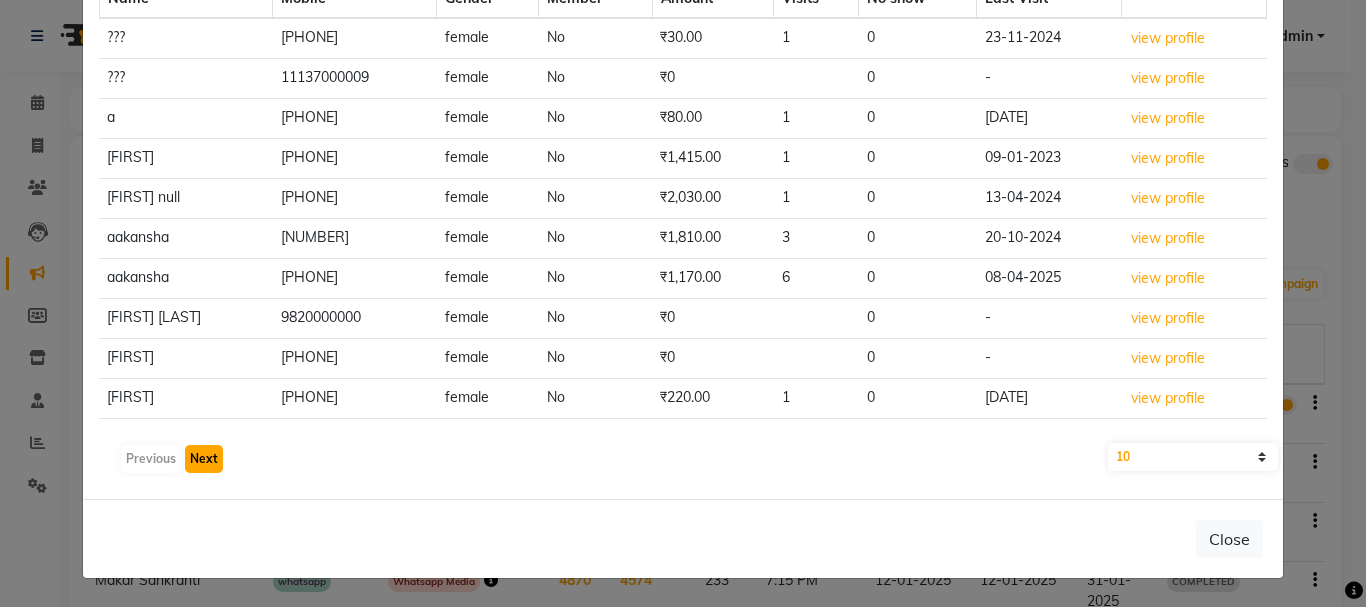 click on "Next" 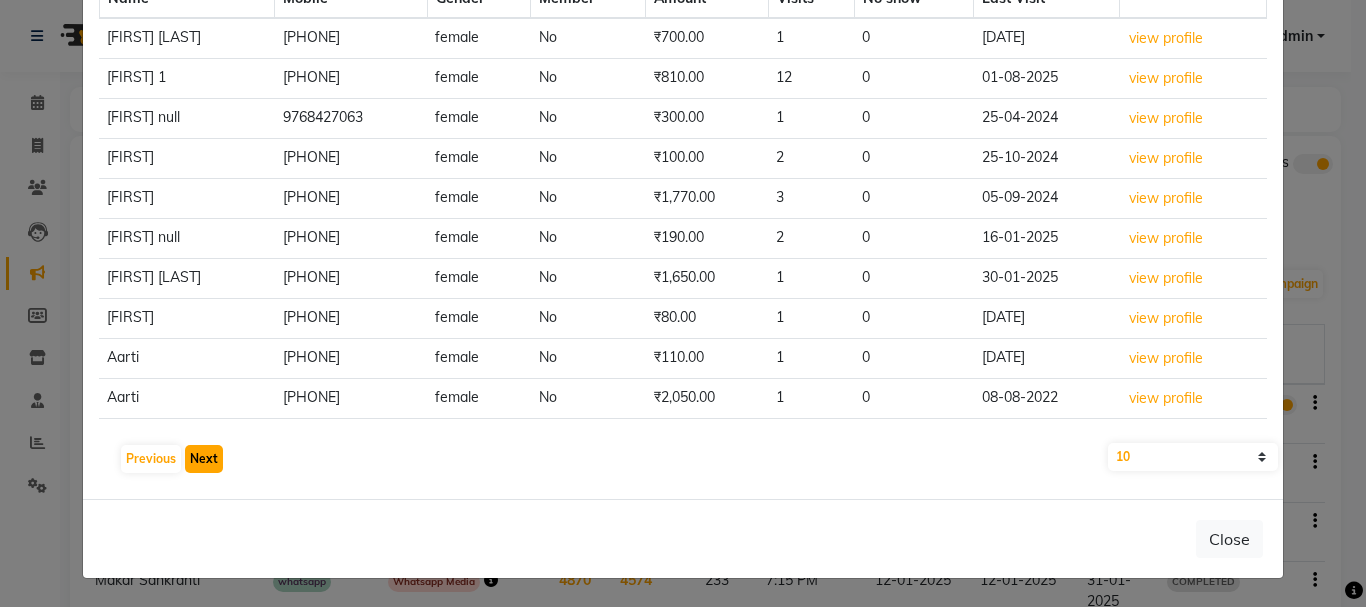 click on "Next" 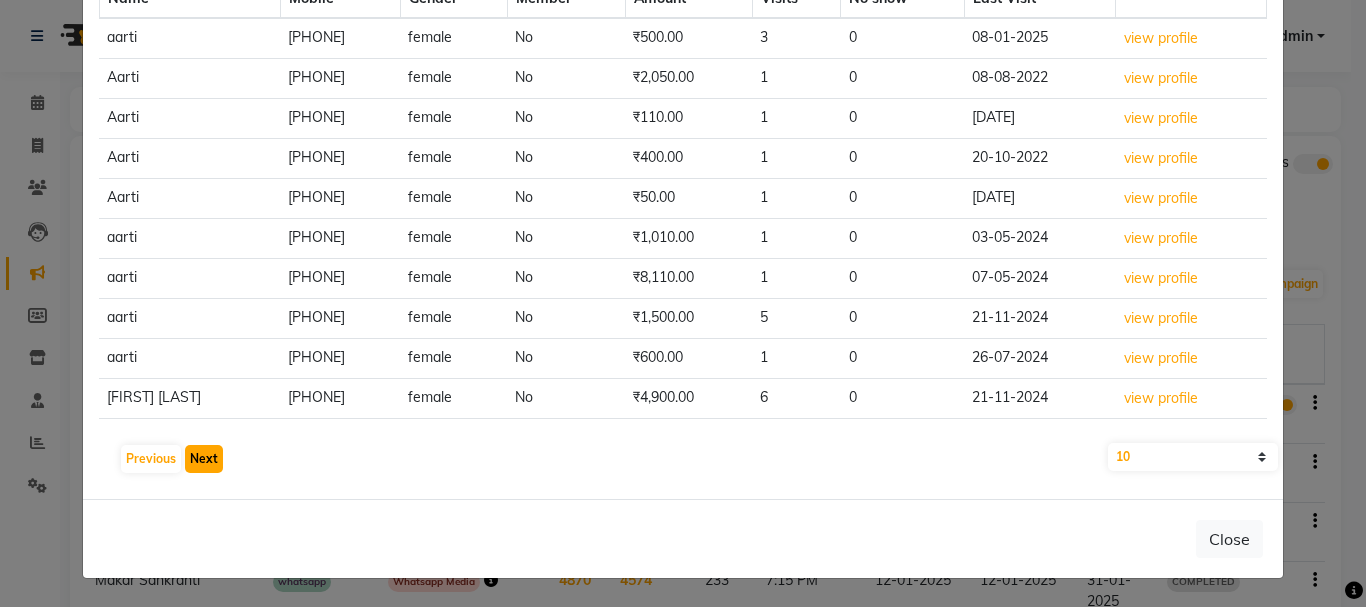 click on "Next" 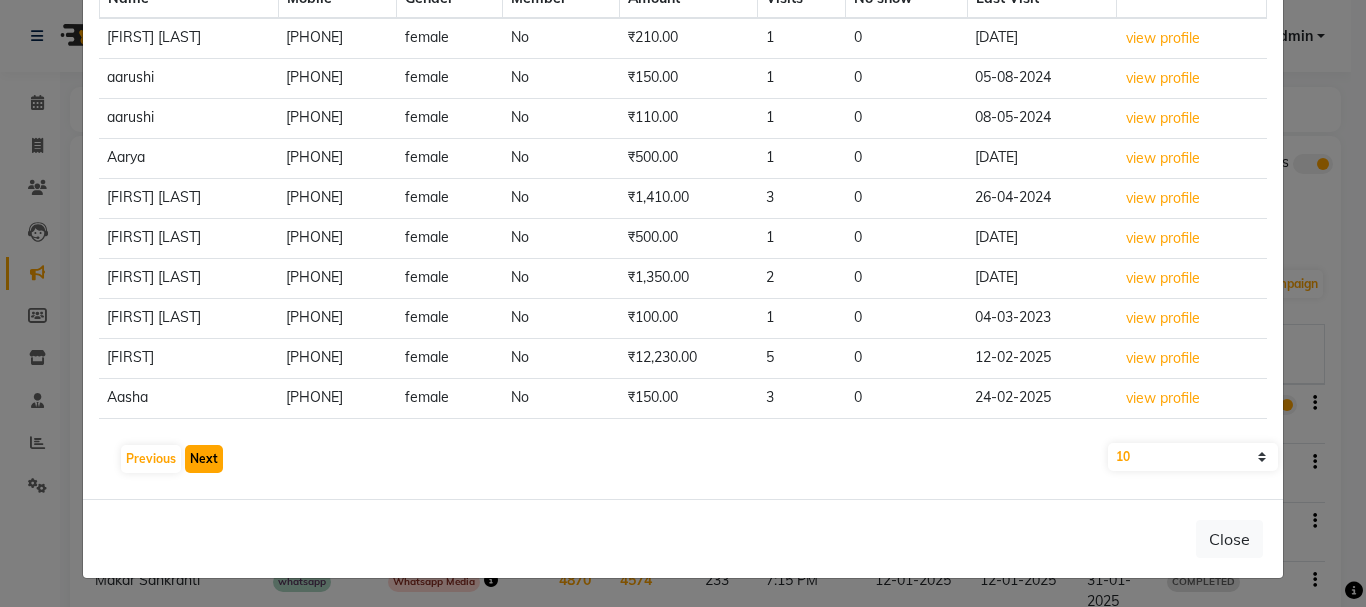 click on "Next" 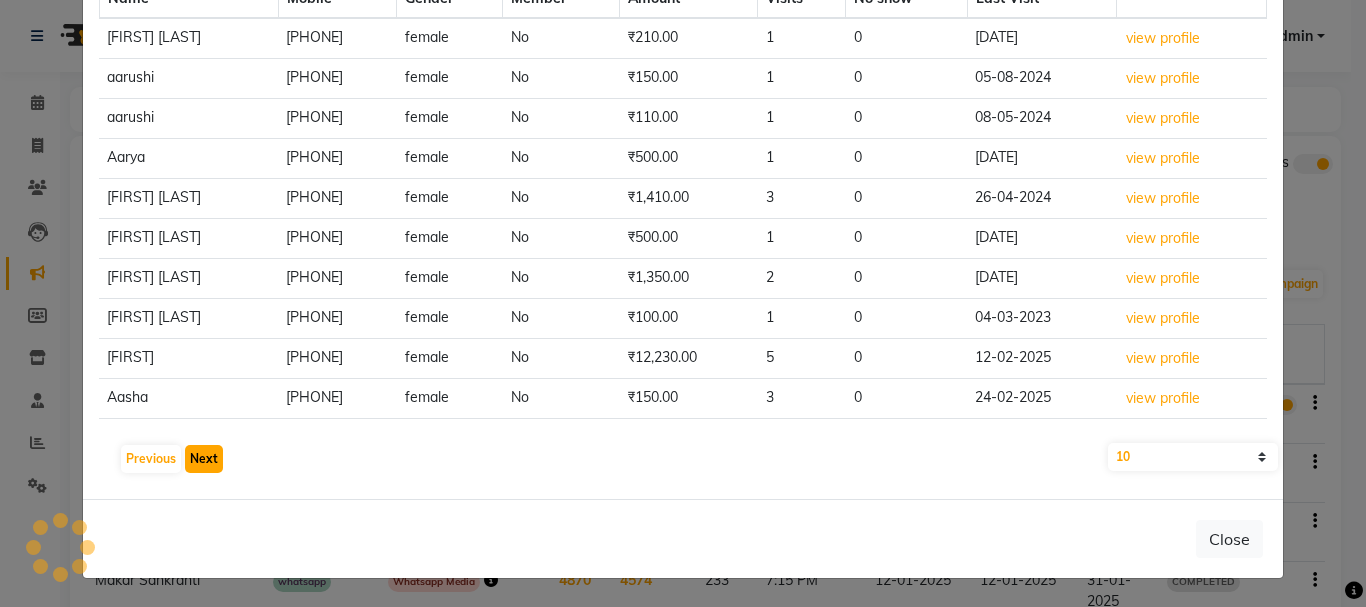 click on "Next" 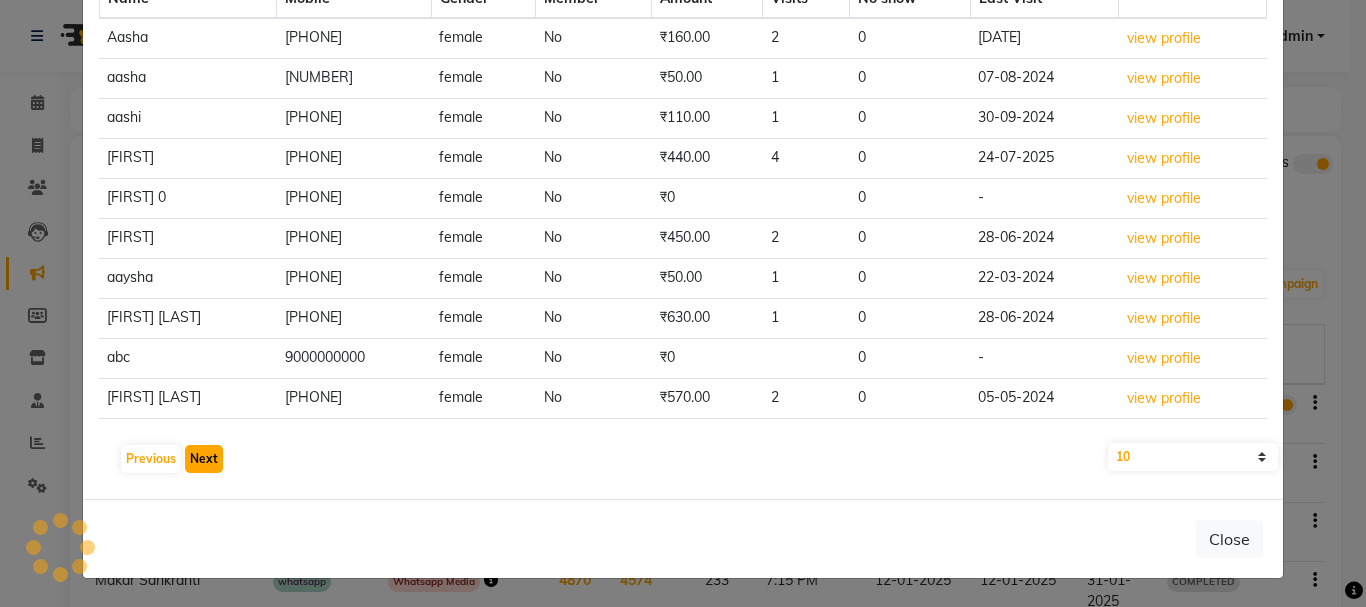 click on "Next" 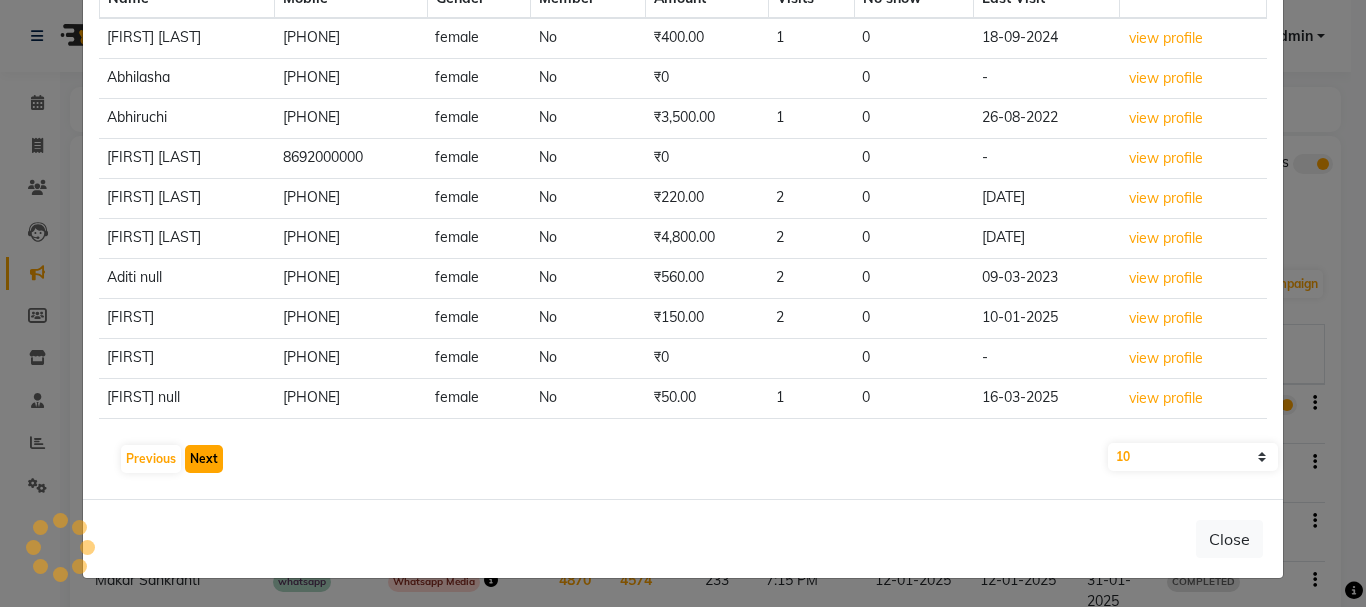 click on "Next" 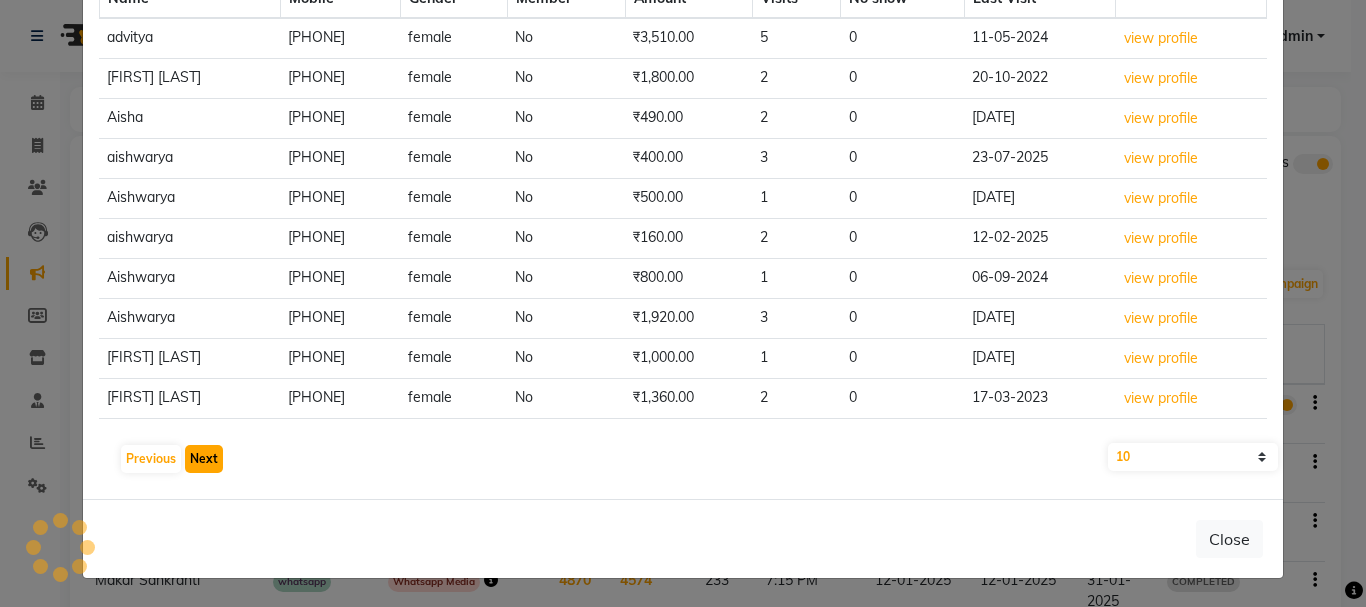 click on "Next" 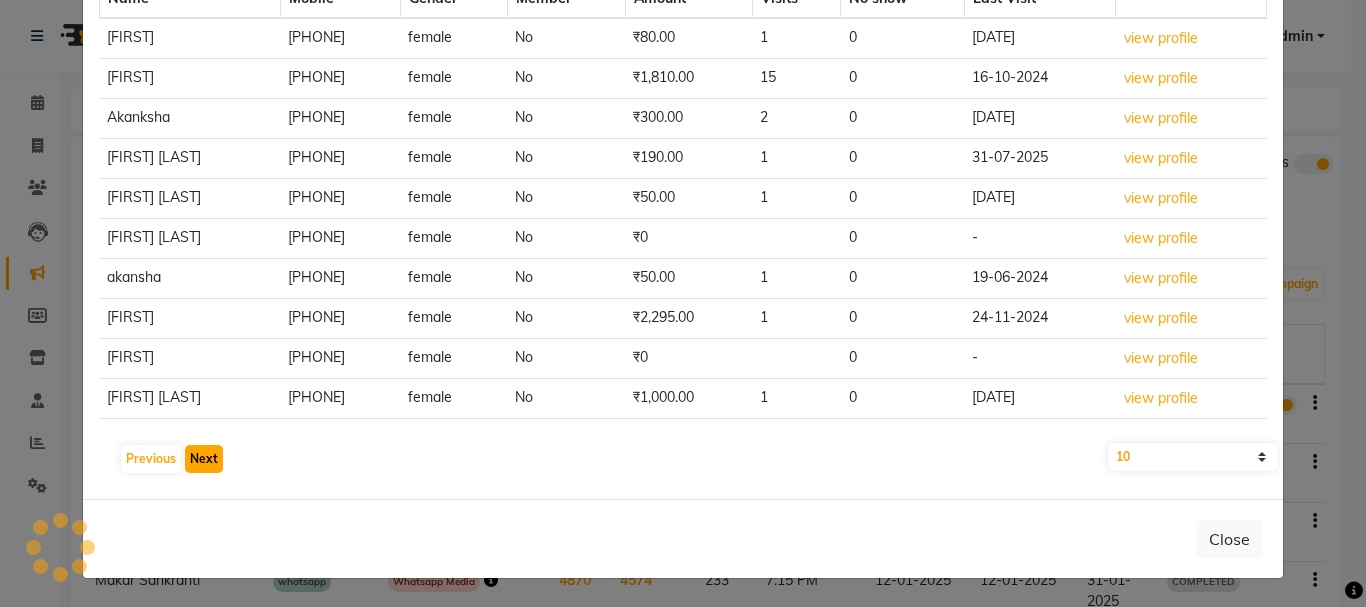 click on "Next" 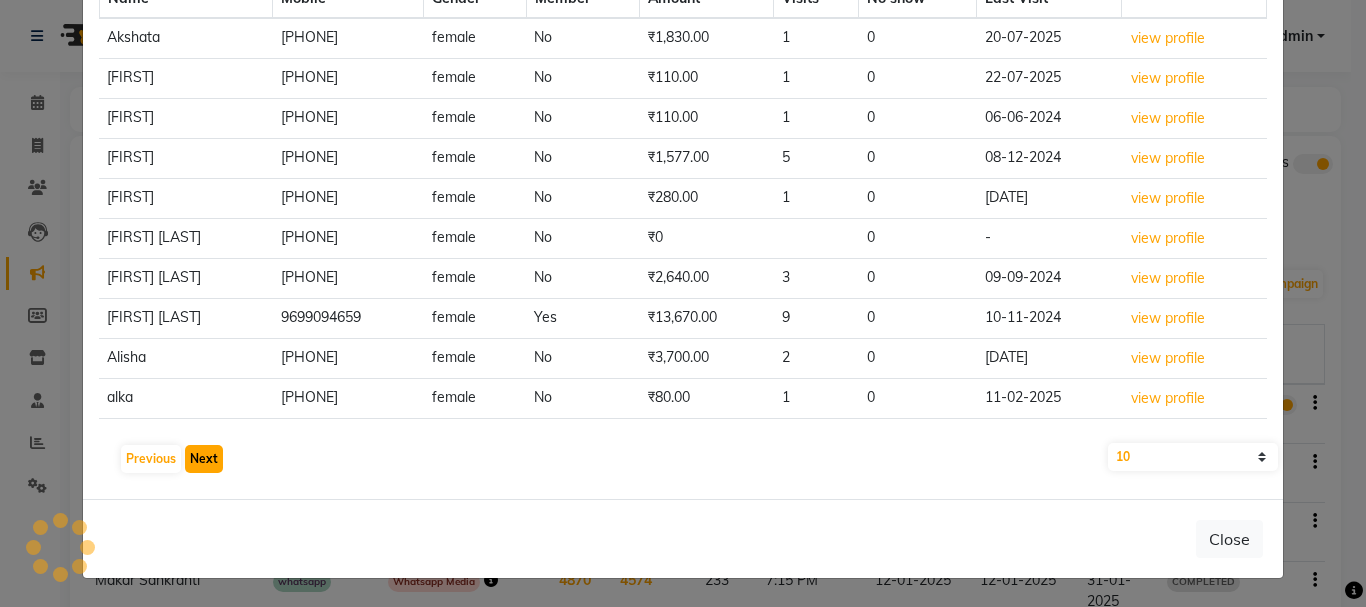 click on "Next" 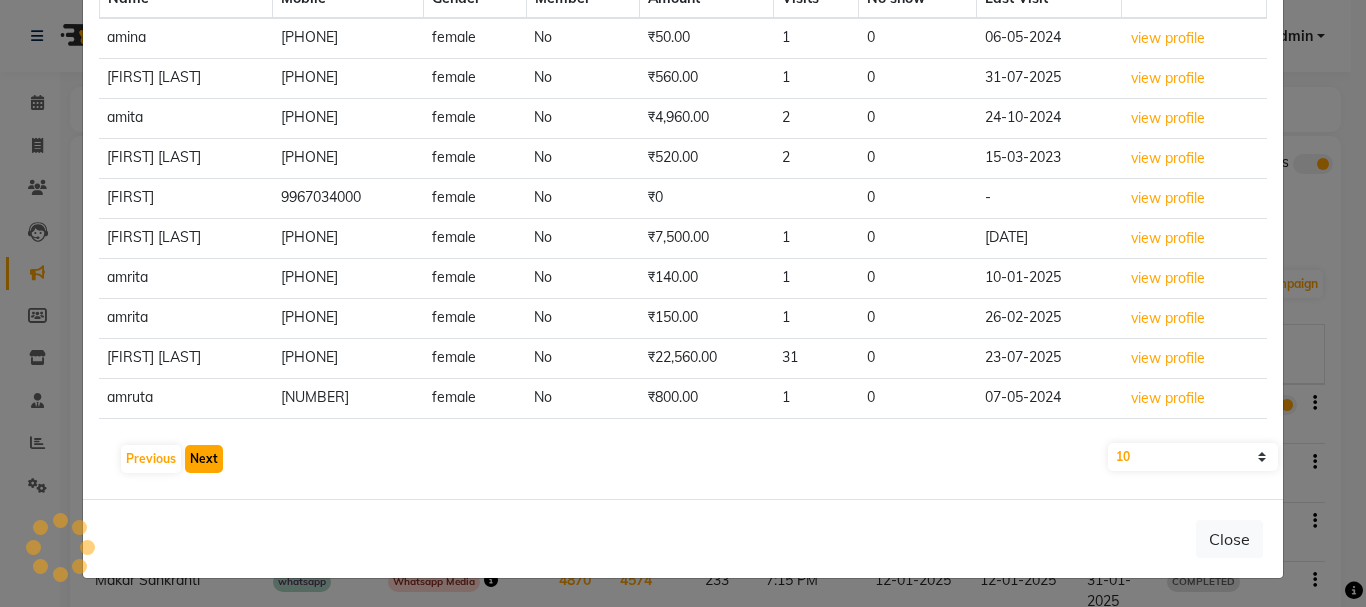 click on "Next" 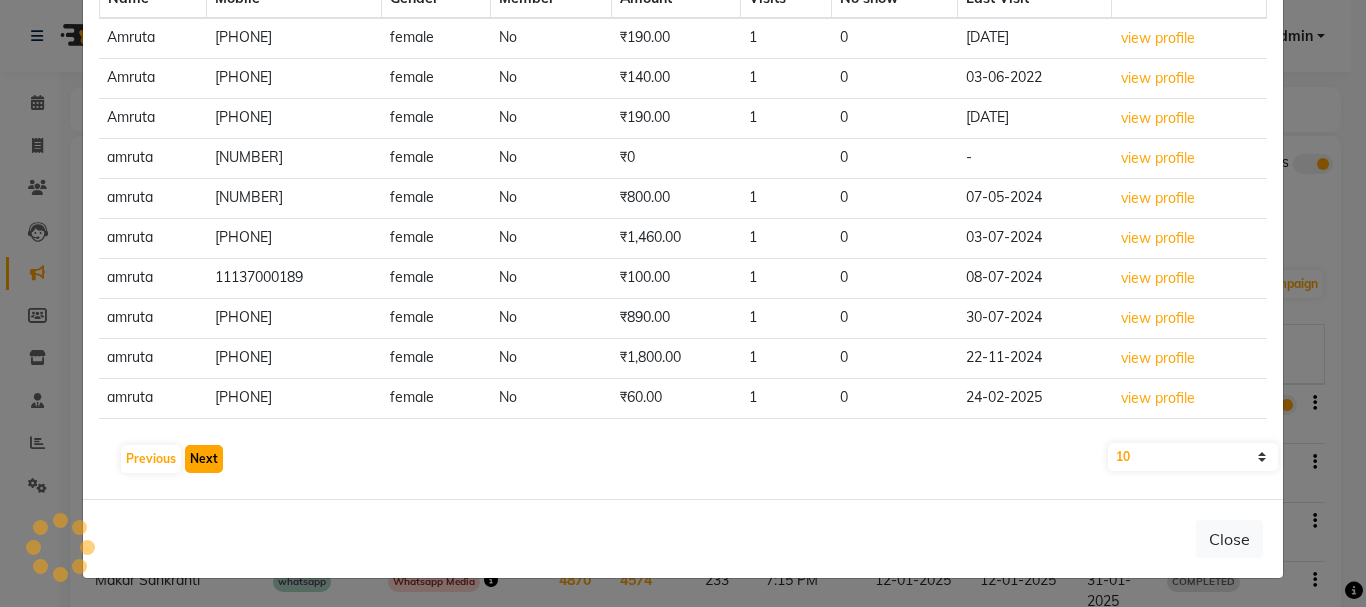 click on "Next" 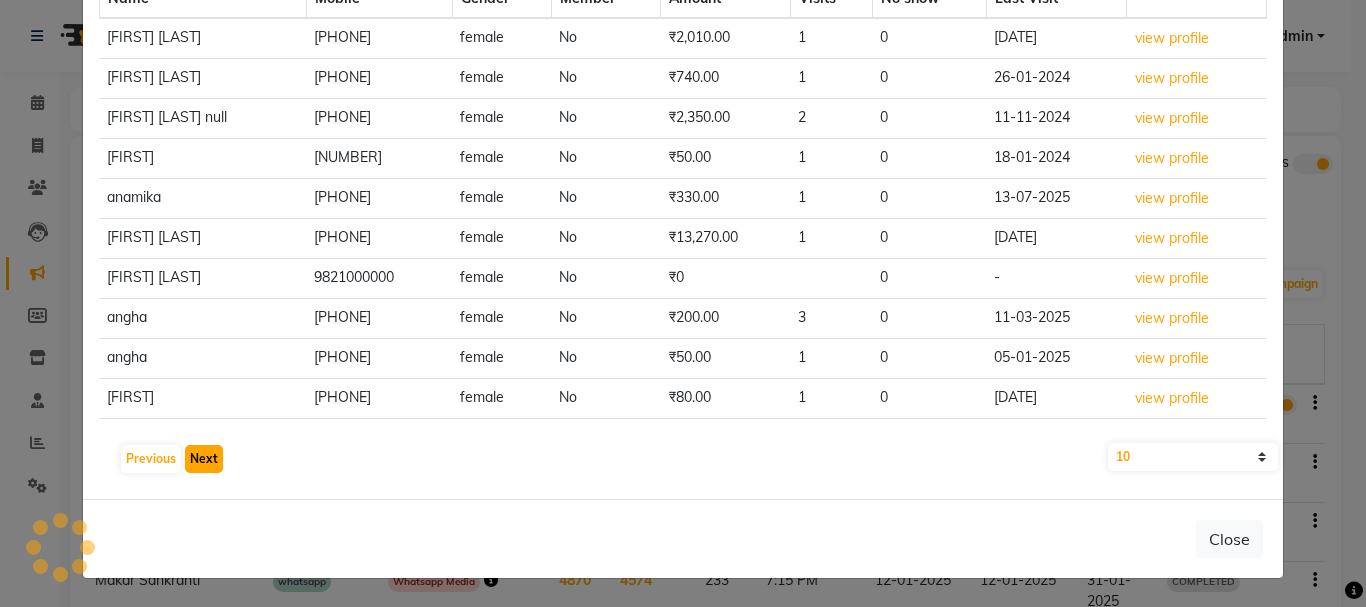 click on "Next" 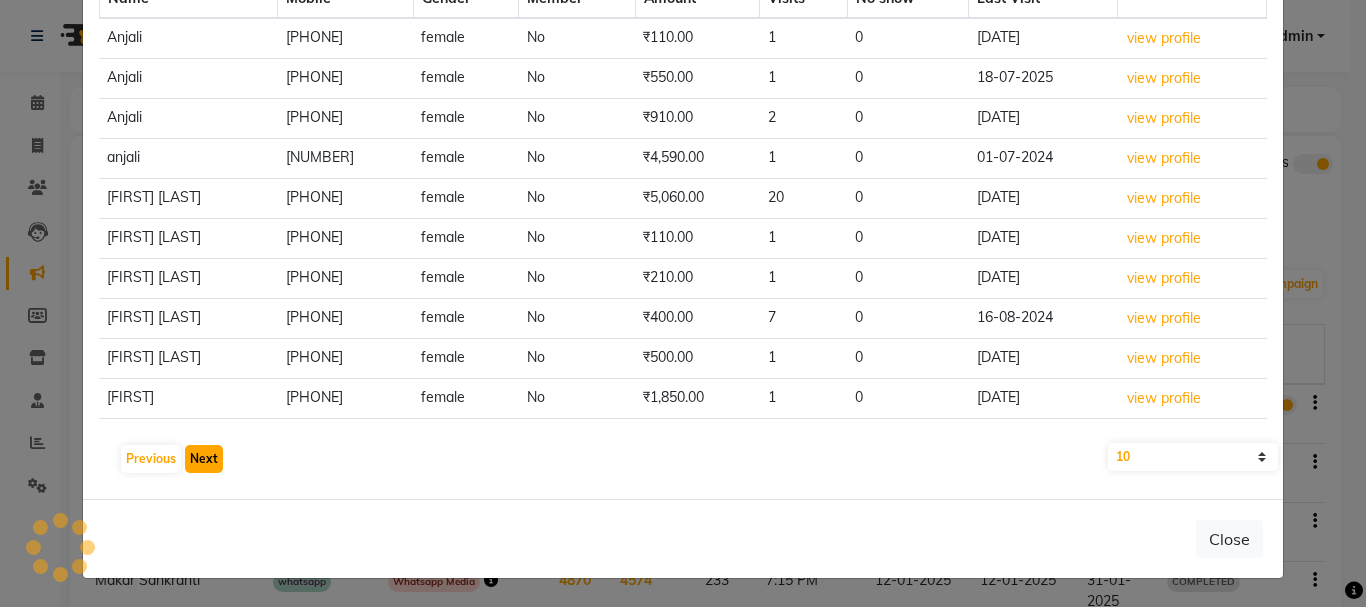 click on "Next" 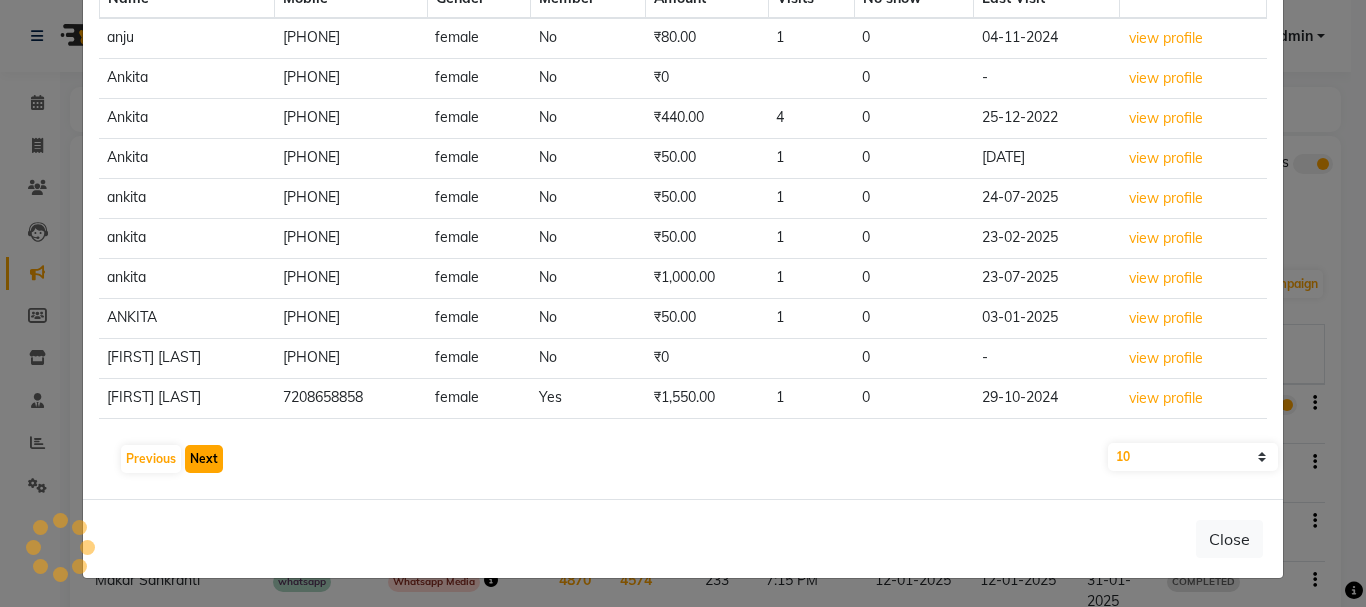 click on "Next" 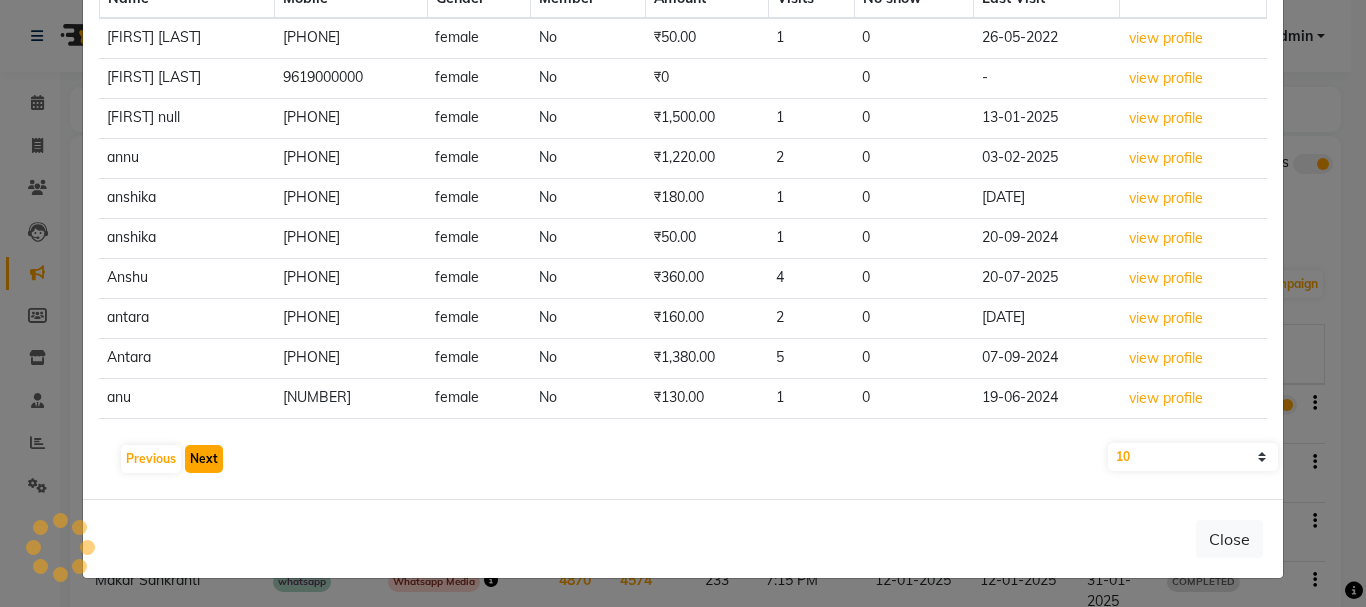 click on "Next" 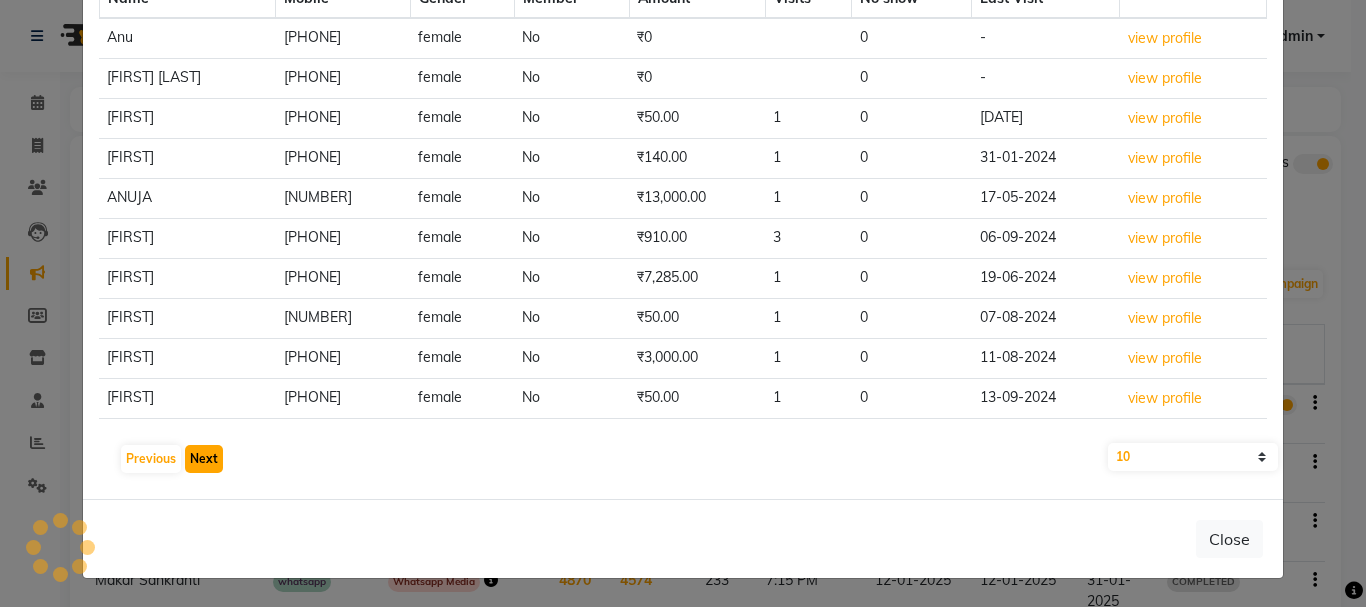 click on "Next" 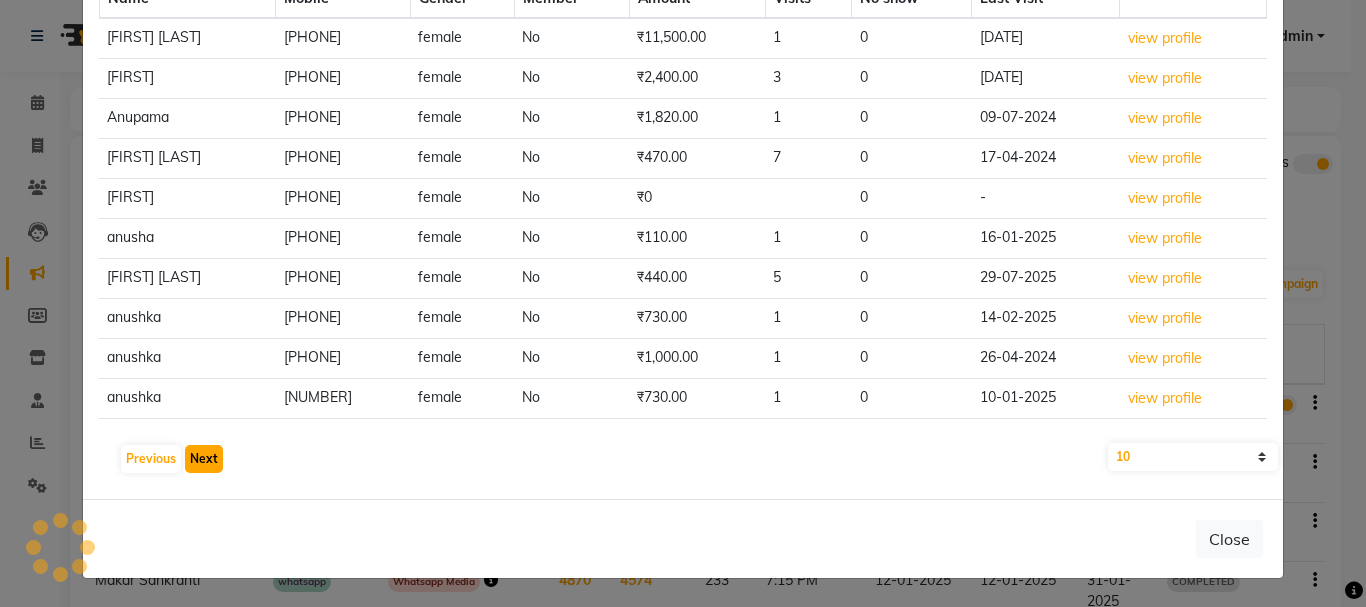 click on "Next" 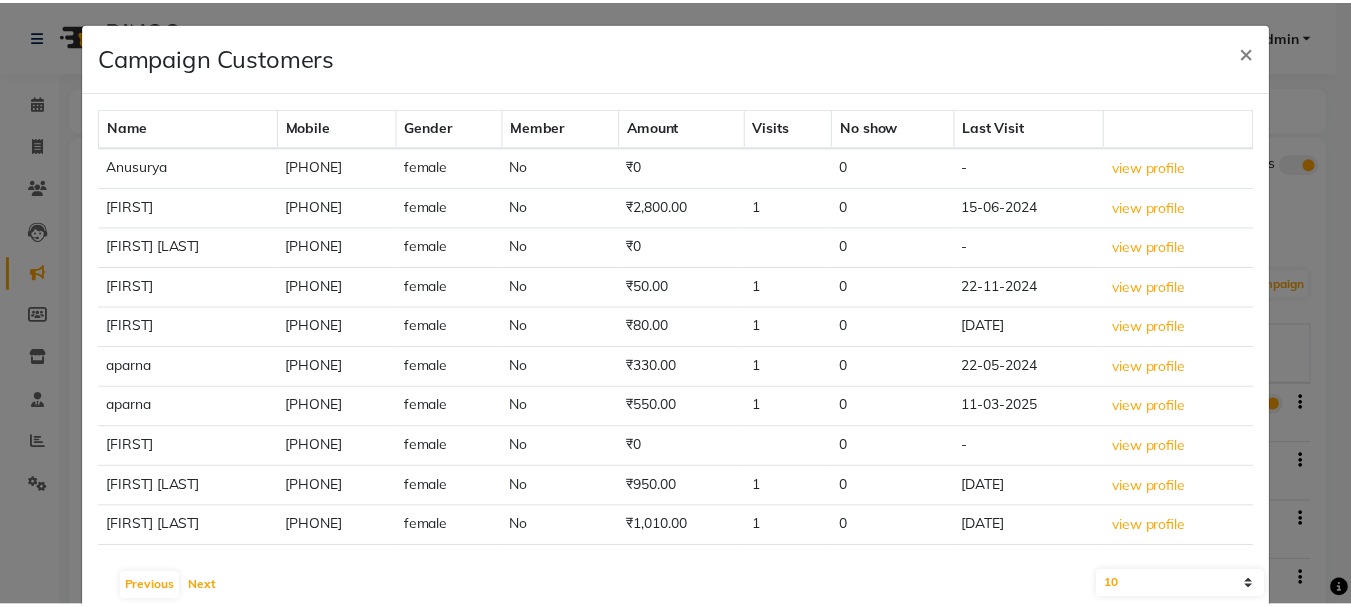 scroll, scrollTop: 0, scrollLeft: 0, axis: both 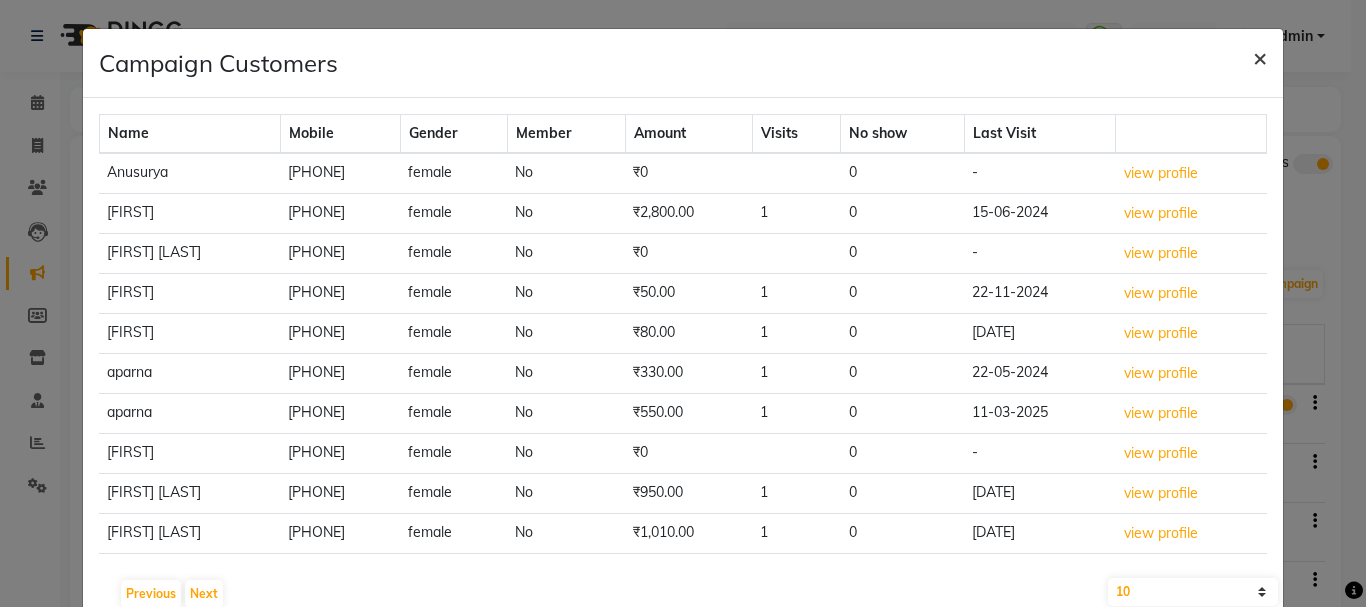 click on "×" 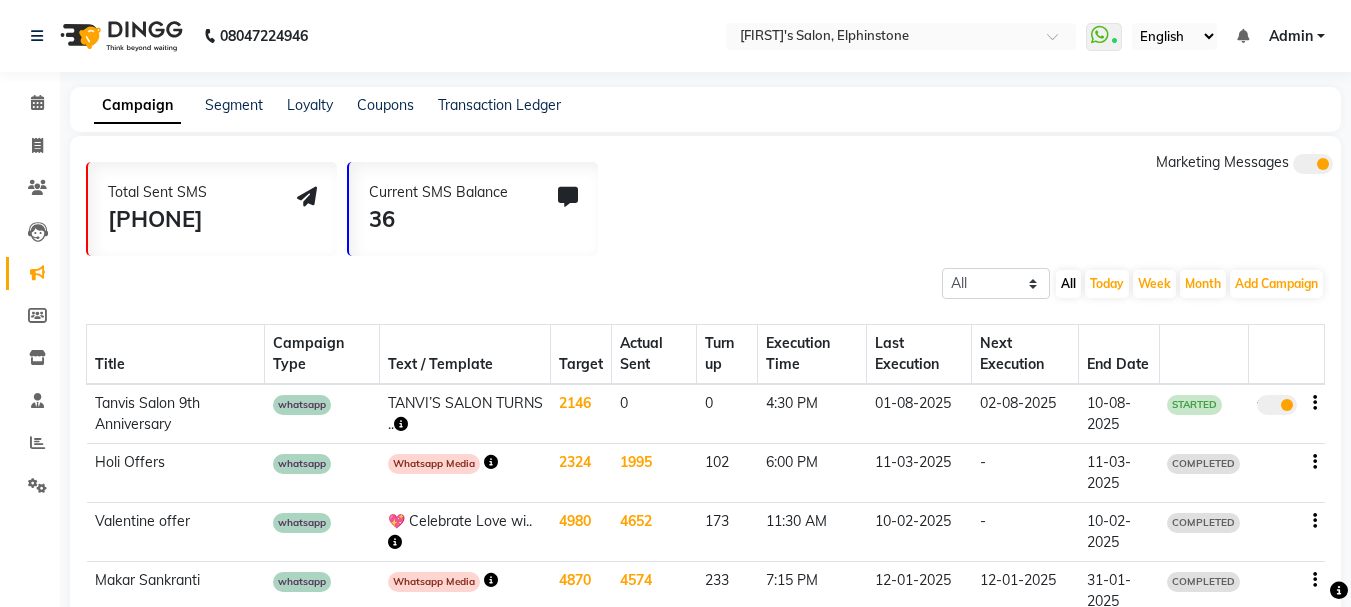 click on "All Scheduled Completed All Today Week Month  Add Campaign  SMS Campaign Email Campaign WhatsApp (Direct)" 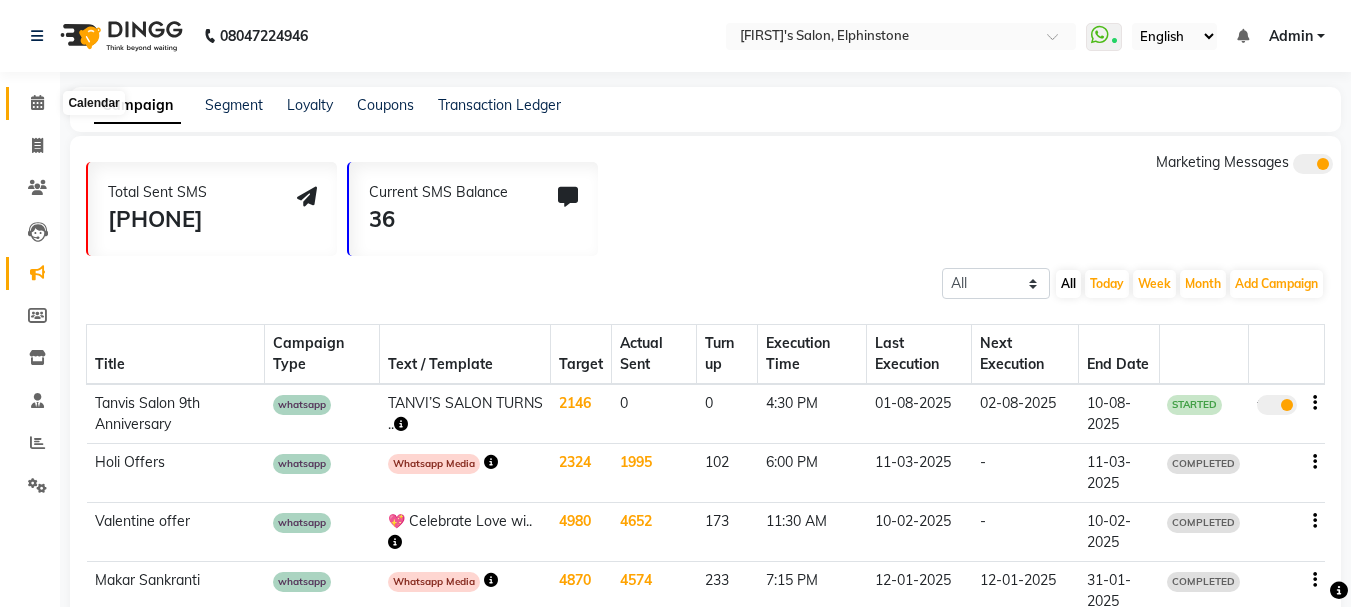 click 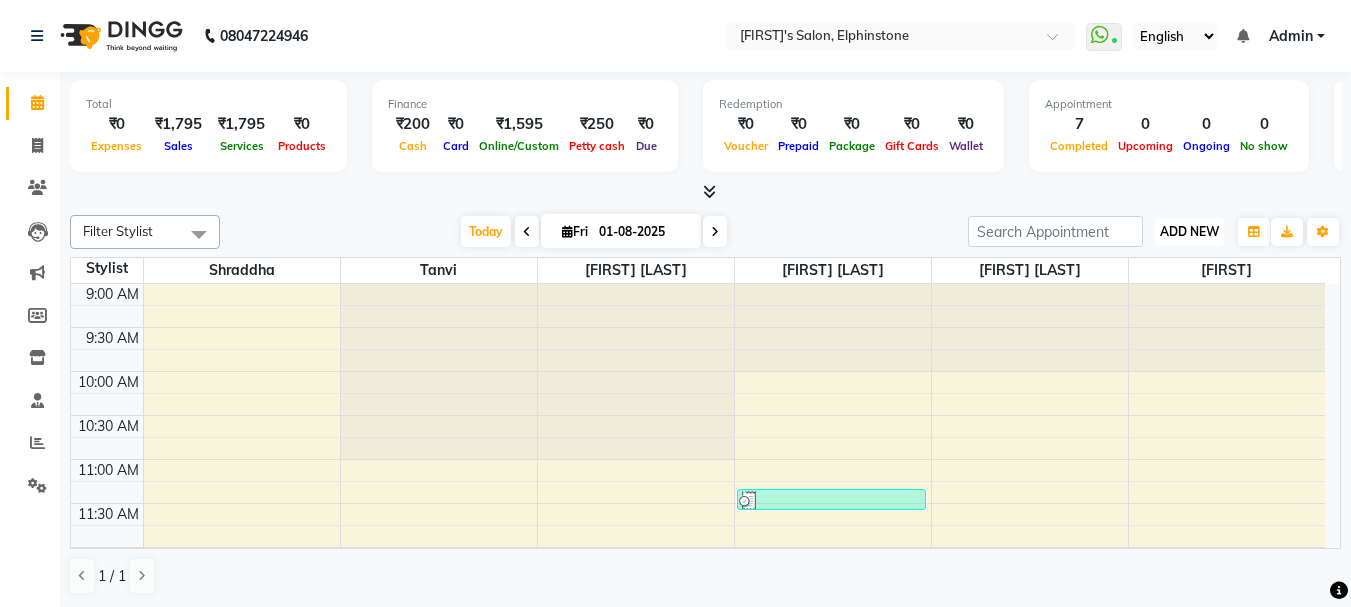 click on "ADD NEW" at bounding box center (1189, 231) 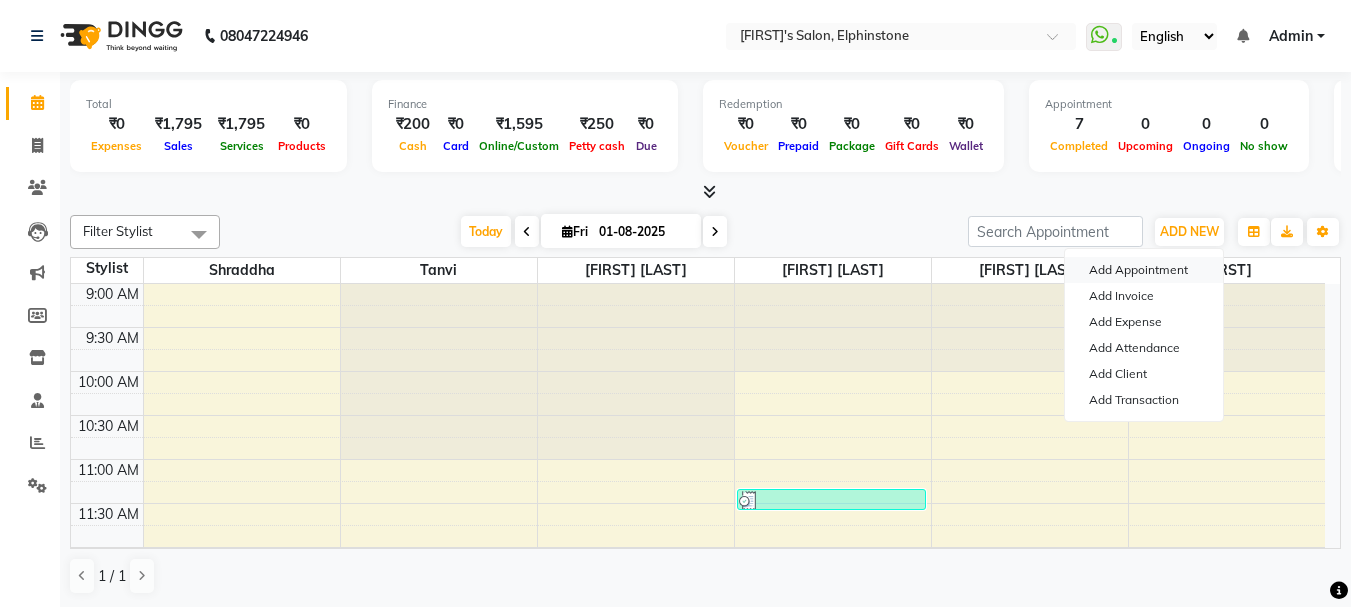 click on "Add Appointment" at bounding box center (1144, 270) 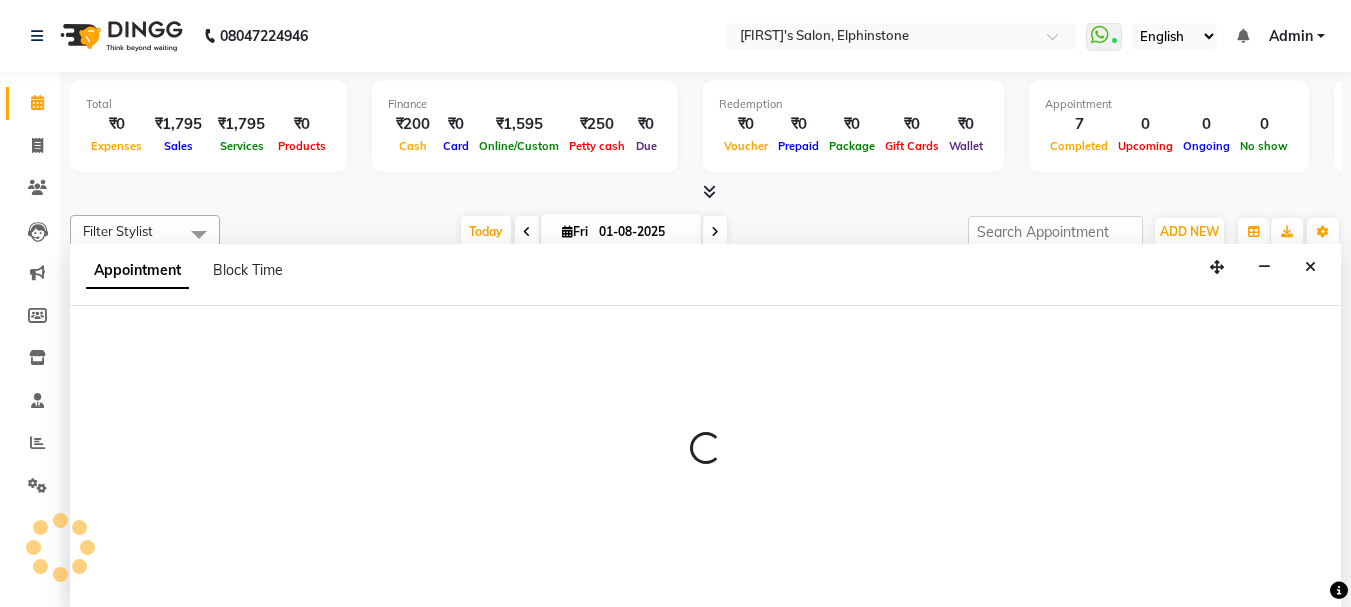 select on "tentative" 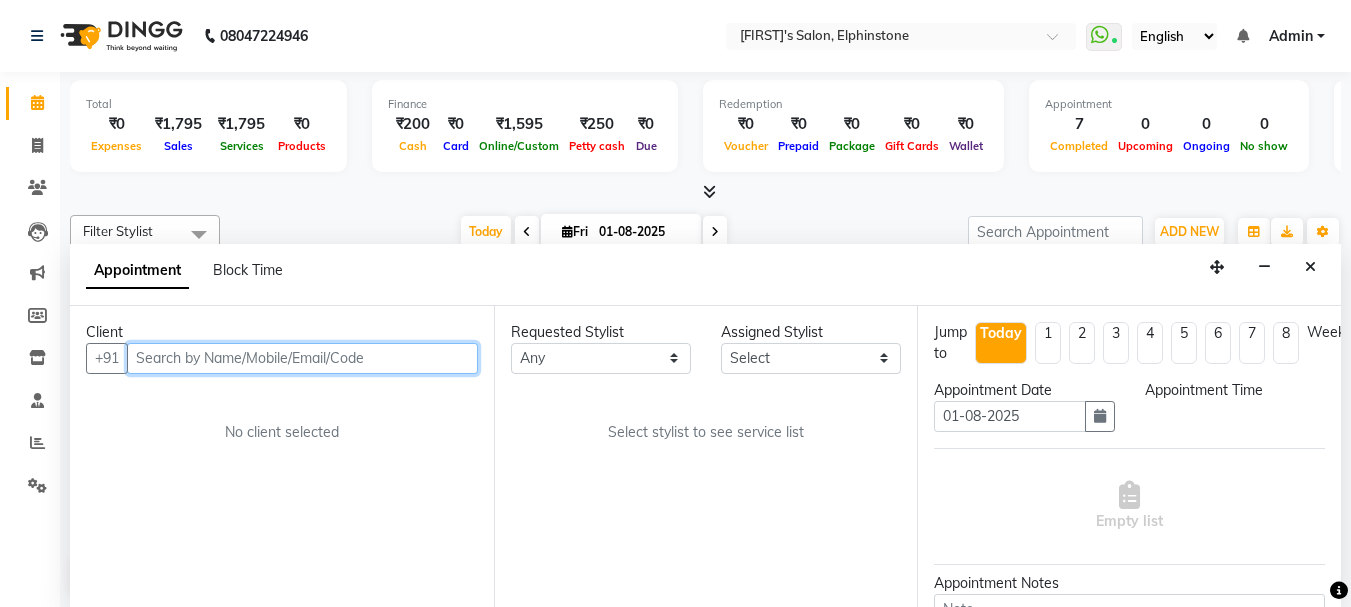 select on "600" 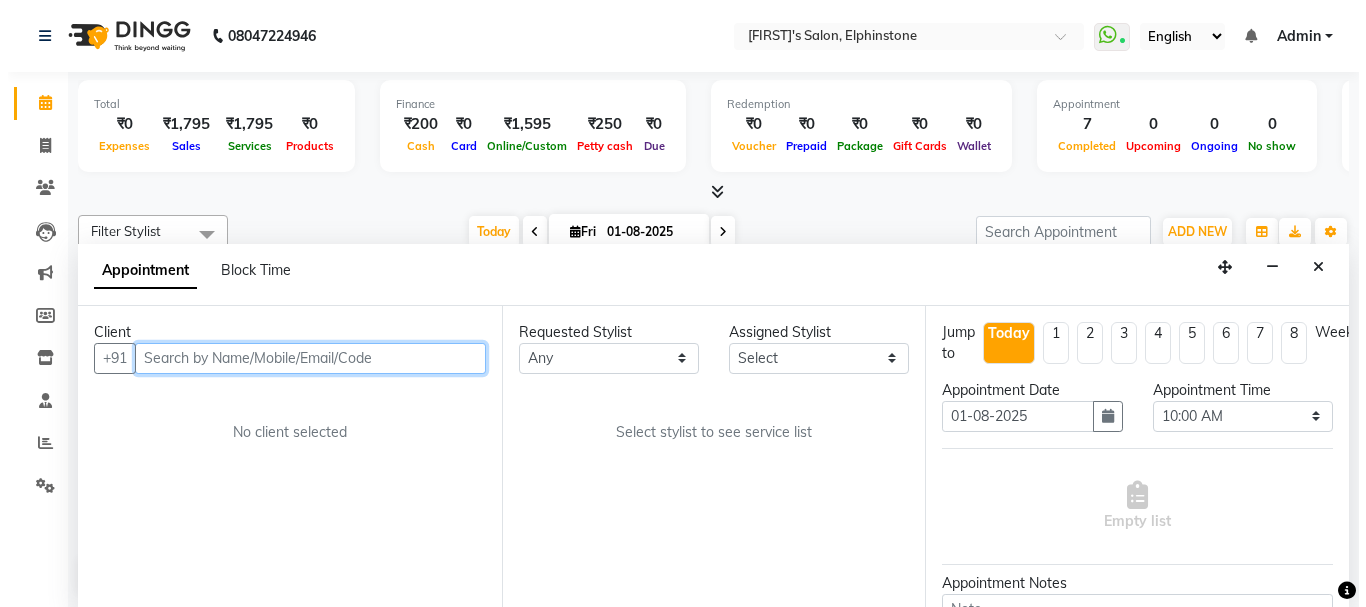 scroll, scrollTop: 1, scrollLeft: 0, axis: vertical 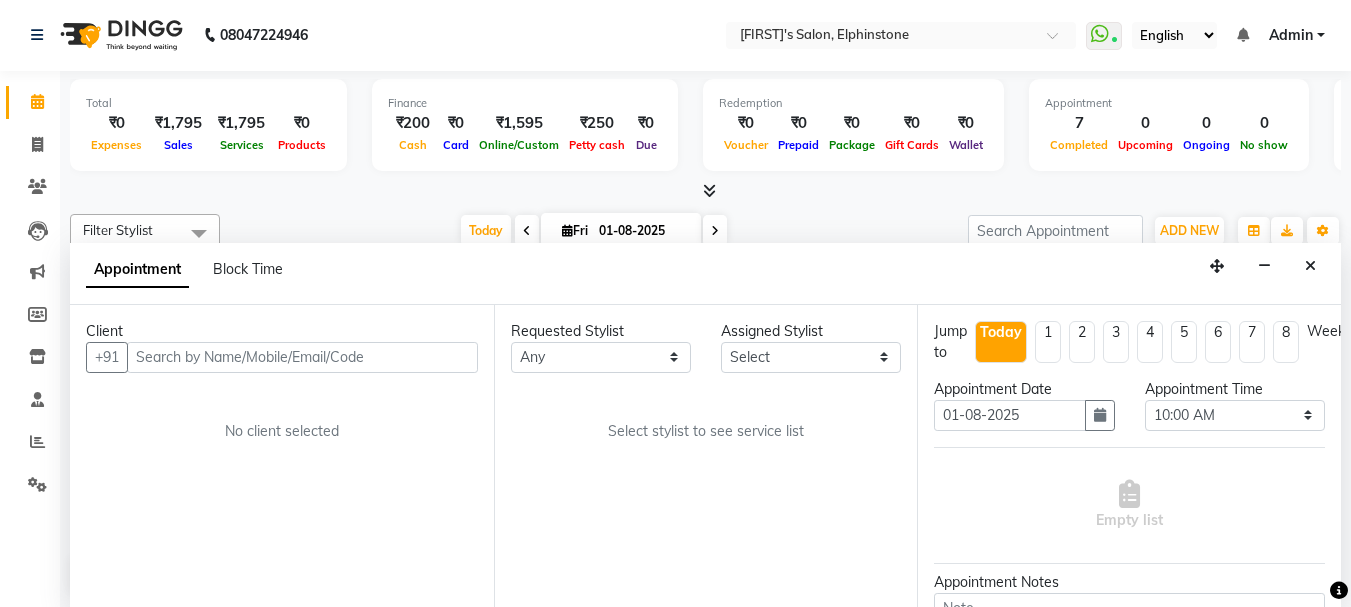 click on "Client +91  No client selected" at bounding box center [282, 456] 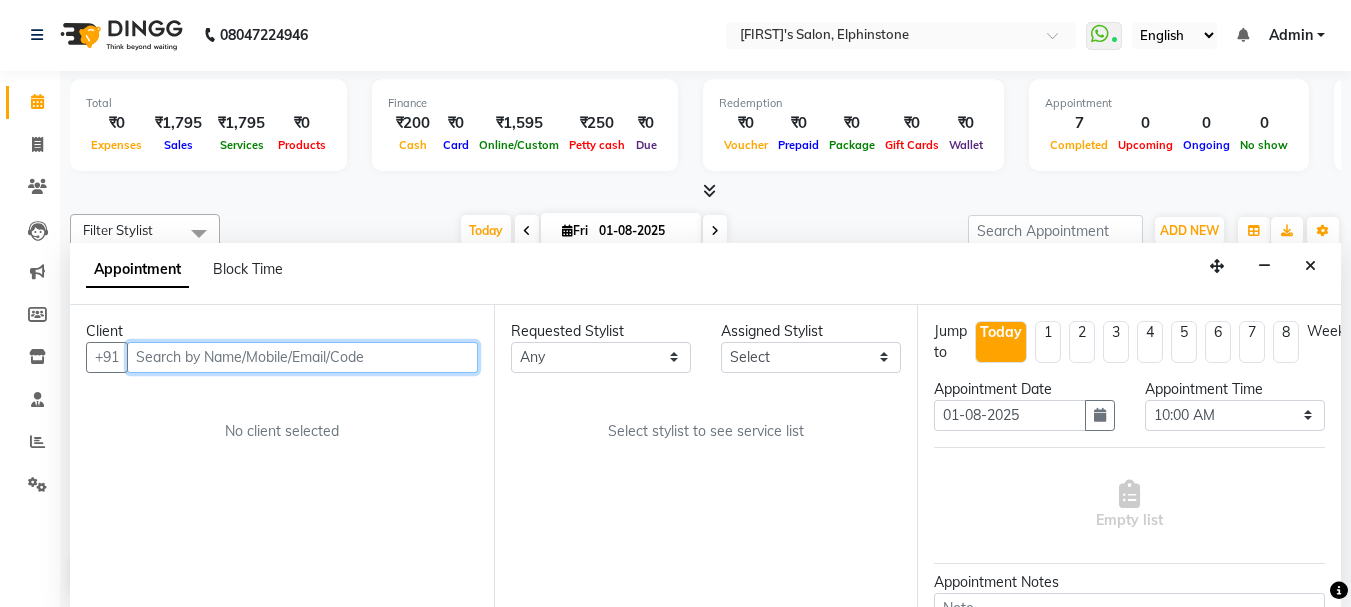 click at bounding box center [302, 357] 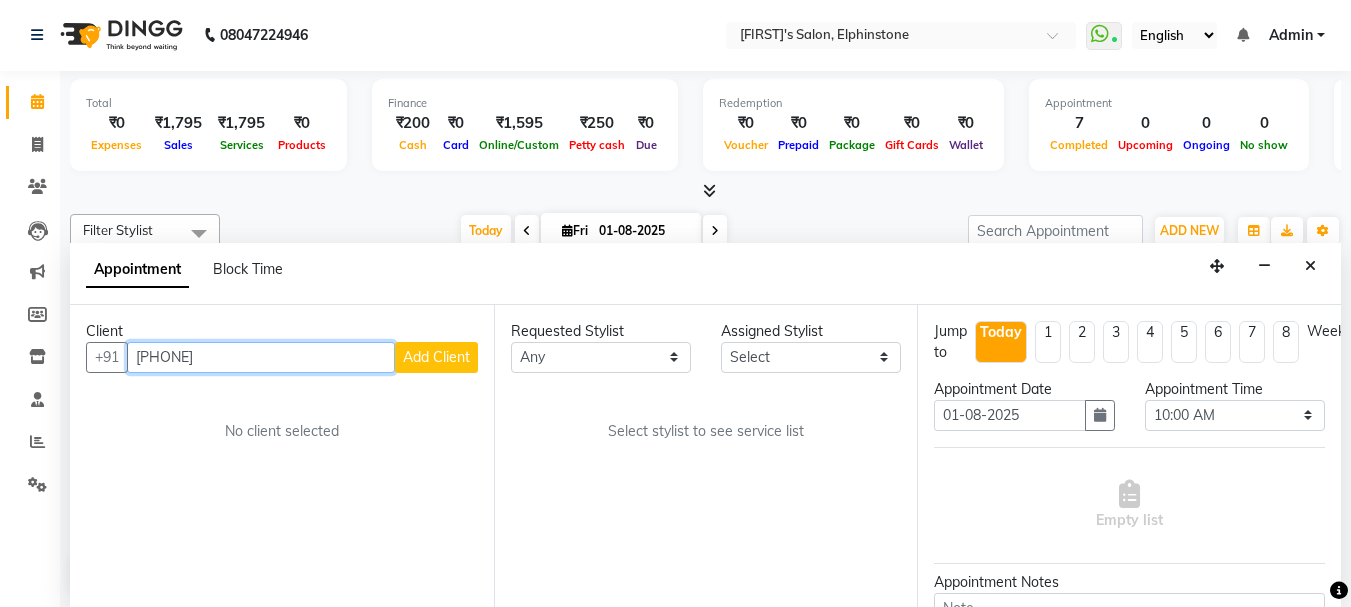 type on "[PHONE]" 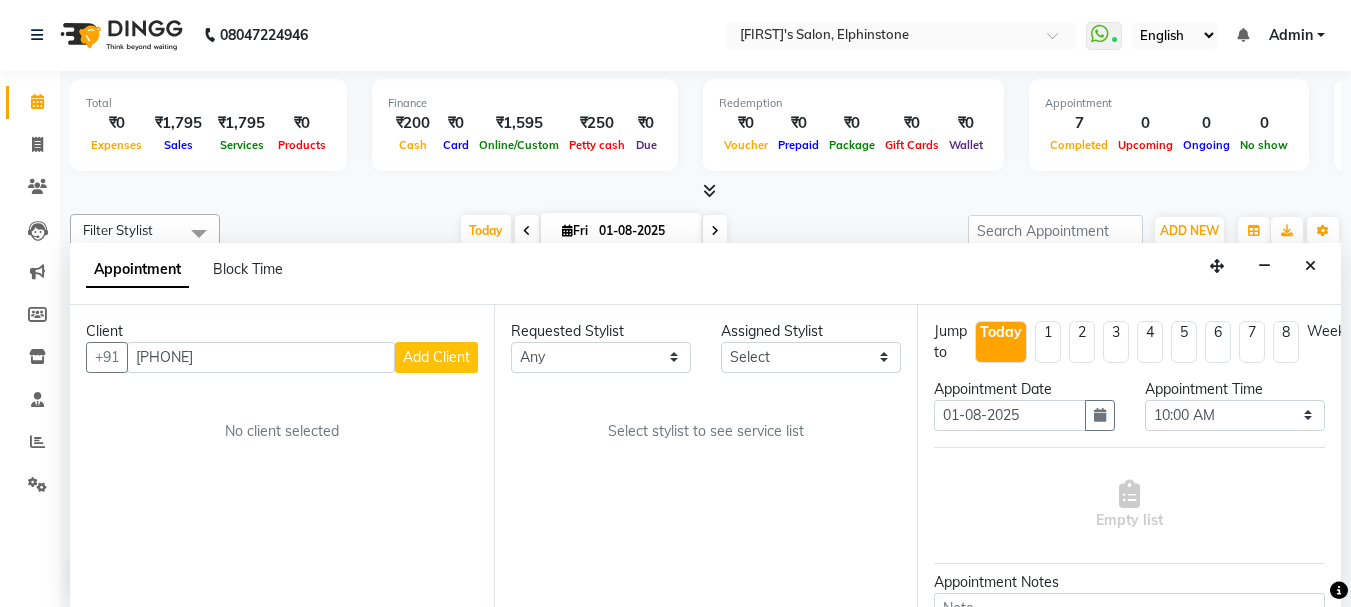 click on "Add Client" at bounding box center [436, 357] 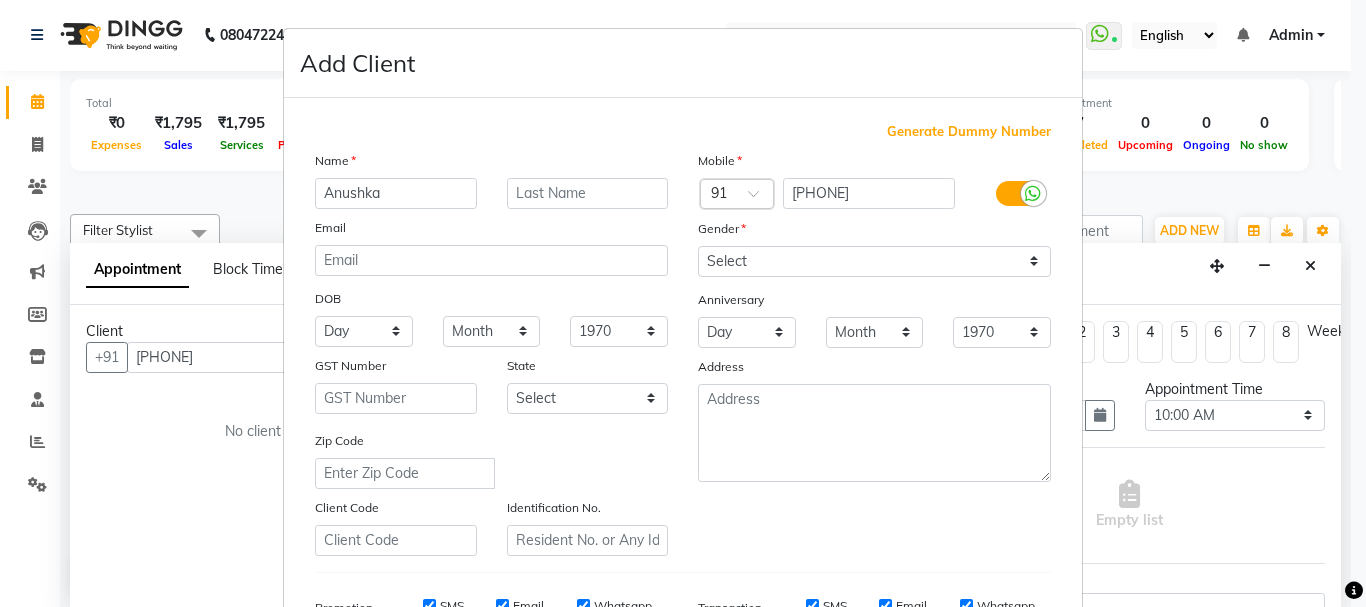 type on "Anushka" 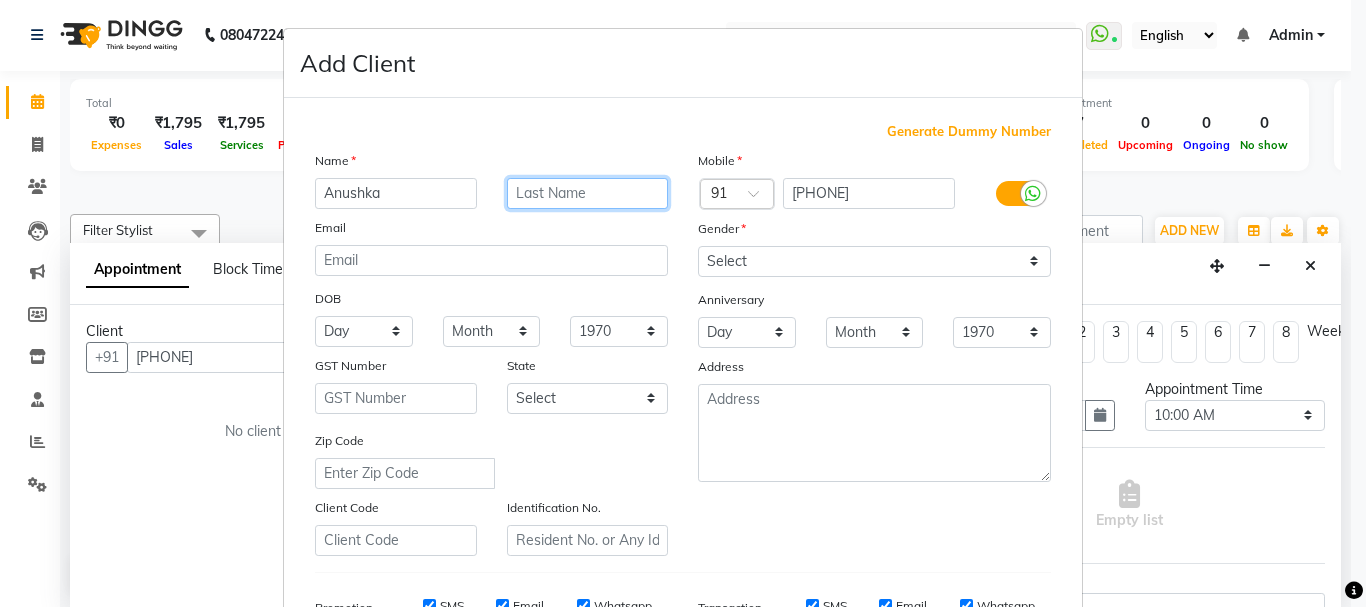 click at bounding box center (588, 193) 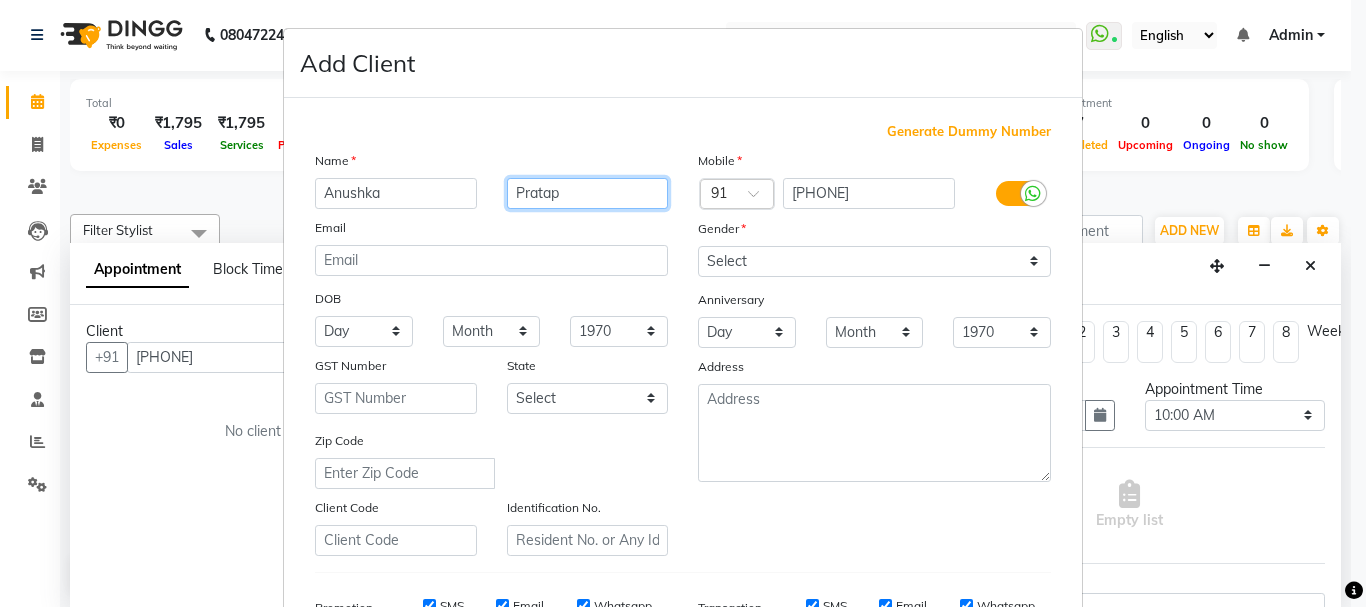 type on "Pratap" 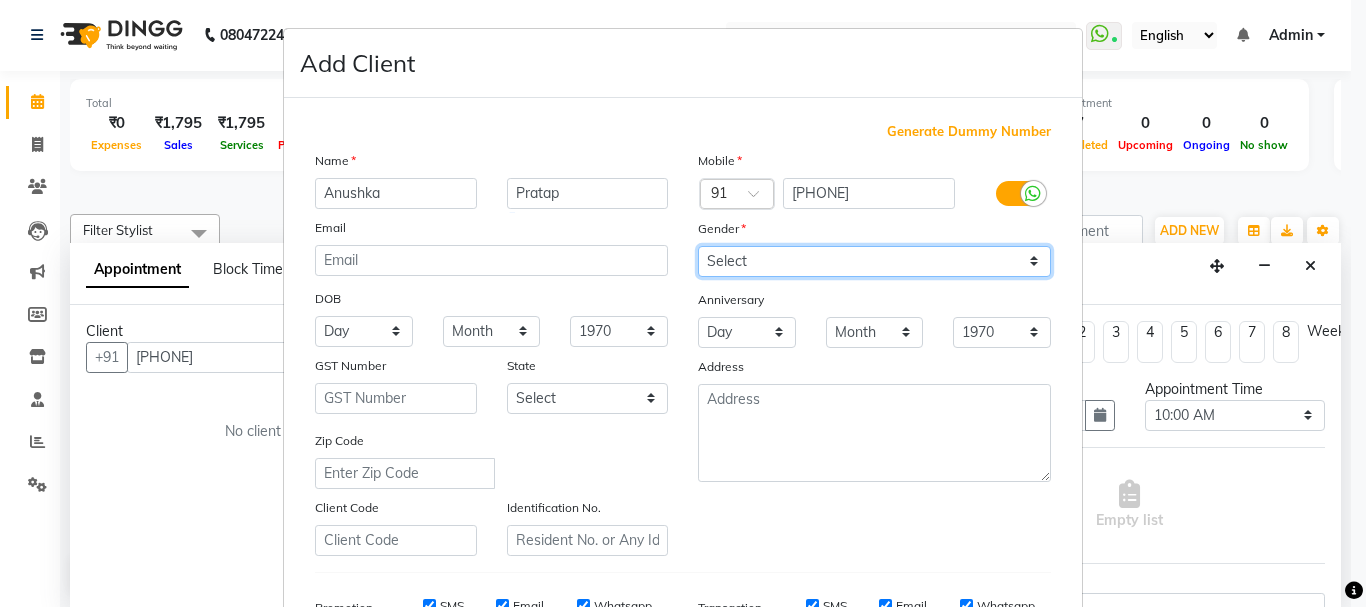 click on "Select Male Female Other Prefer Not To Say" at bounding box center [874, 261] 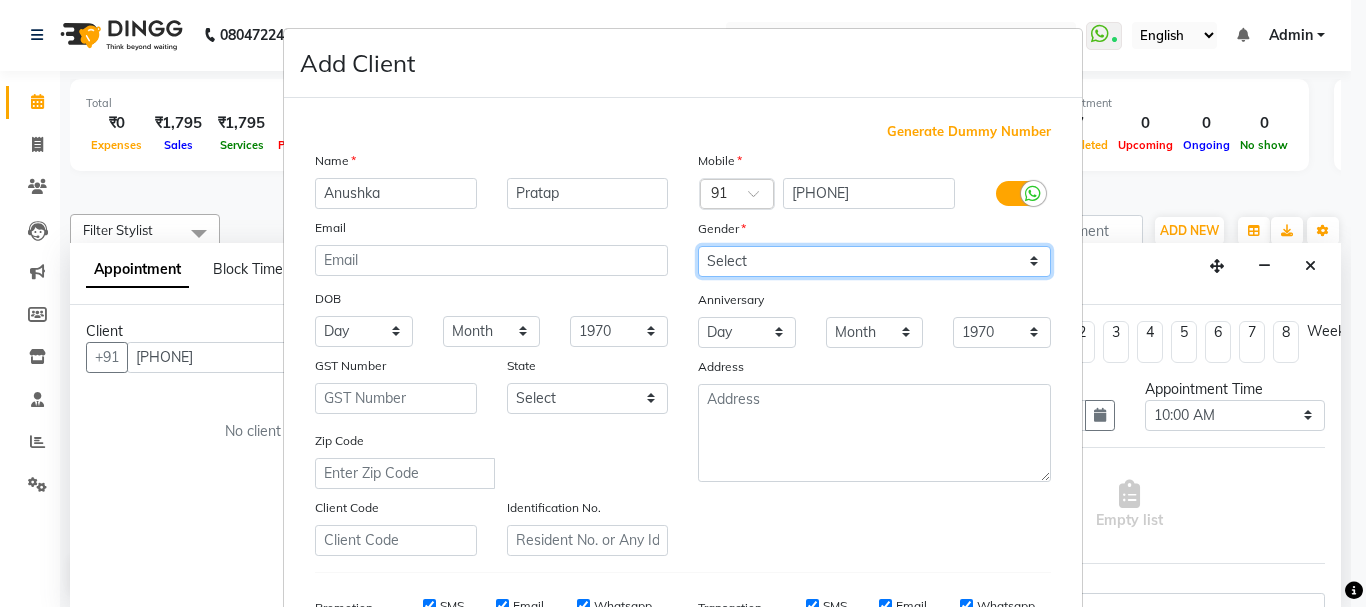 select on "female" 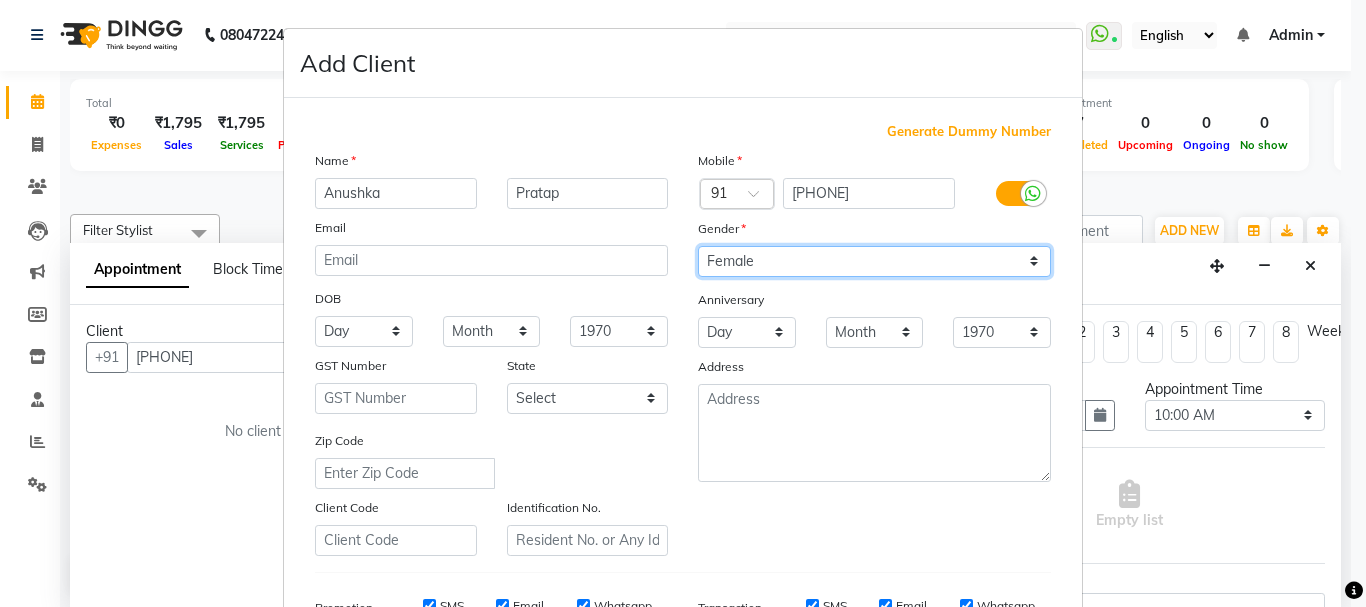 click on "Select Male Female Other Prefer Not To Say" at bounding box center [874, 261] 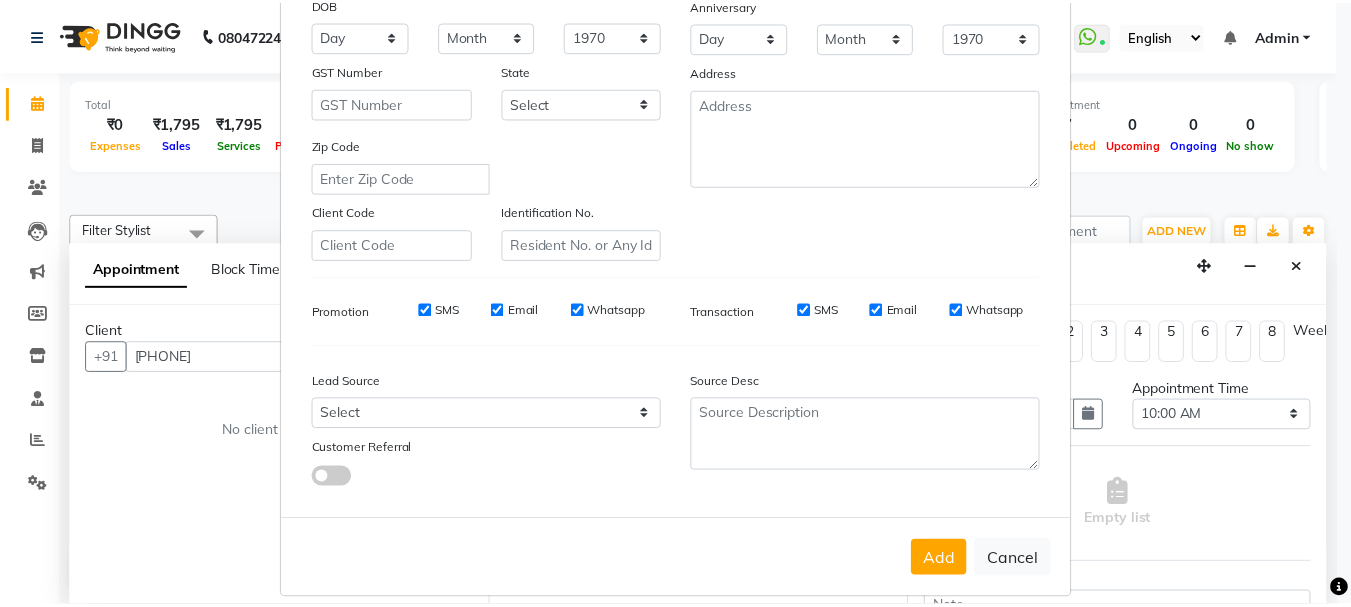 scroll, scrollTop: 316, scrollLeft: 0, axis: vertical 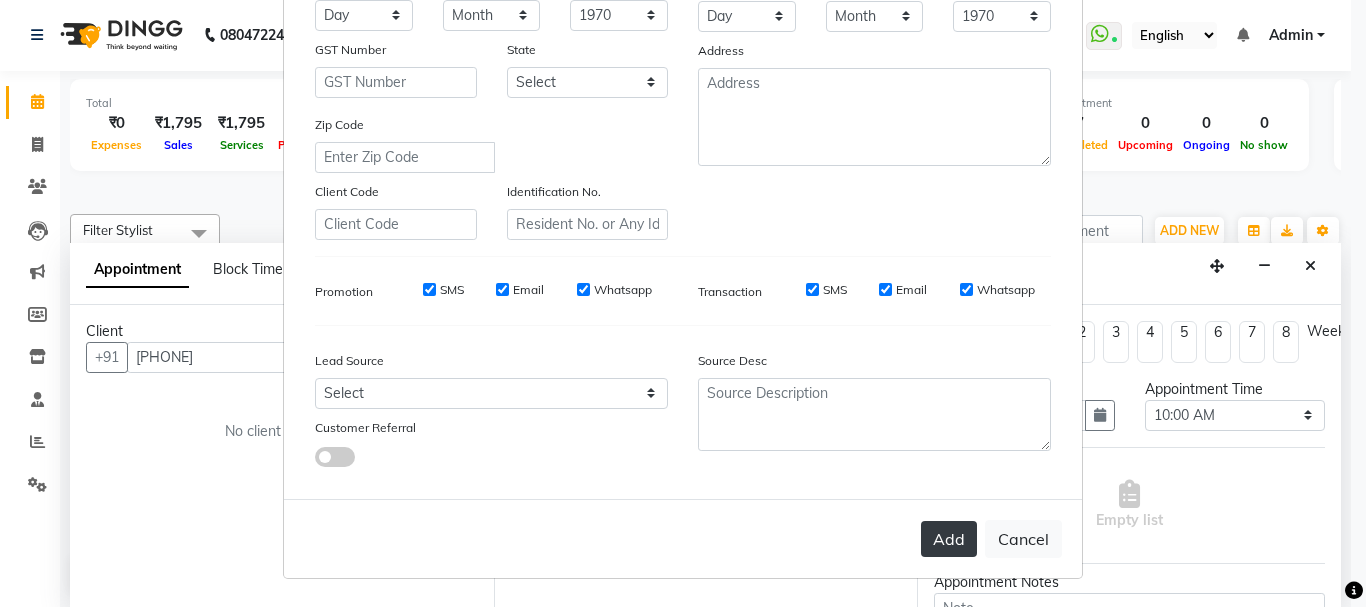 click on "Add" at bounding box center [949, 539] 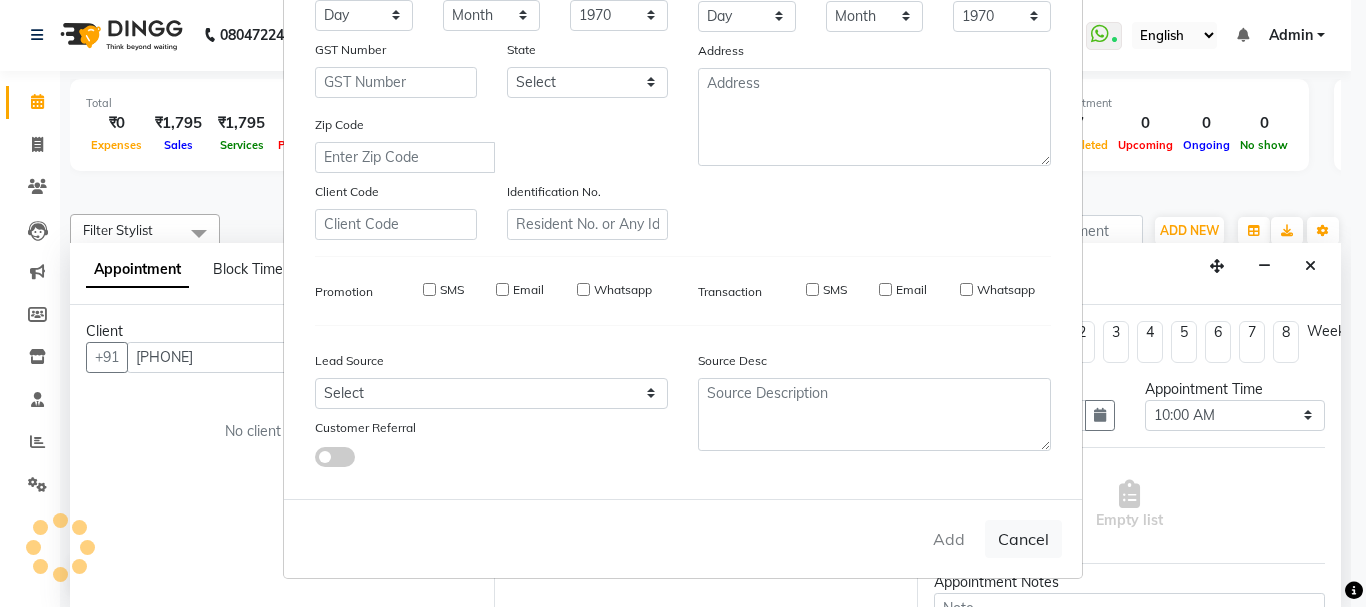 type 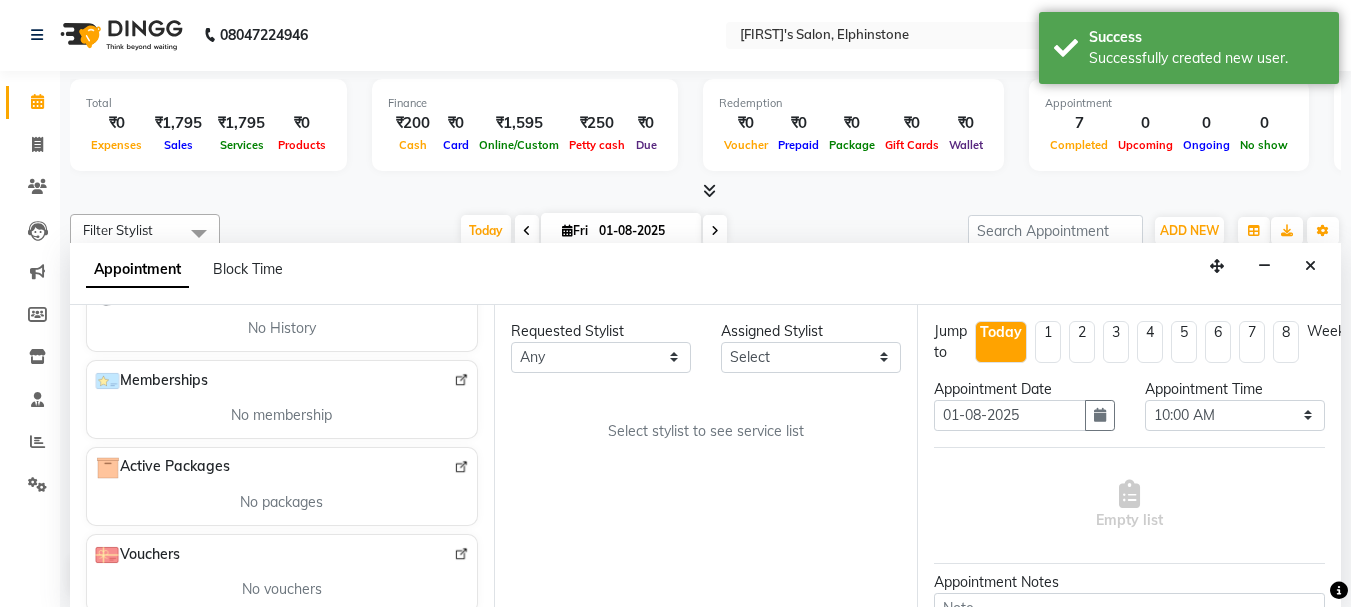 scroll, scrollTop: 422, scrollLeft: 0, axis: vertical 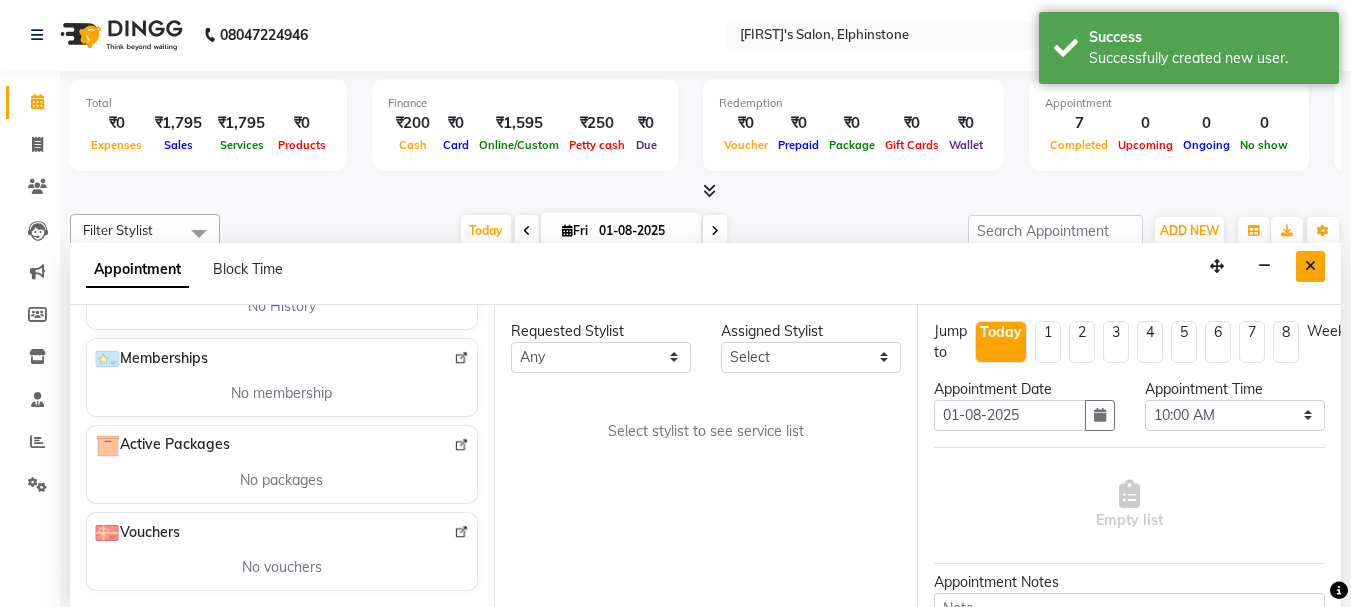 click at bounding box center [1310, 266] 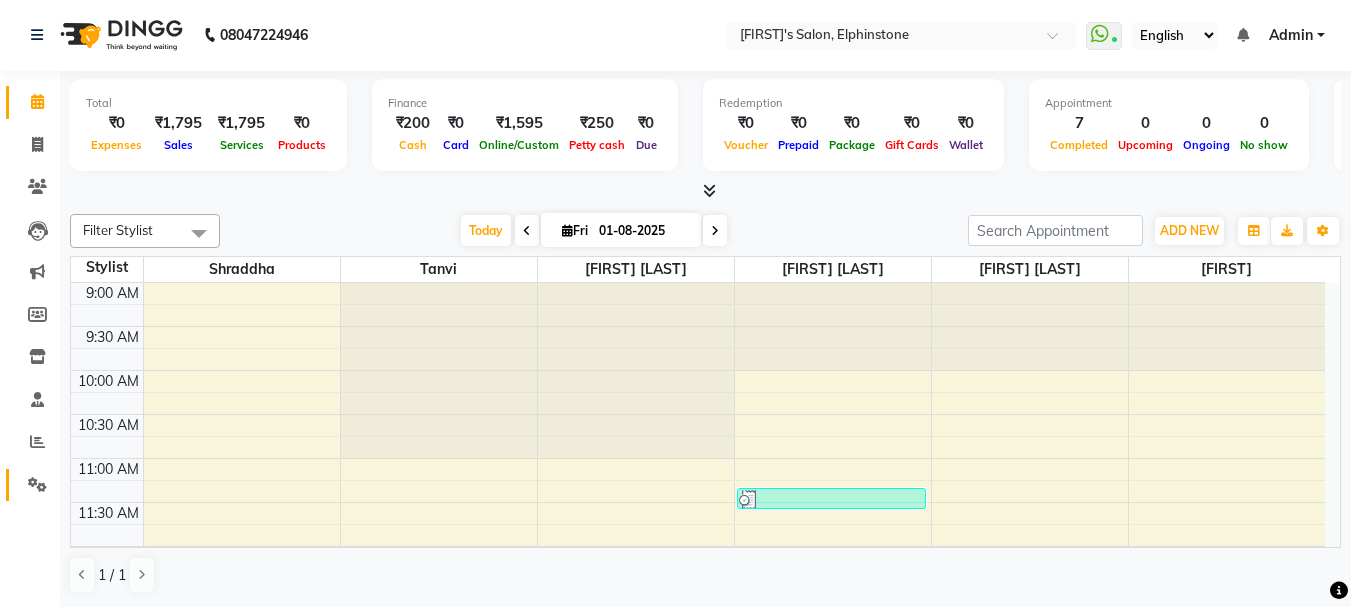 click on "Settings" 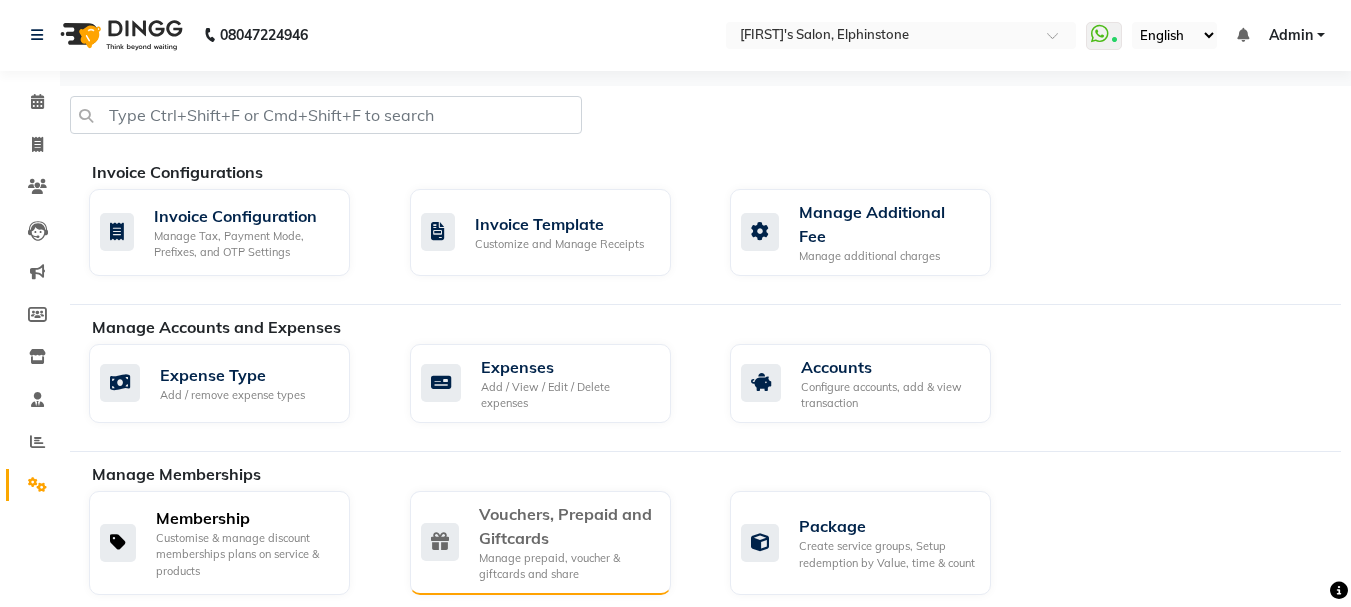 scroll, scrollTop: 201, scrollLeft: 0, axis: vertical 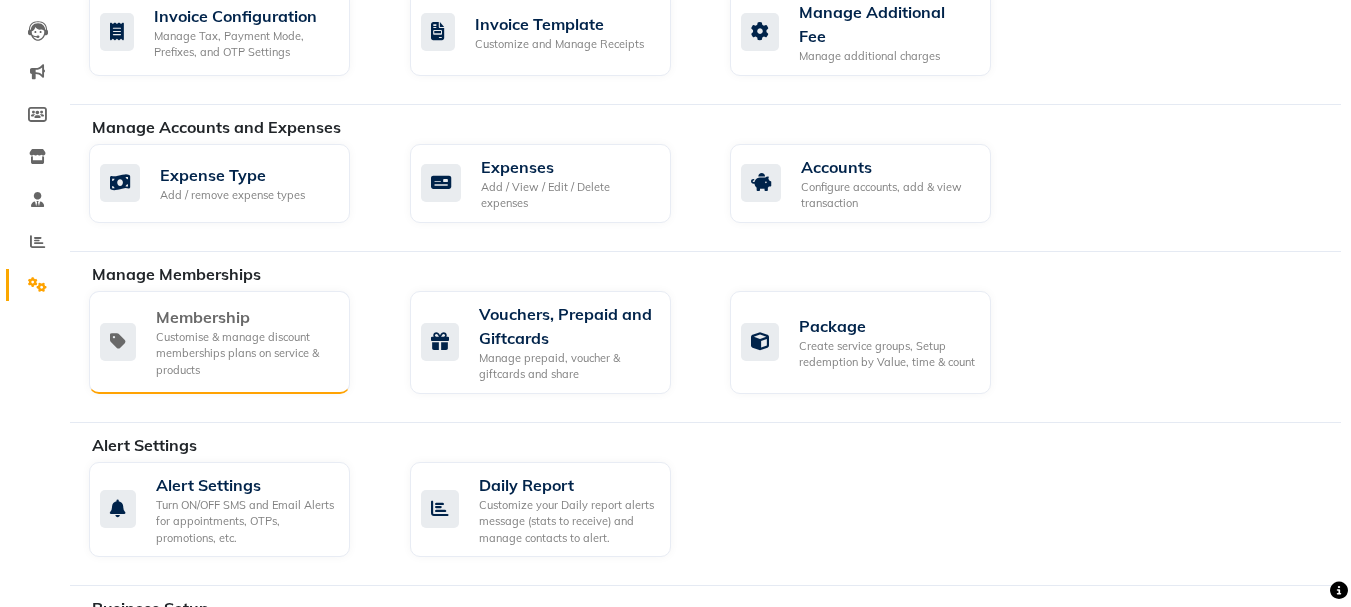 click on "Customise & manage discount memberships plans on service & products" 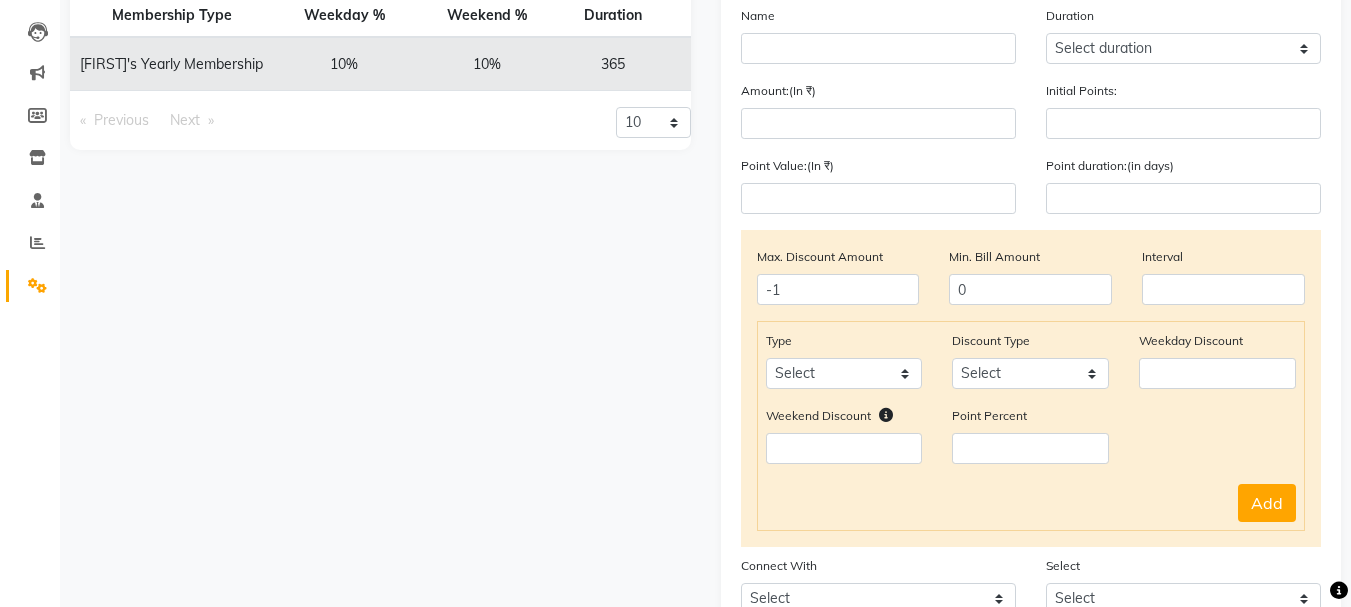 scroll, scrollTop: 100, scrollLeft: 0, axis: vertical 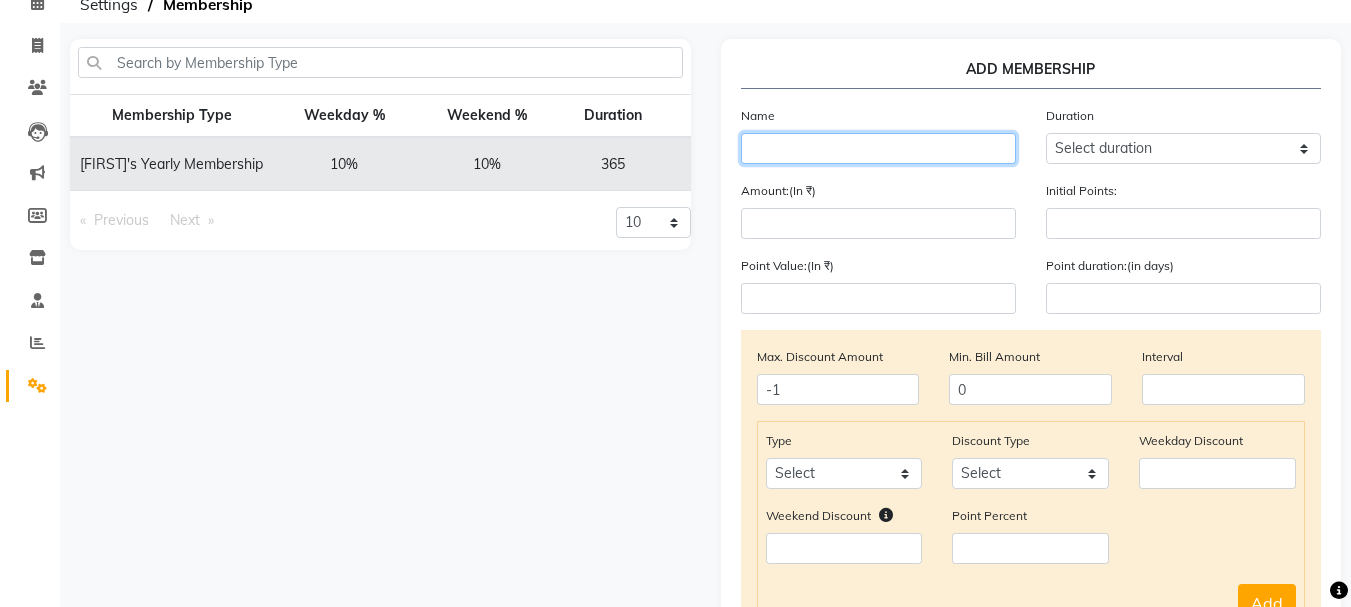 click on "Name" 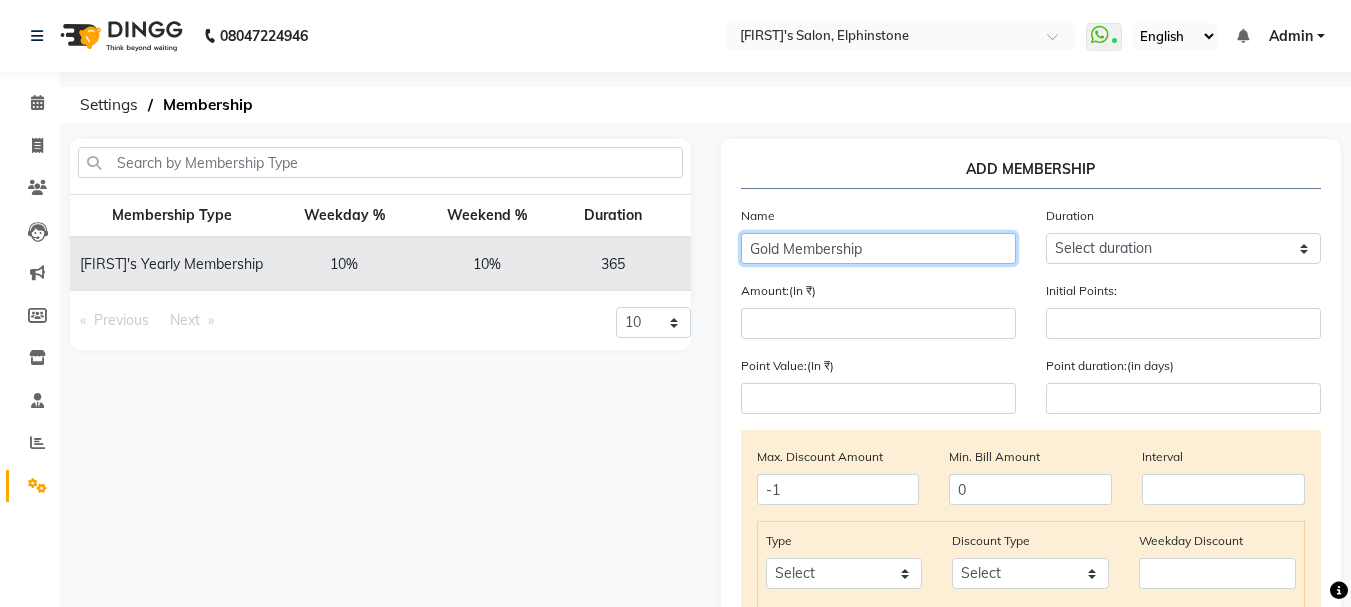 type on "Gold Membership" 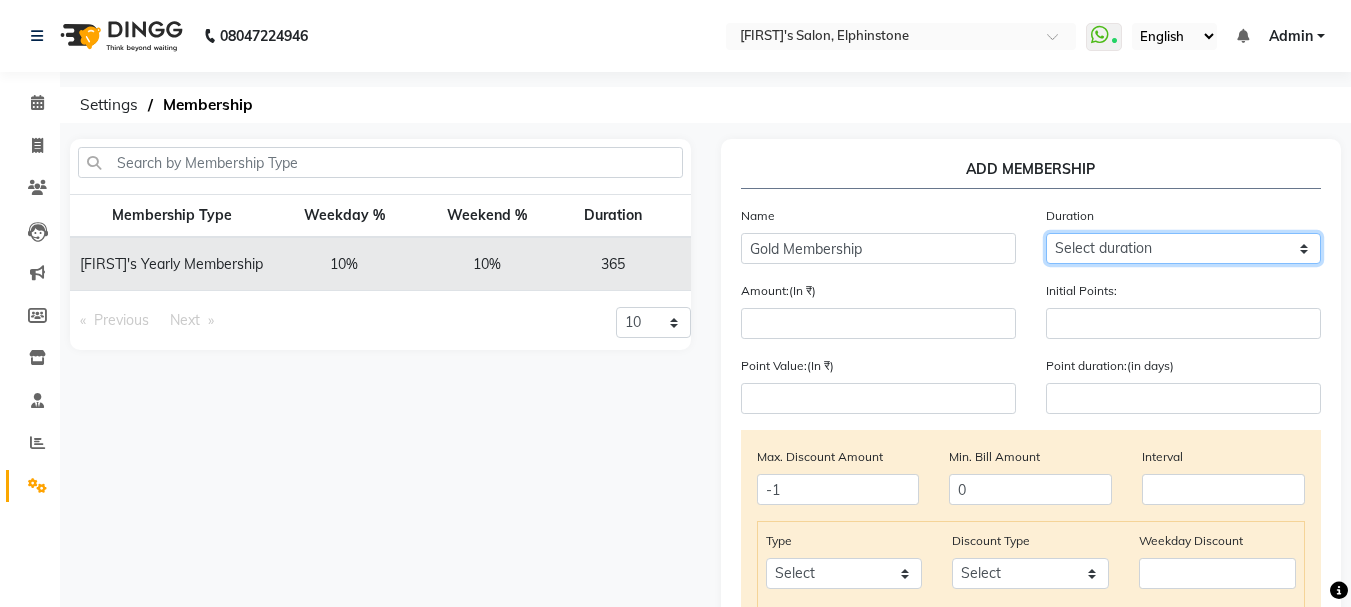 click on "Select duration Week  Half-month  Month  Year  Life Time  4 Months  8 Months  6 Months  15 Months  18 Months  30 Months  90 Days  210 Days  240 Days  270 Days  395 Days  425 Days  1 Day  2 Years  10 Months  3 Years  5 Years" 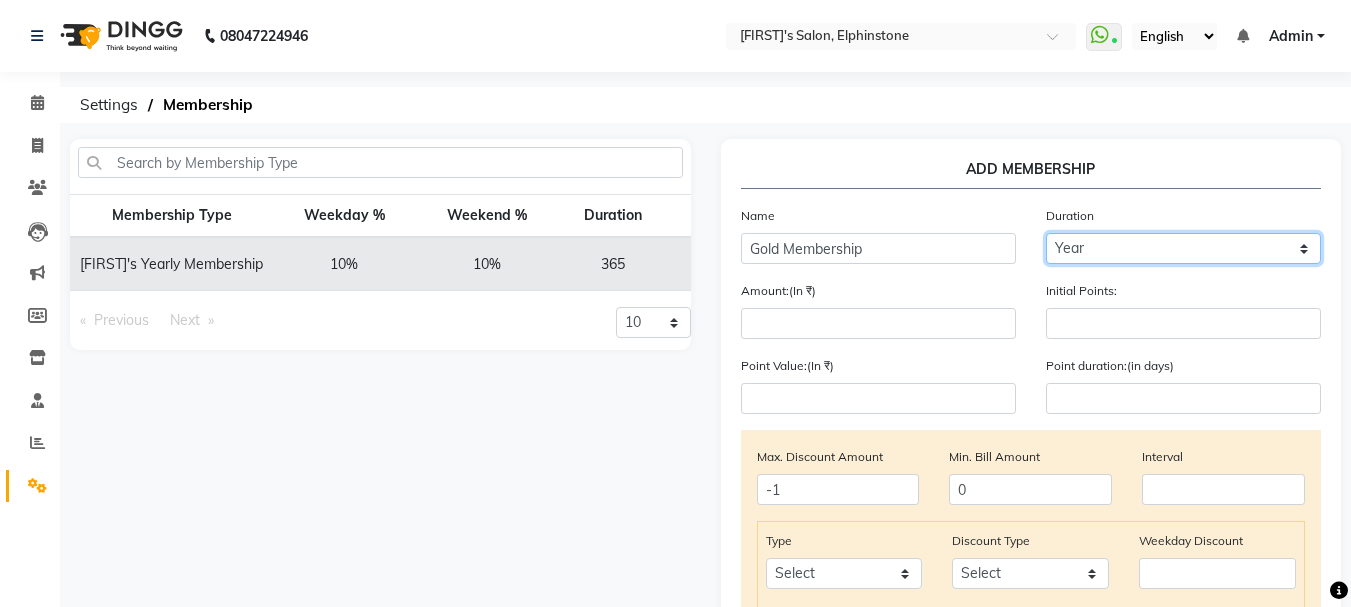 click on "Select duration Week  Half-month  Month  Year  Life Time  4 Months  8 Months  6 Months  15 Months  18 Months  30 Months  90 Days  210 Days  240 Days  270 Days  395 Days  425 Days  1 Day  2 Years  10 Months  3 Years  5 Years" 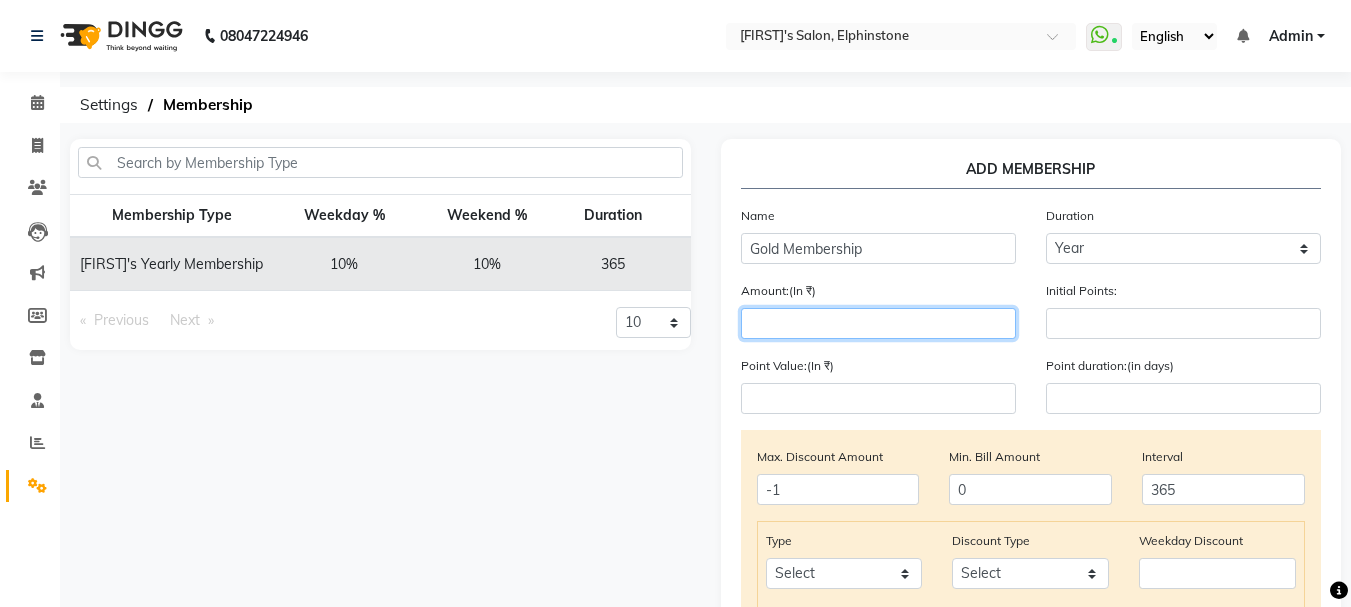 click 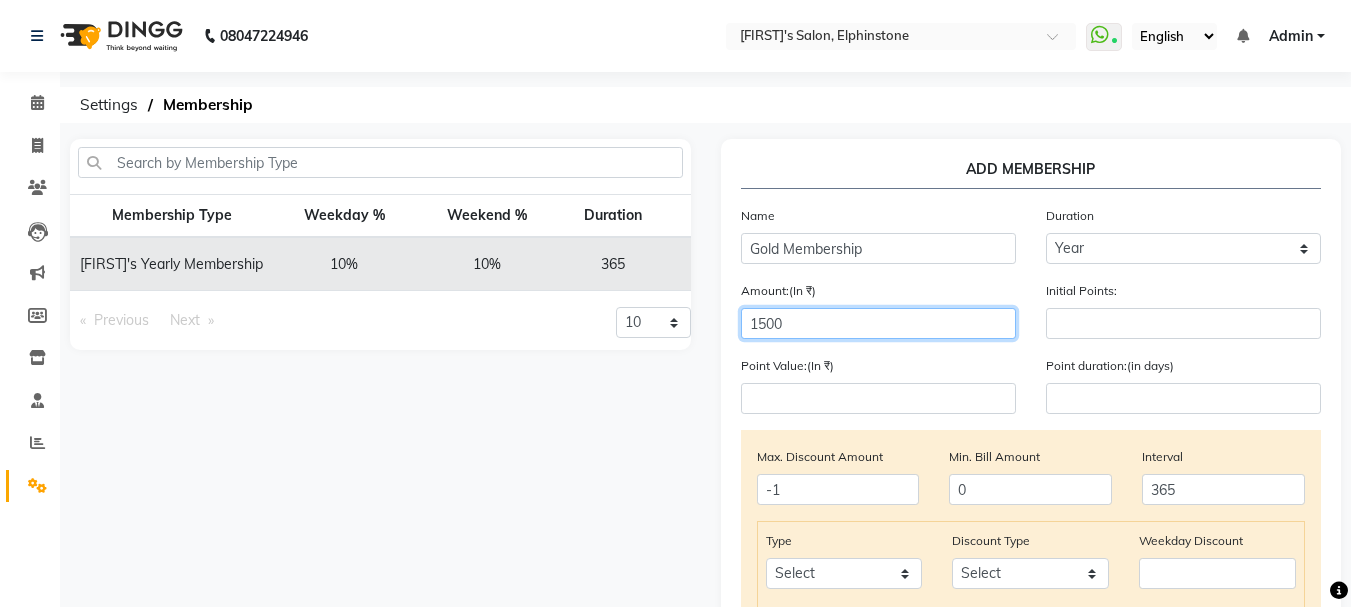 type on "1500" 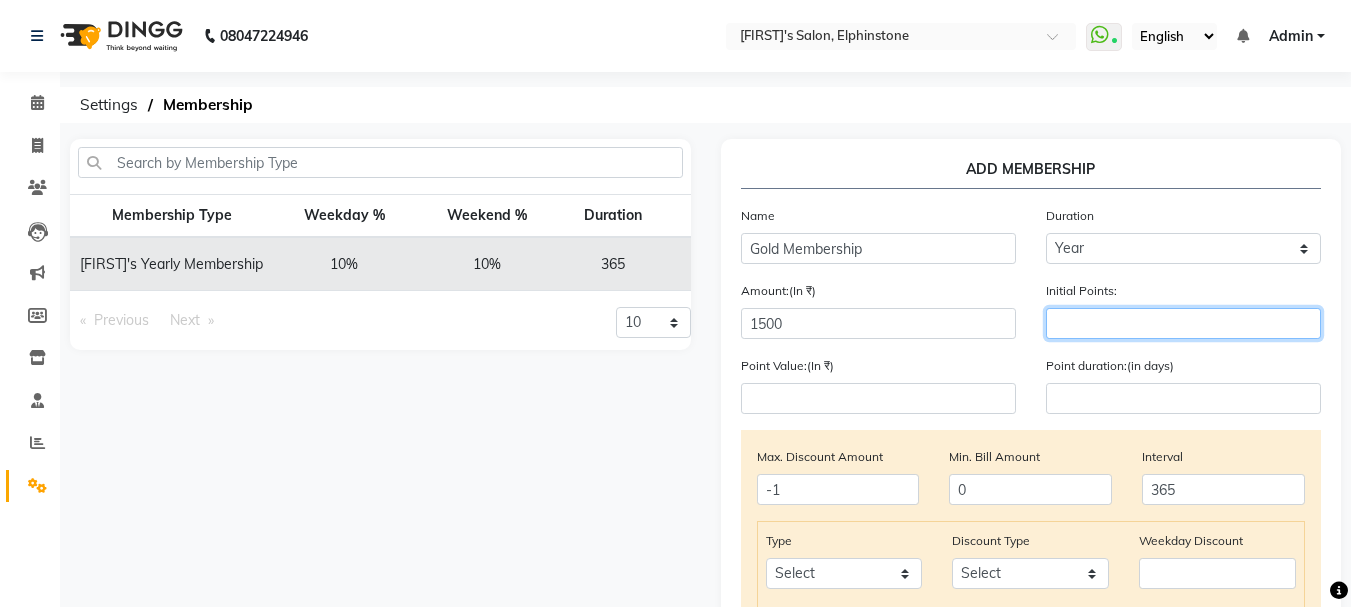 click 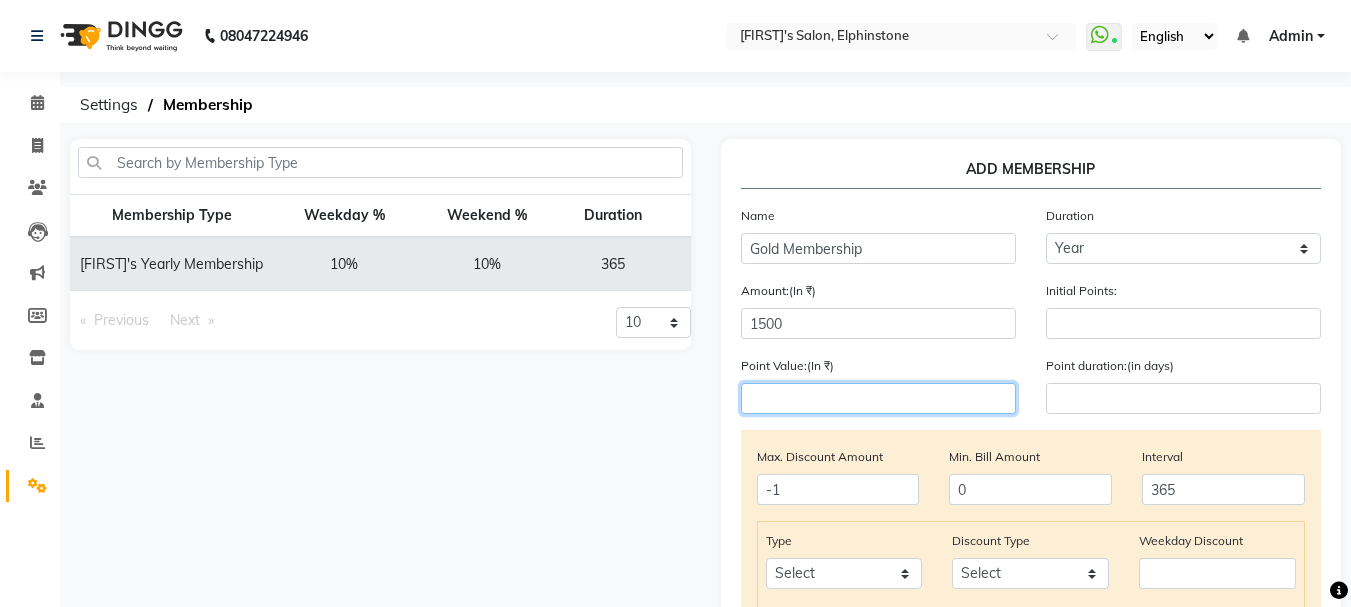 click 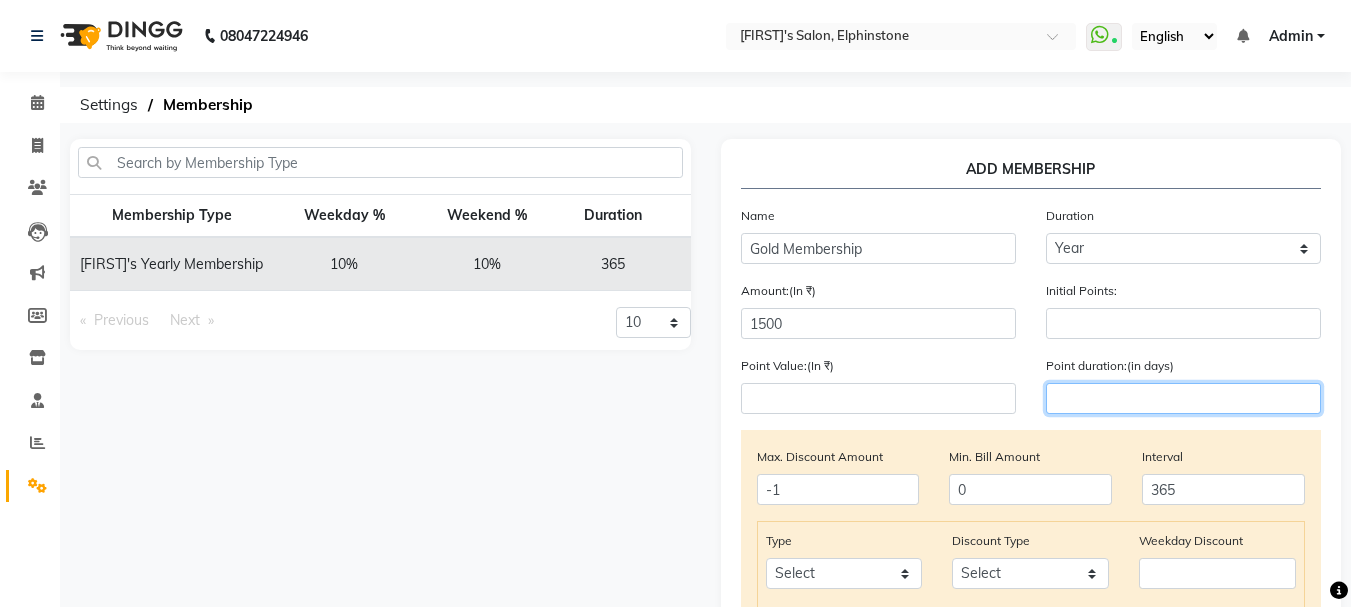 click 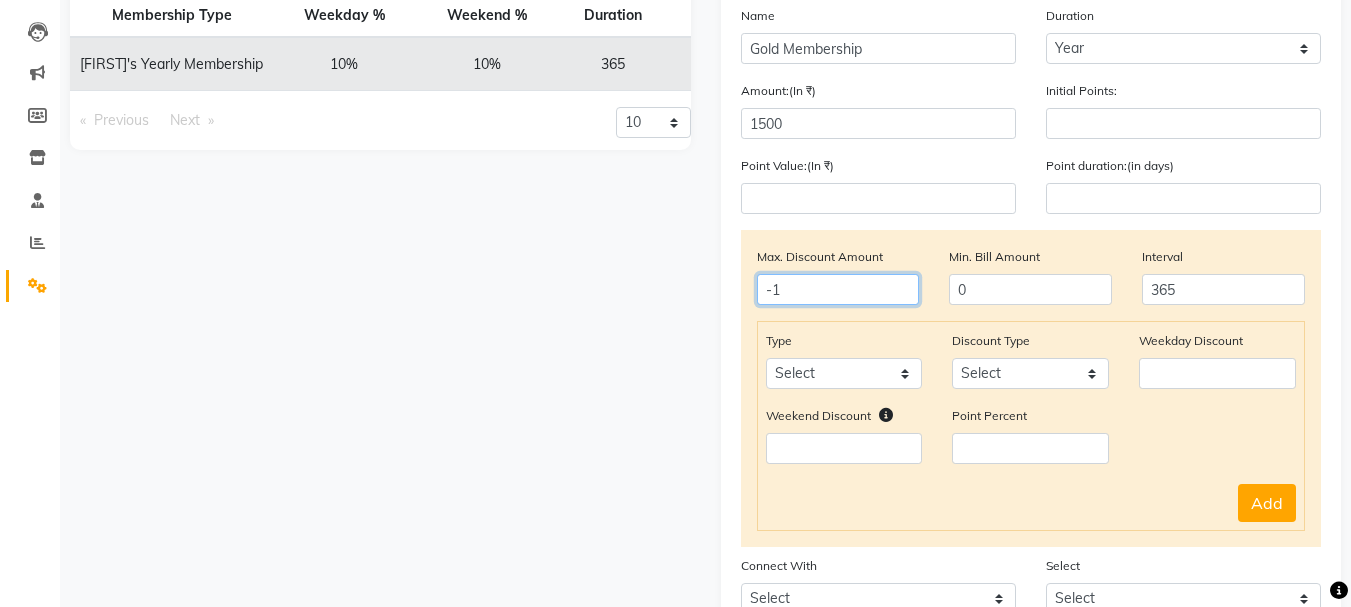 click on "-1" 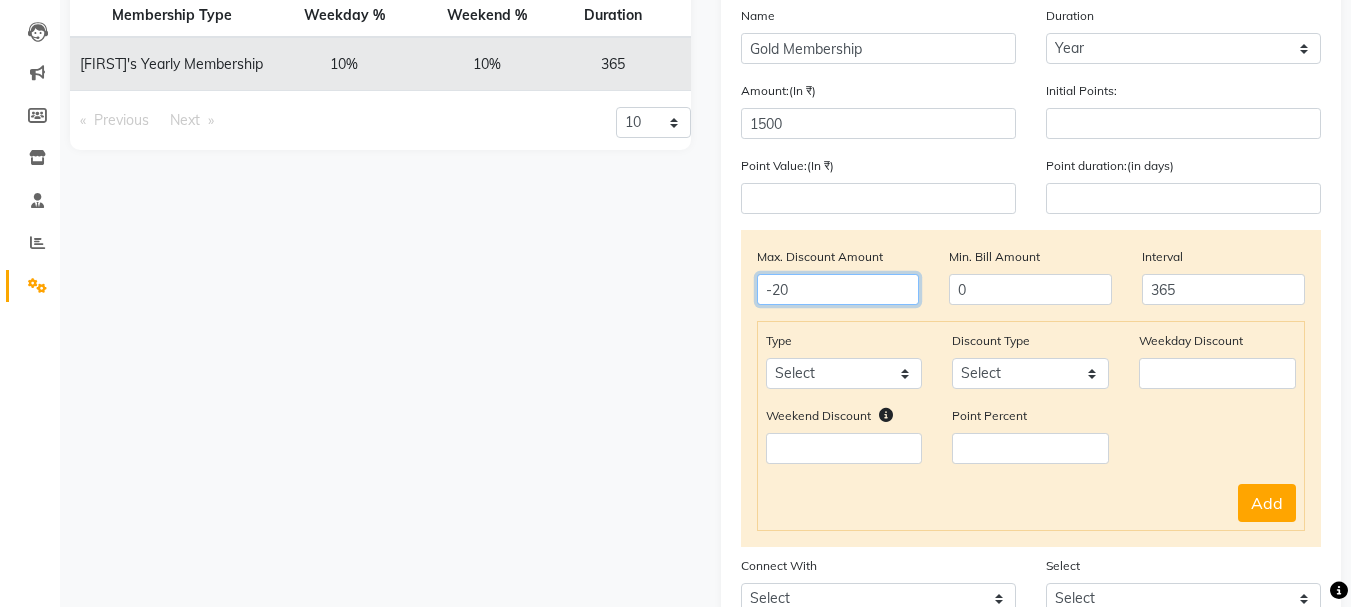 type on "-20" 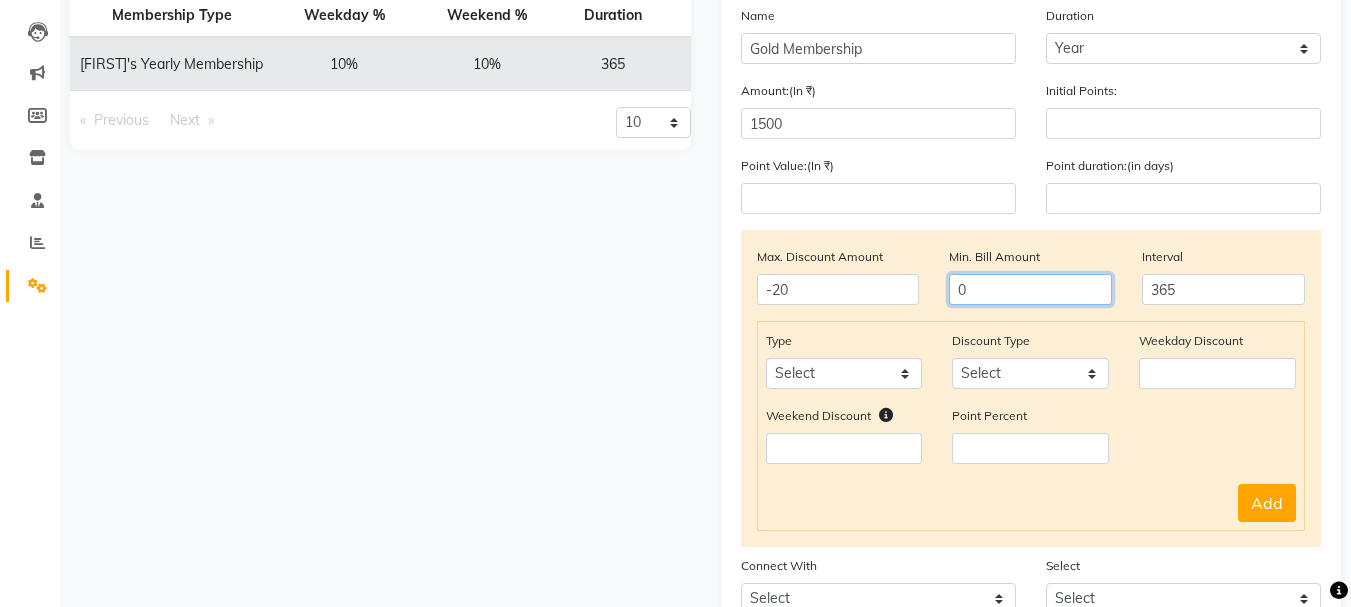 click on "0" 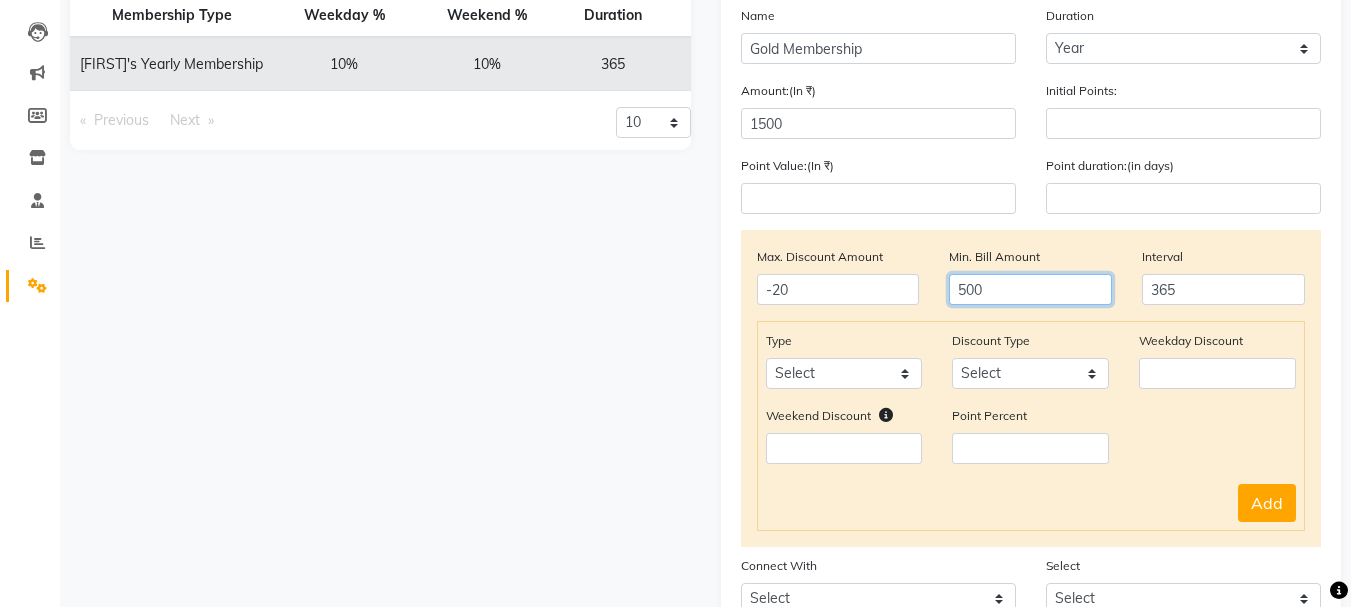 type on "500" 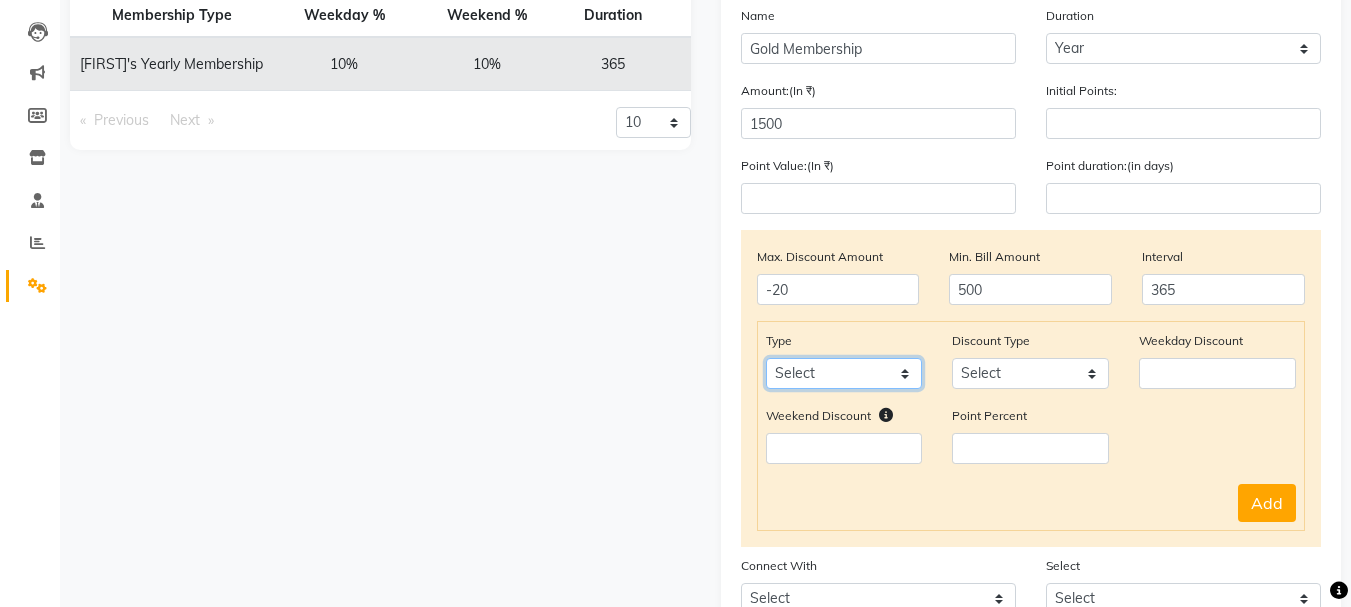 click on "Select Service Product Package Prepaid Voucher" 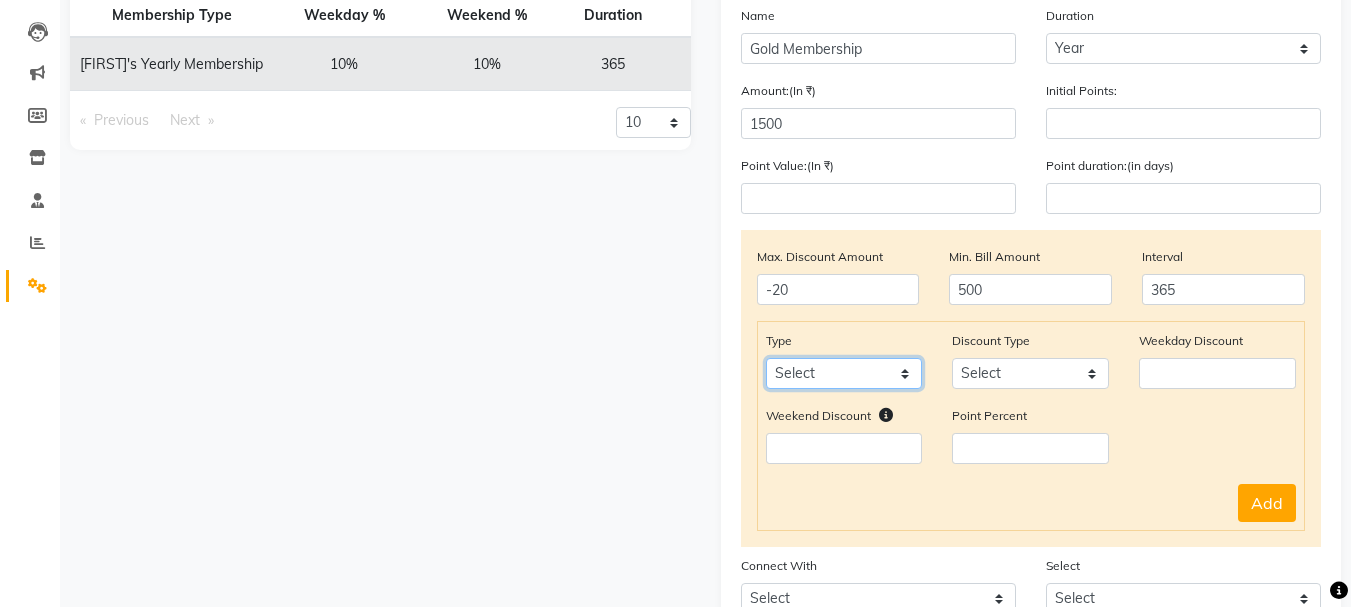 select on "package" 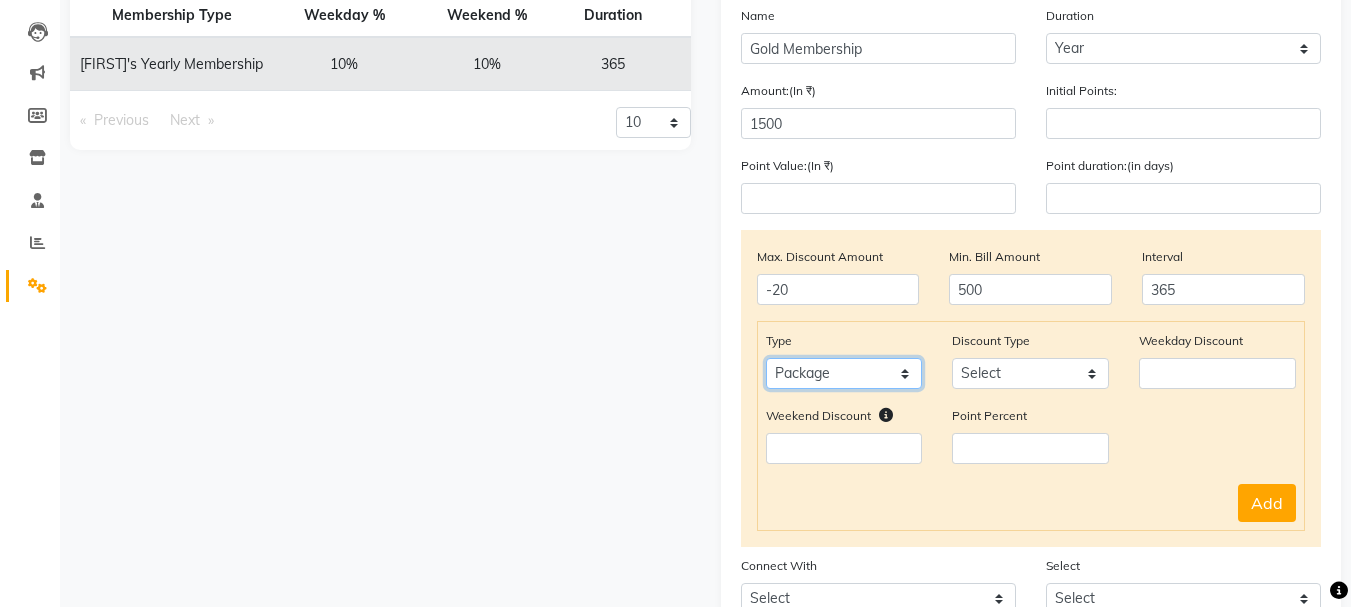 click on "Select Service Product Package Prepaid Voucher" 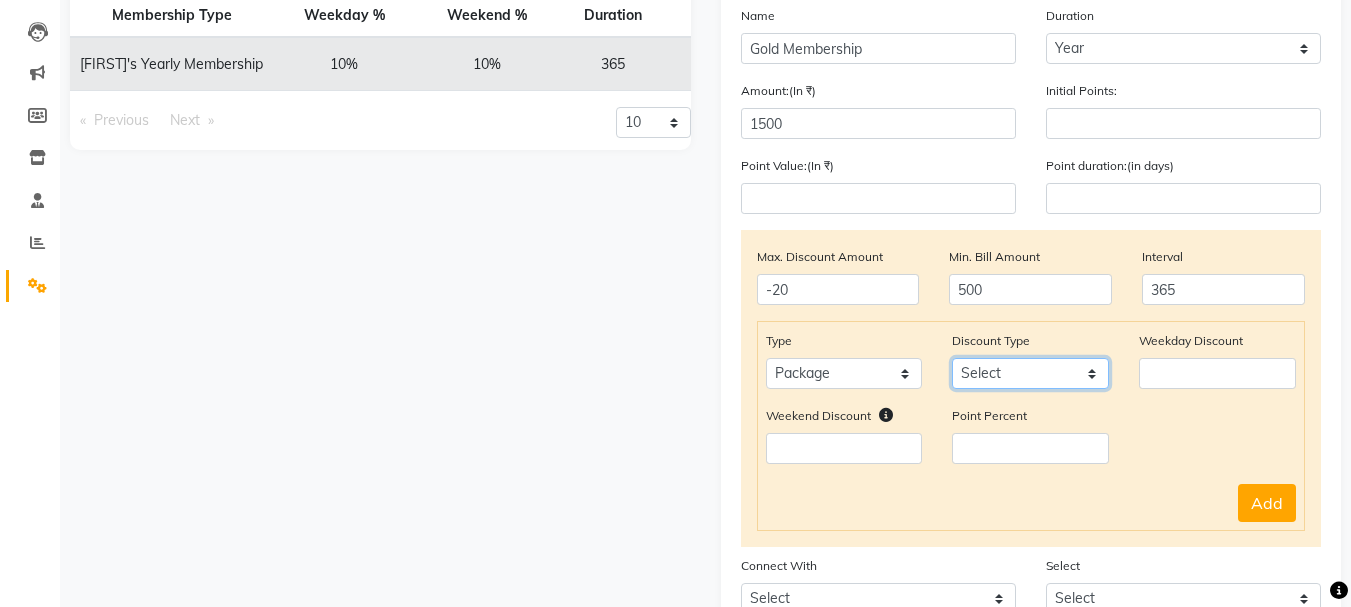 click on "Select Percent Flat" 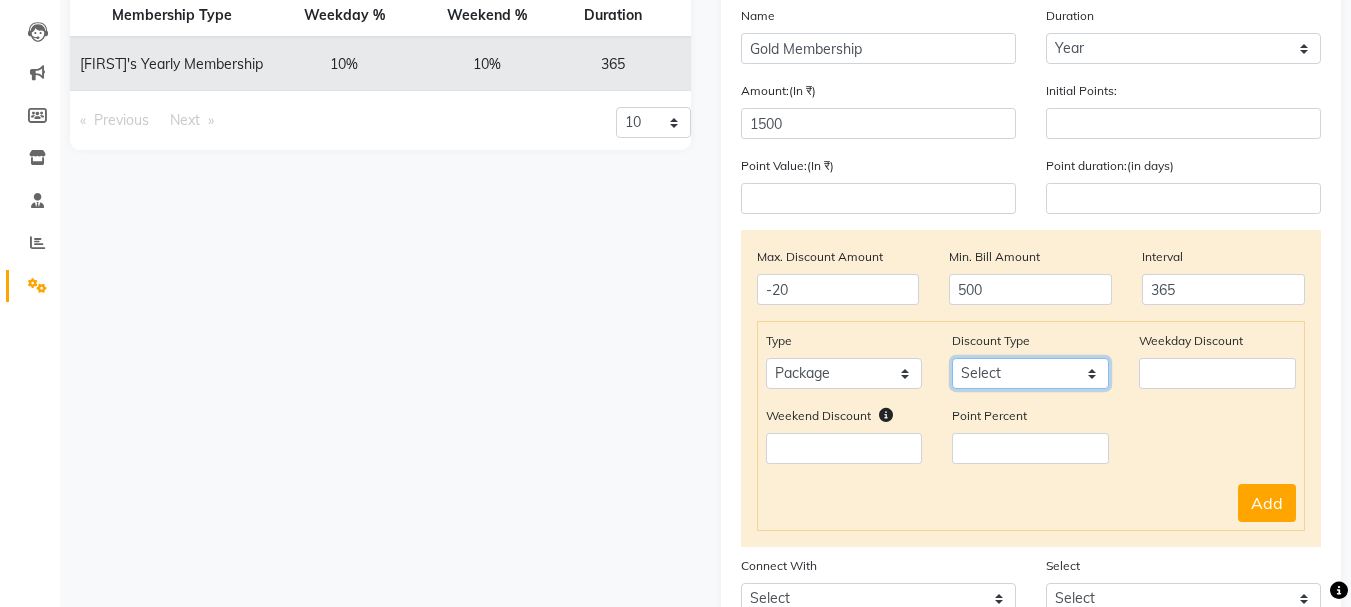 select on "Percent" 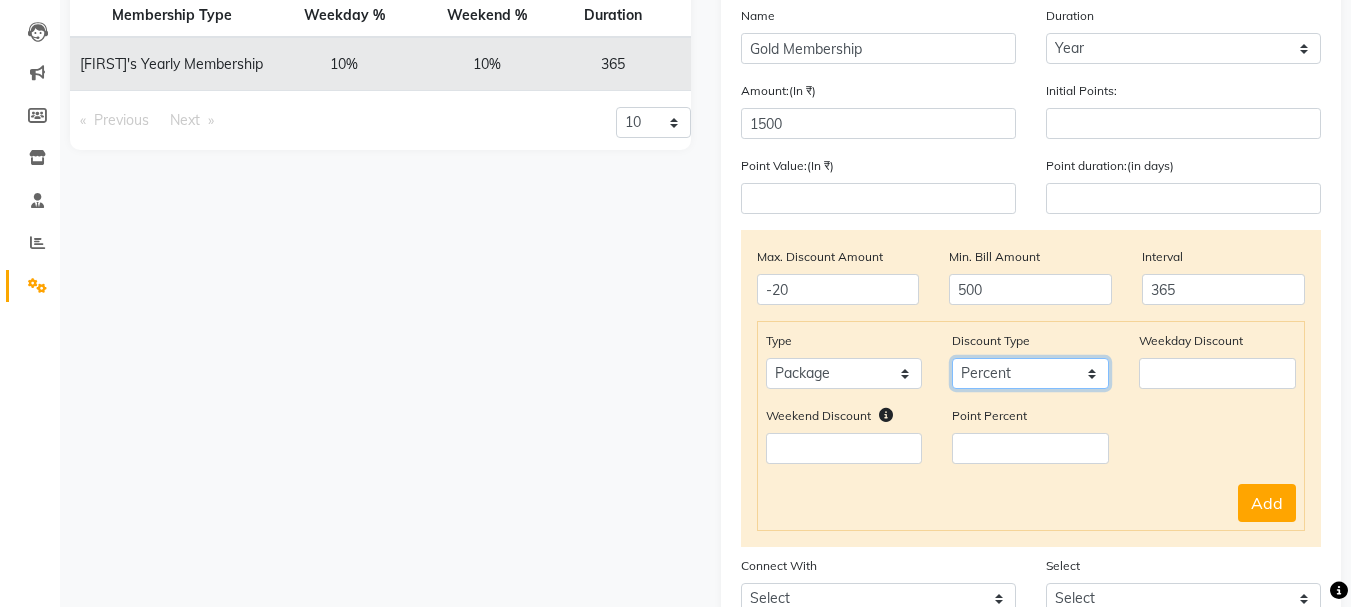 click on "Select Percent Flat" 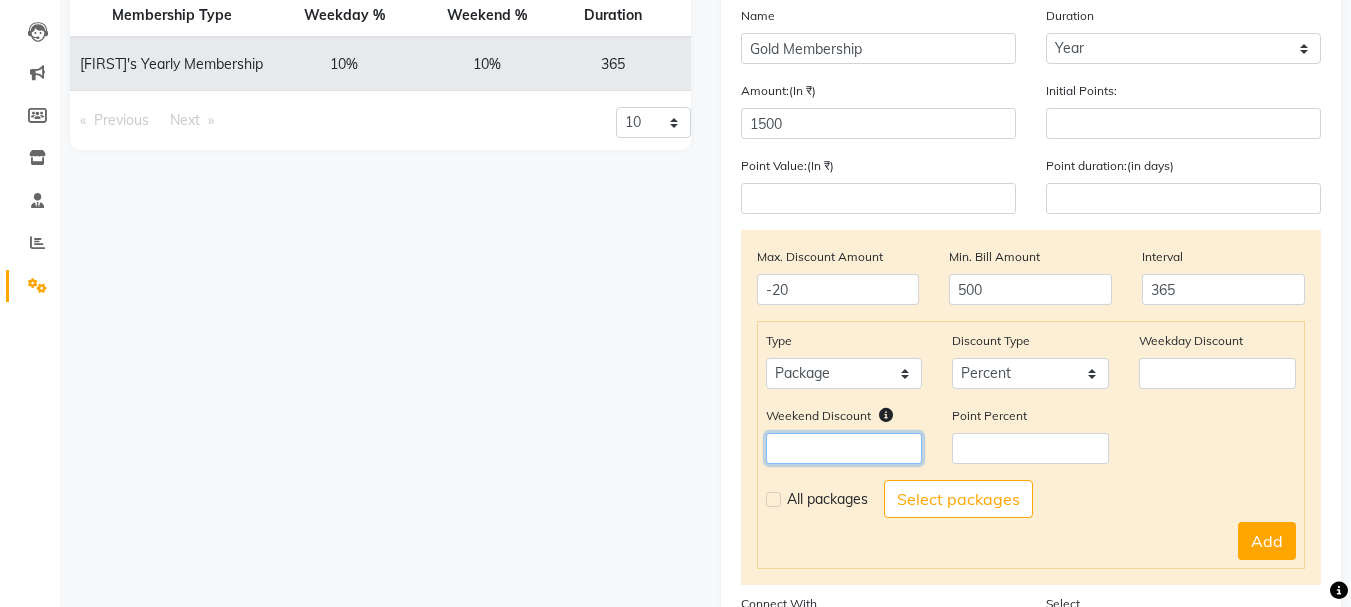 click 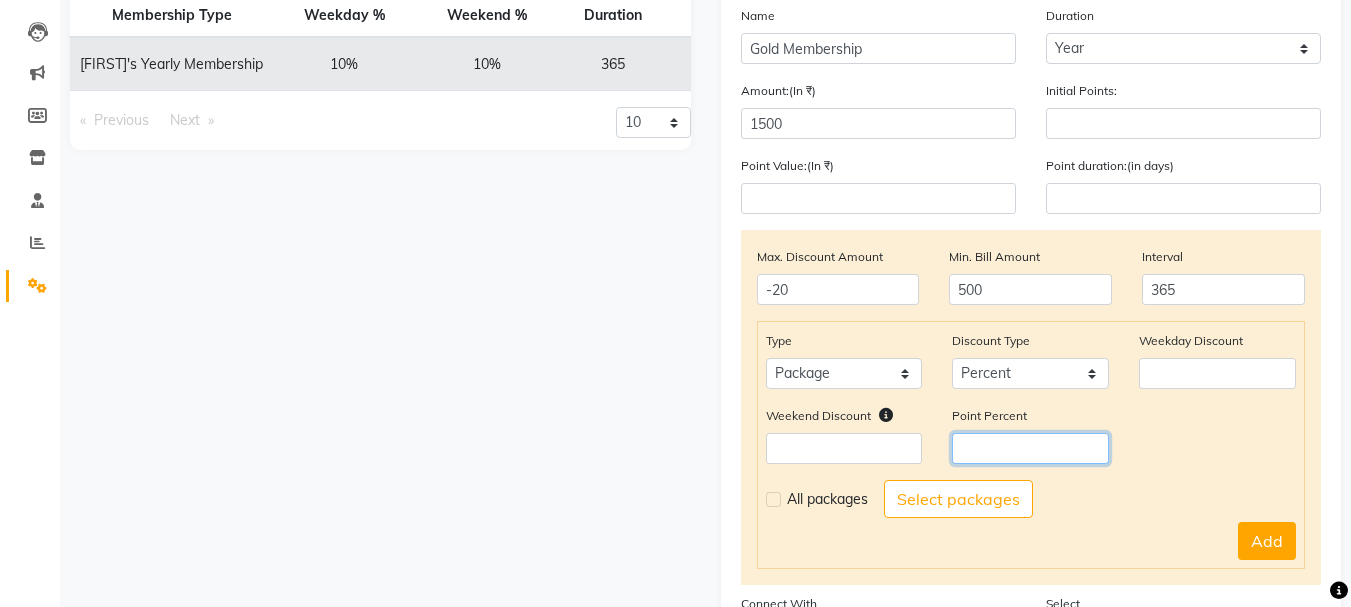 click 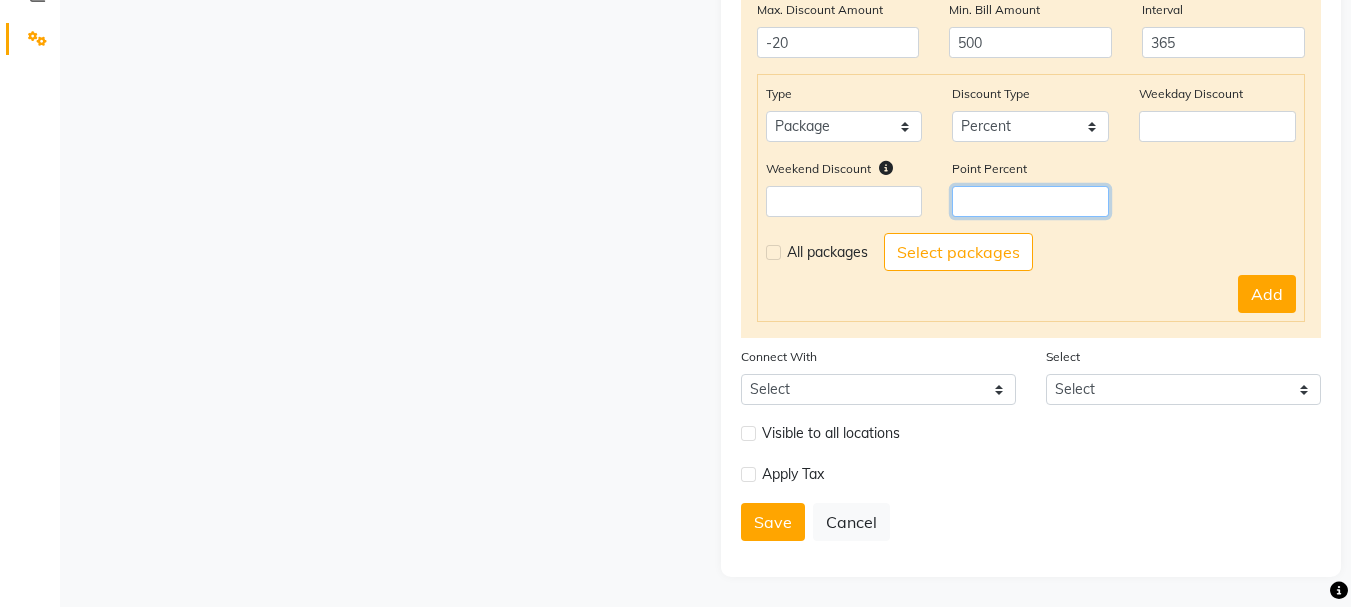 scroll, scrollTop: 347, scrollLeft: 0, axis: vertical 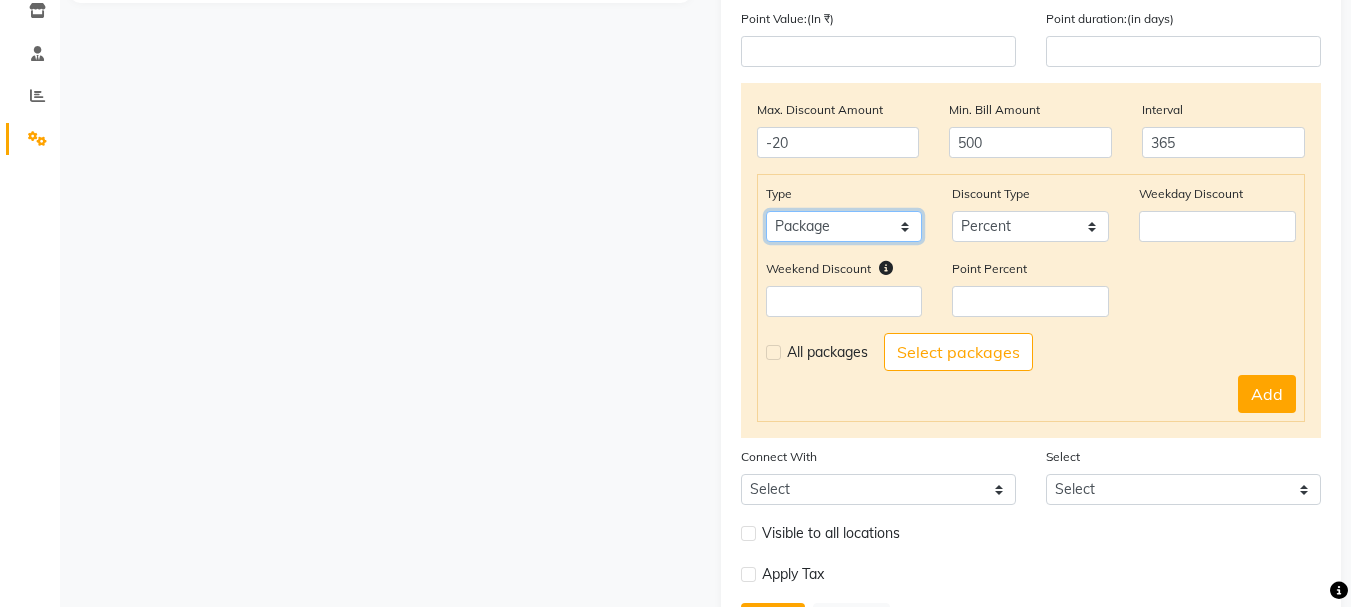 click on "Select Service Product Package Prepaid Voucher" 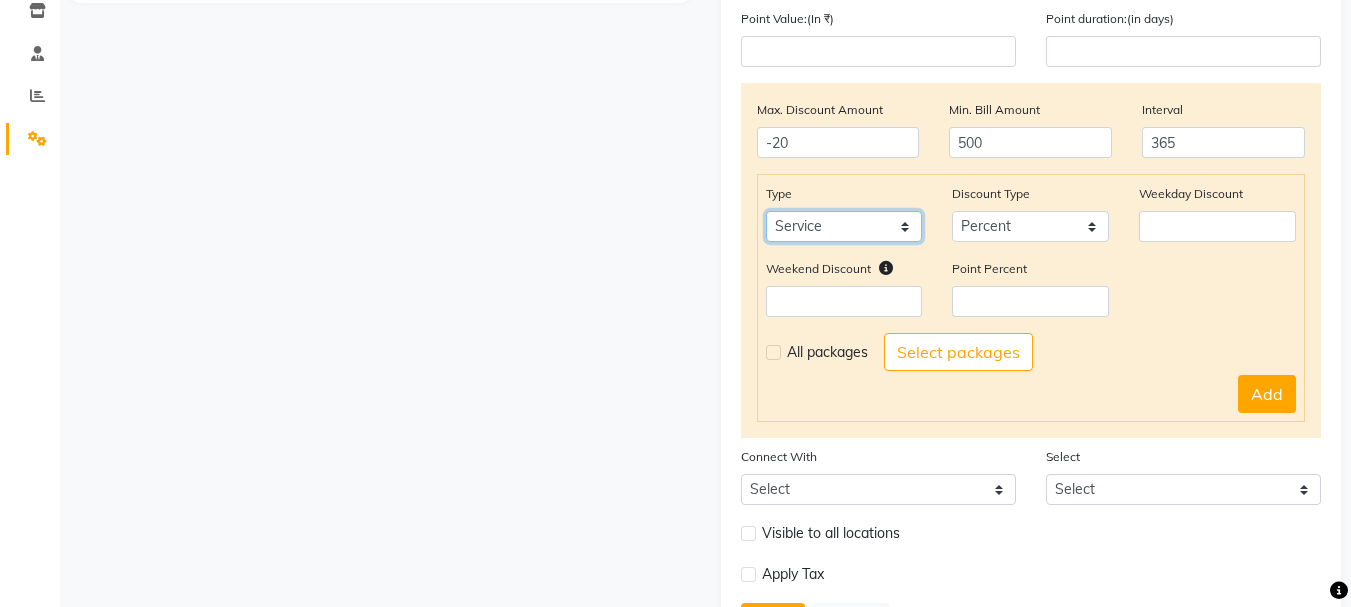 click on "Select Service Product Package Prepaid Voucher" 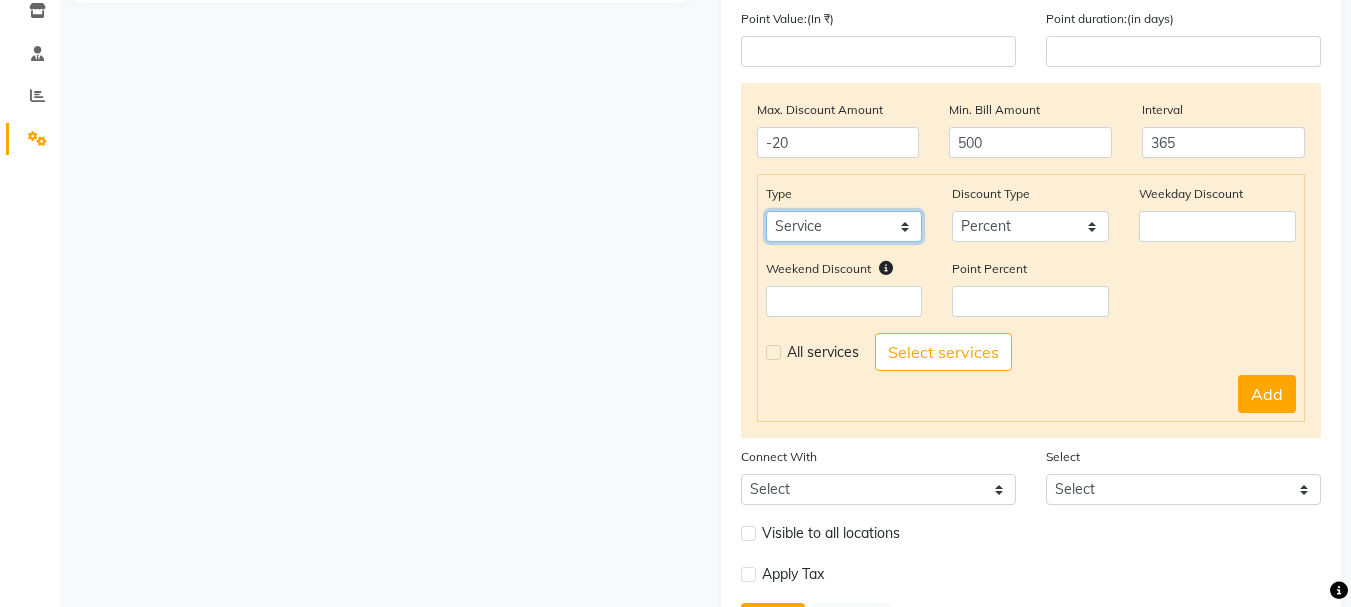 click on "Select Service Product Package Prepaid Voucher" 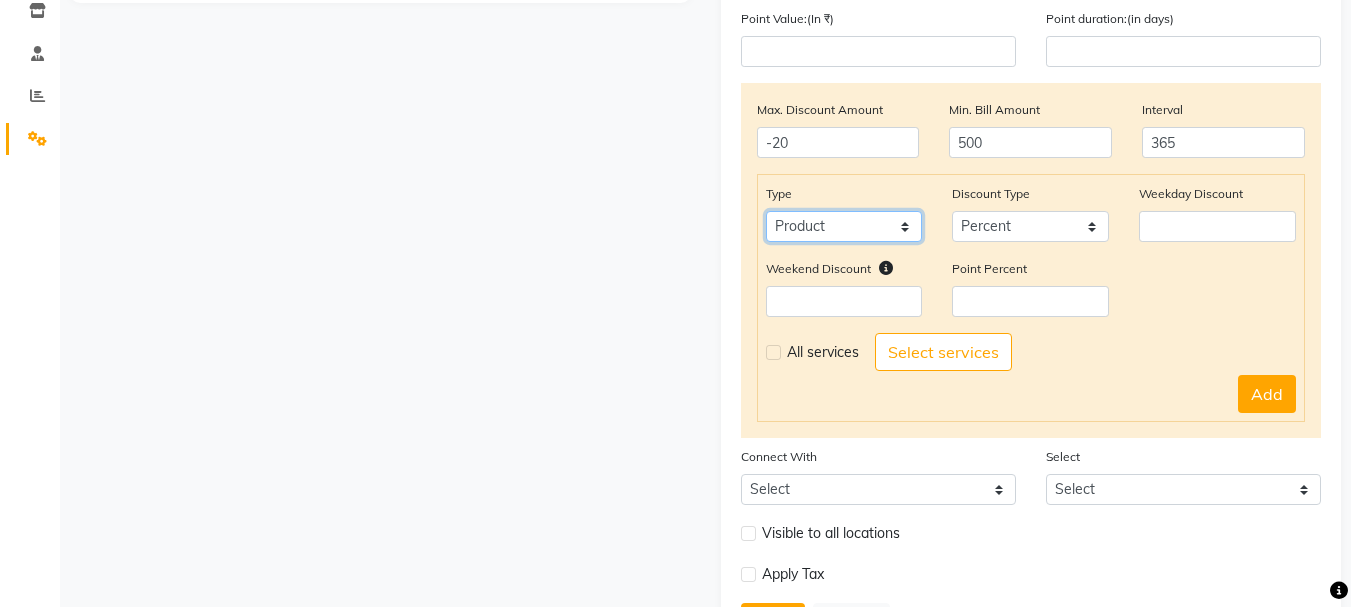 click on "Select Service Product Package Prepaid Voucher" 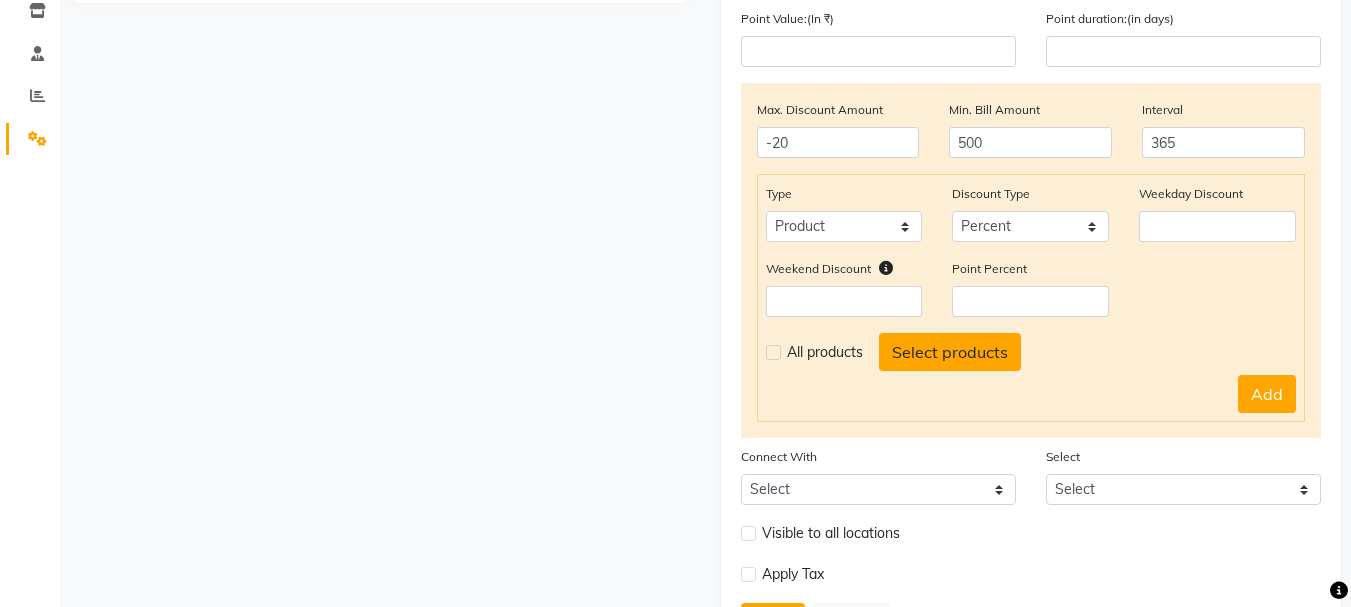 click on "Select products" 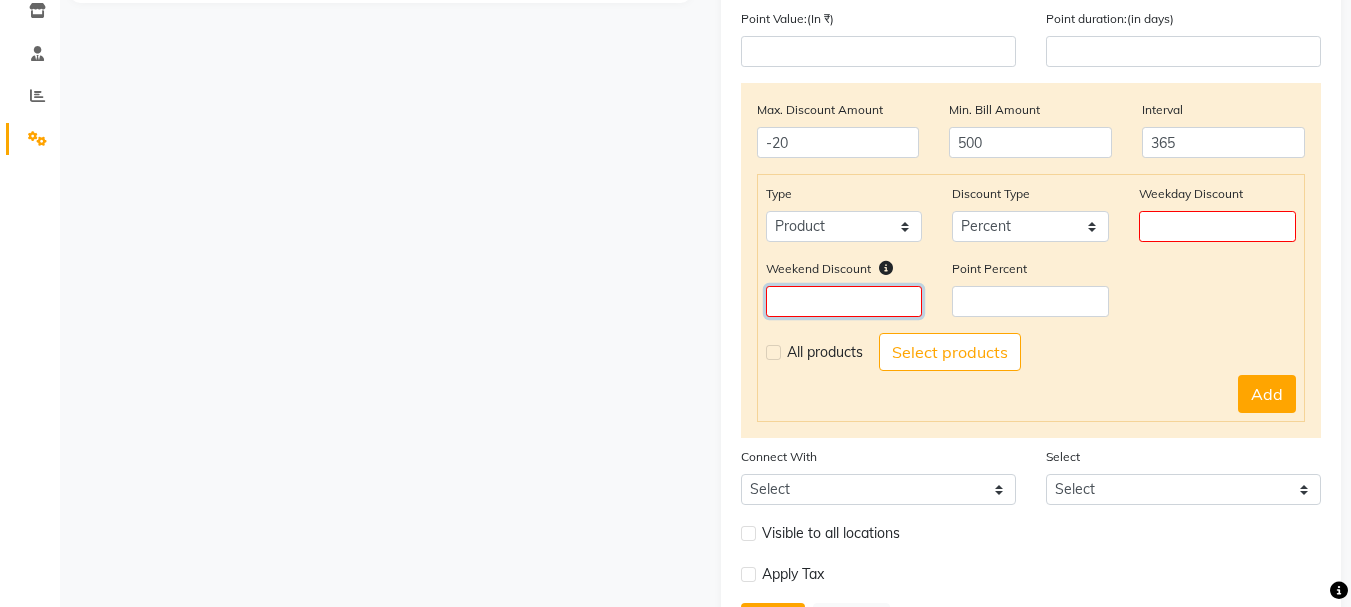 click 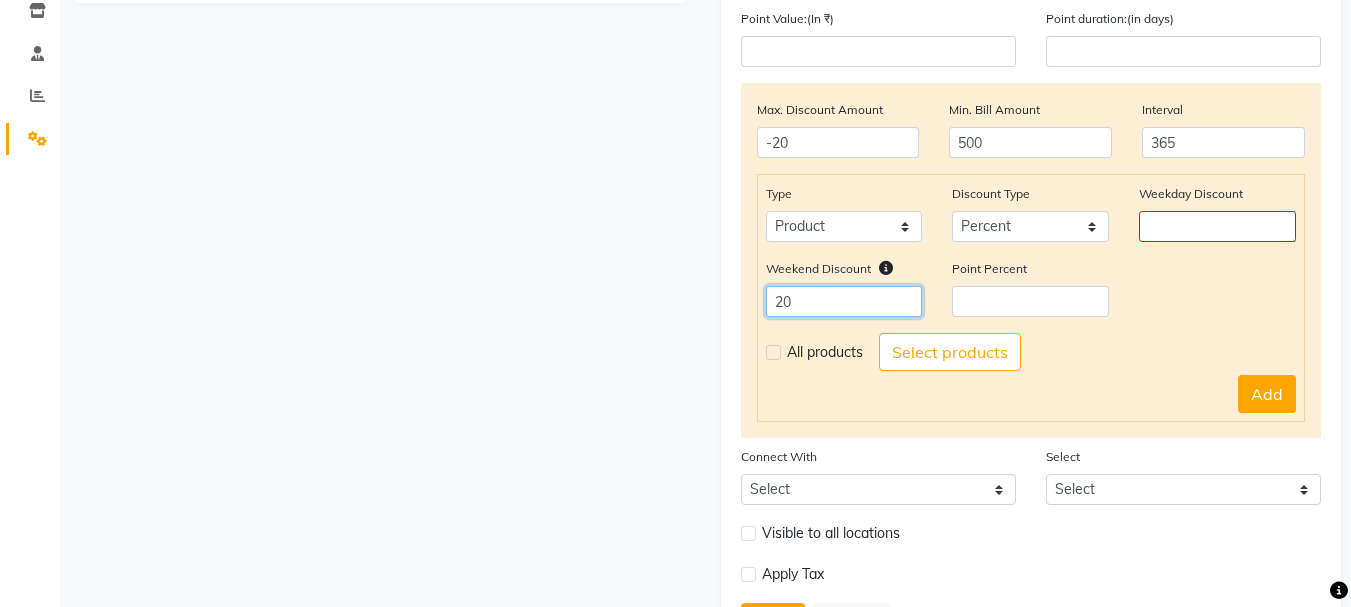 type on "20" 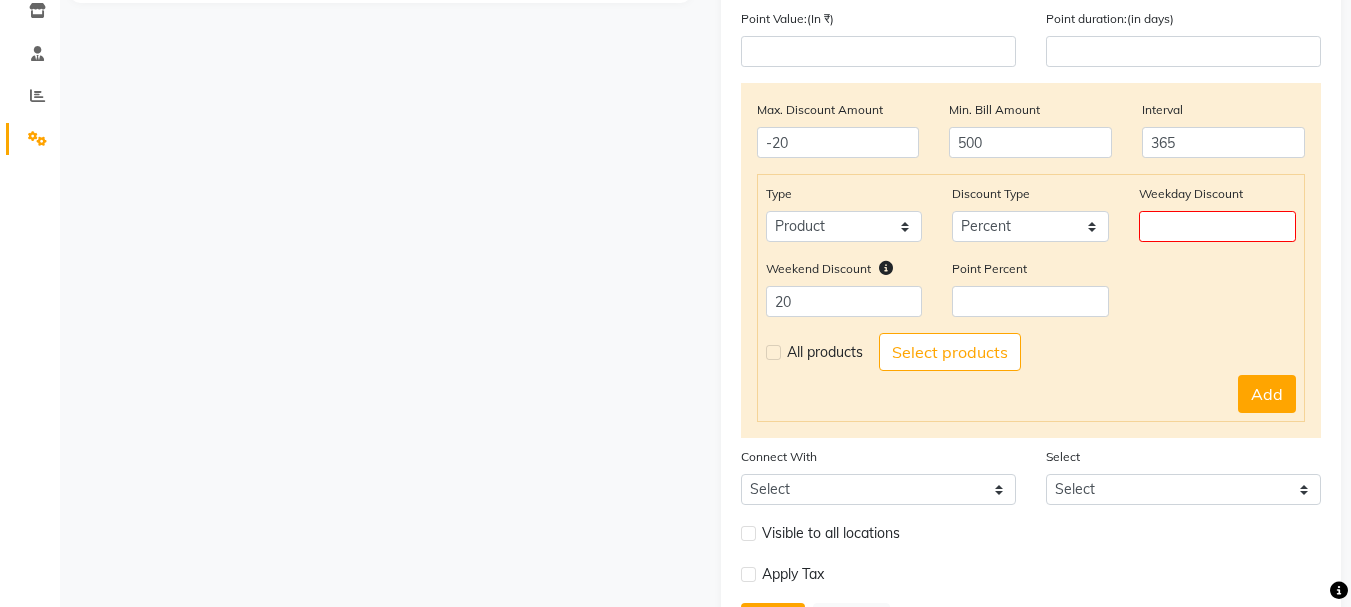 click on "Membership Type Weekday % Weekend % Duration Amount [FIRST]'s Yearly Membership 10% 10% 365 ₹500.00  Previous  page  1 / 1   Next  page 10 20 50 100" 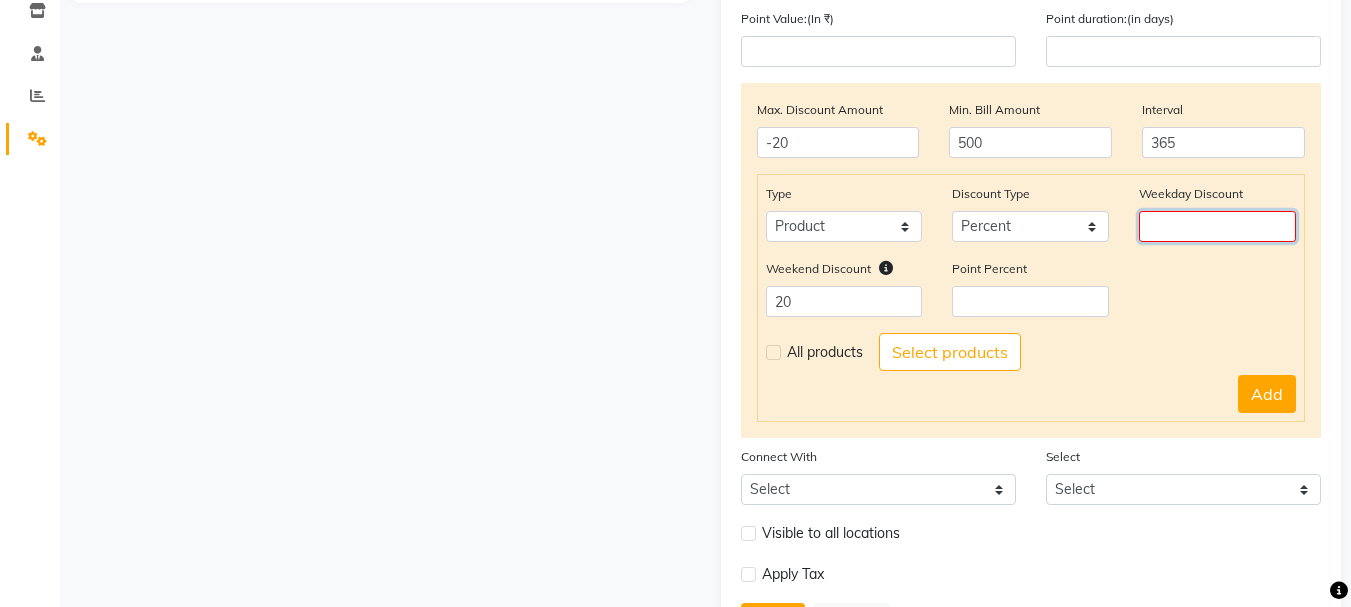 click 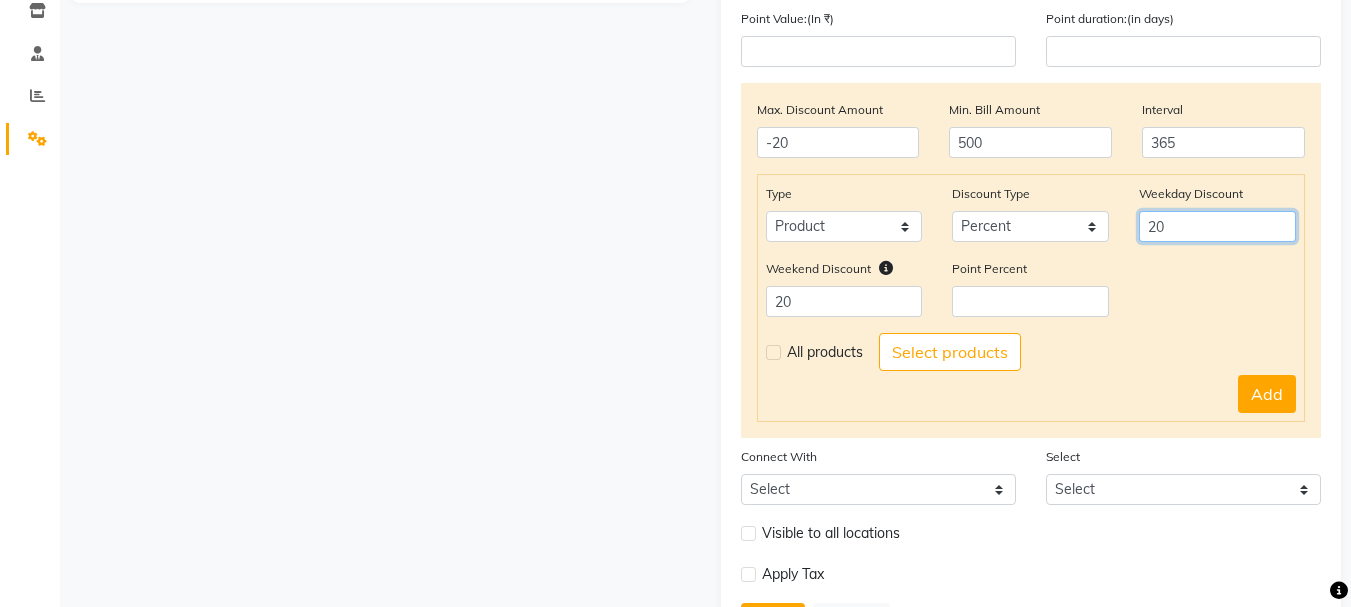 type on "20" 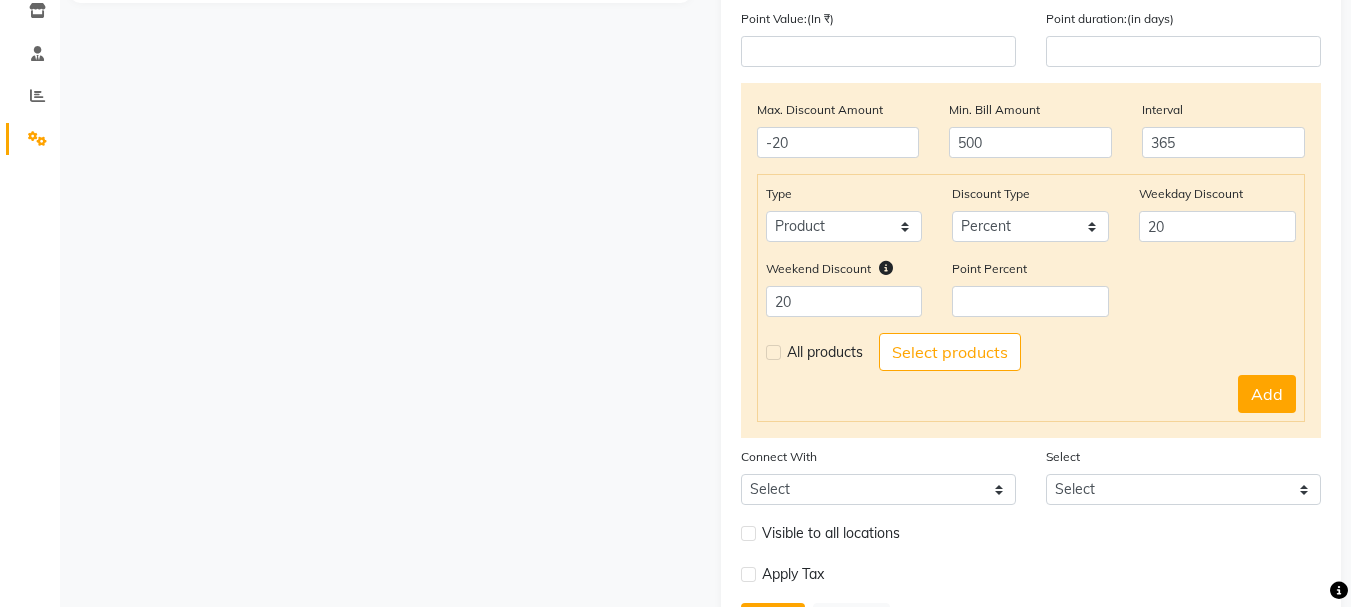 click on "Membership Type Weekday % Weekend % Duration Amount [FIRST]'s Yearly Membership 10% 10% 365 ₹500.00  Previous  page  1 / 1   Next  page 10 20 50 100" 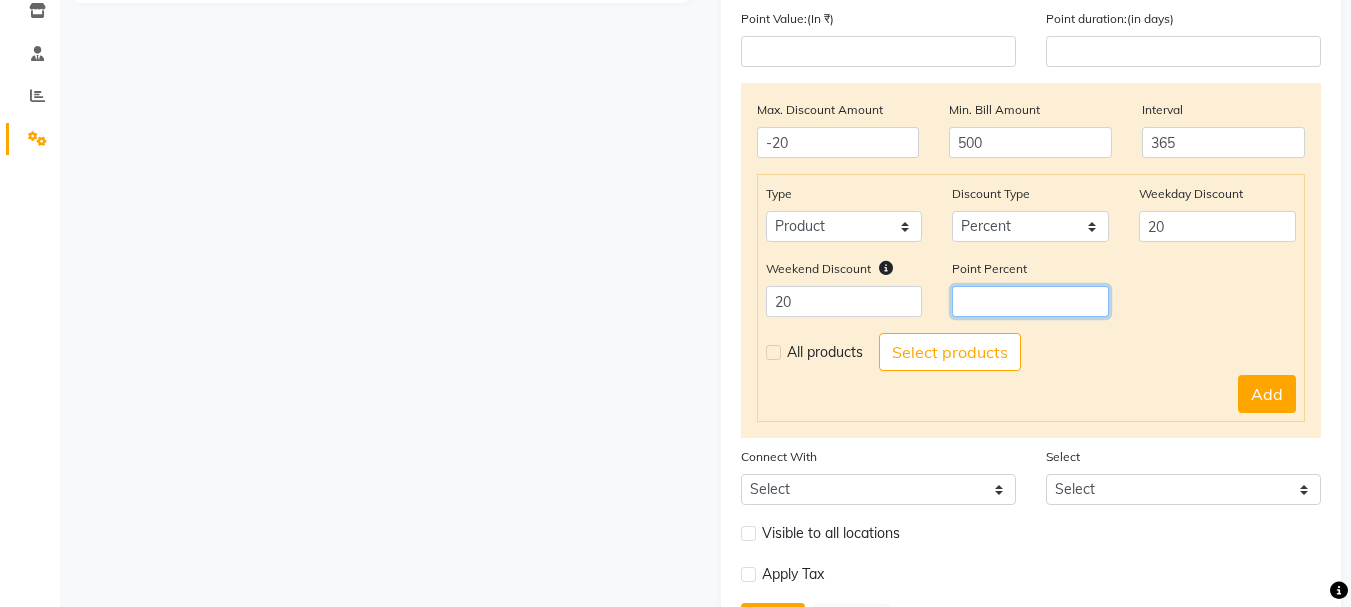 click 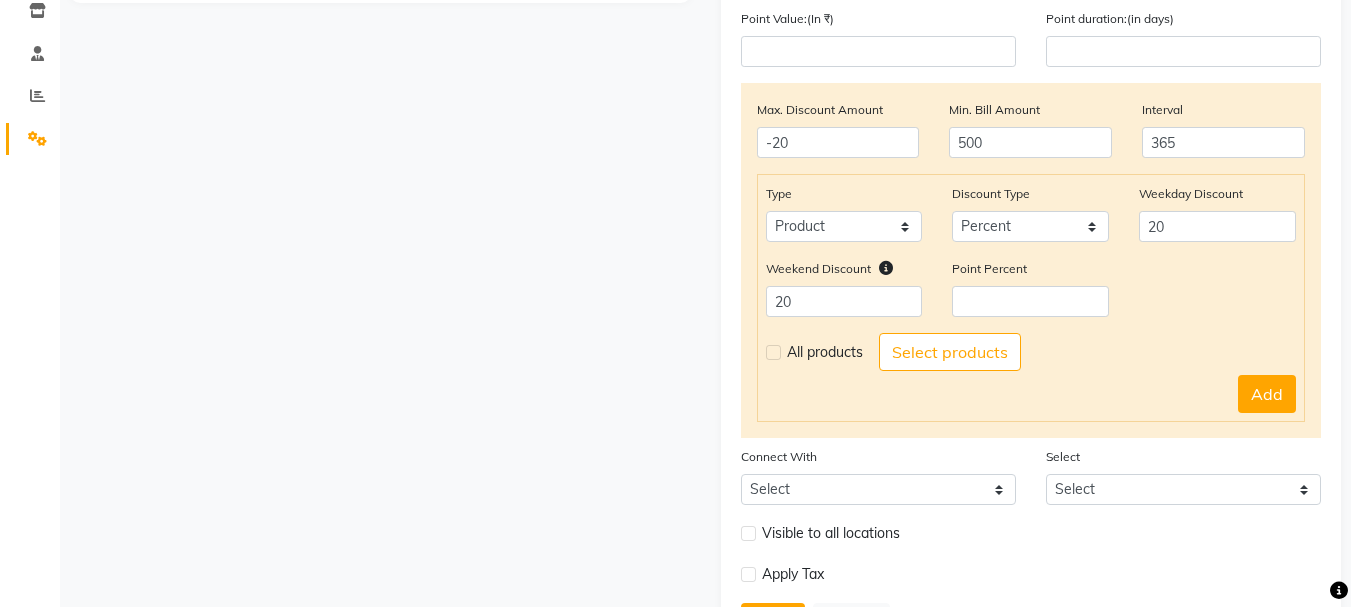 click 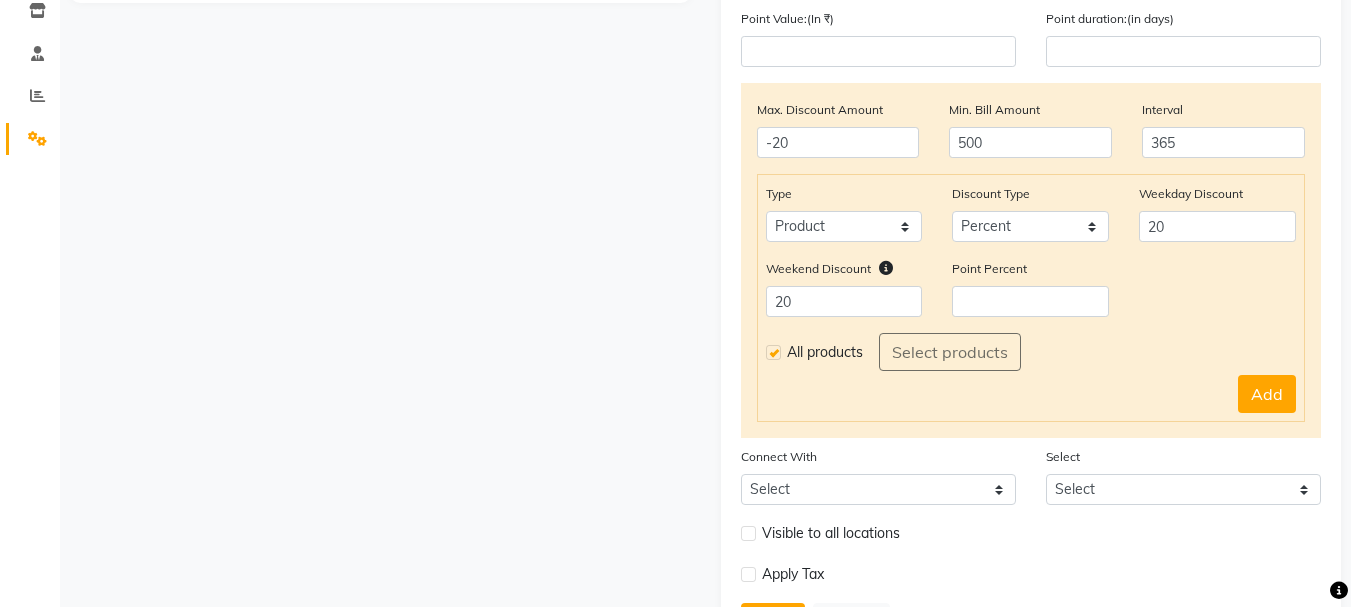 click 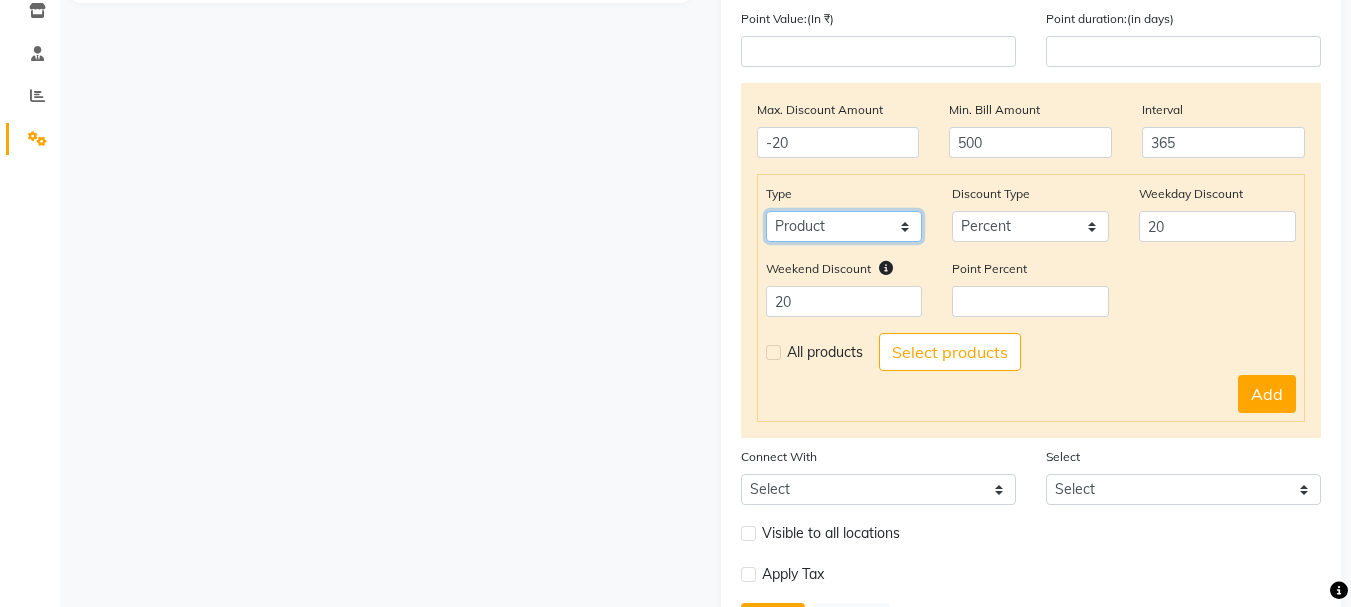 click on "Select Service Product Package Prepaid Voucher" 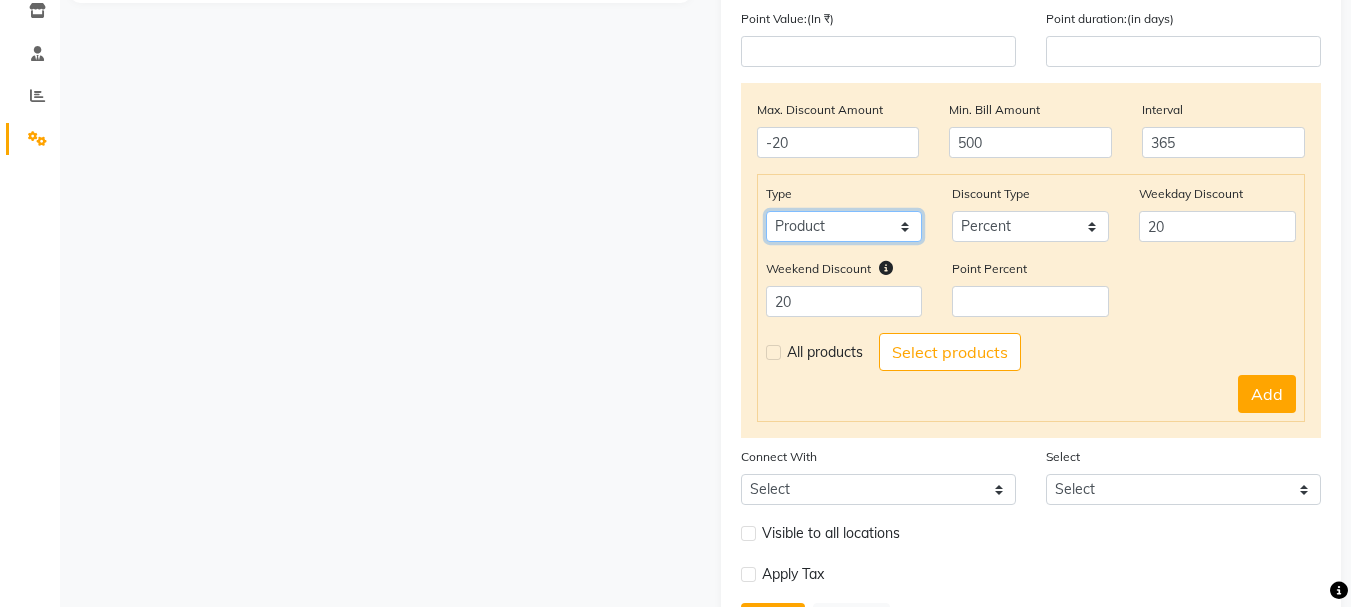 select on "service" 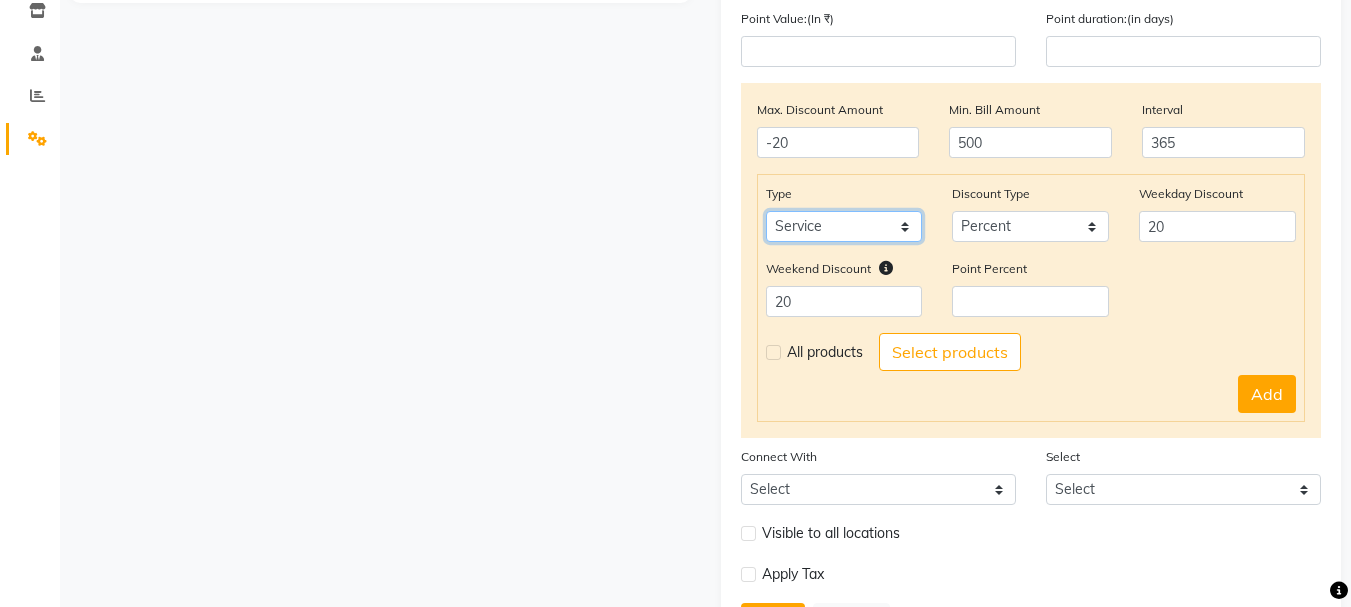 click on "Select Service Product Package Prepaid Voucher" 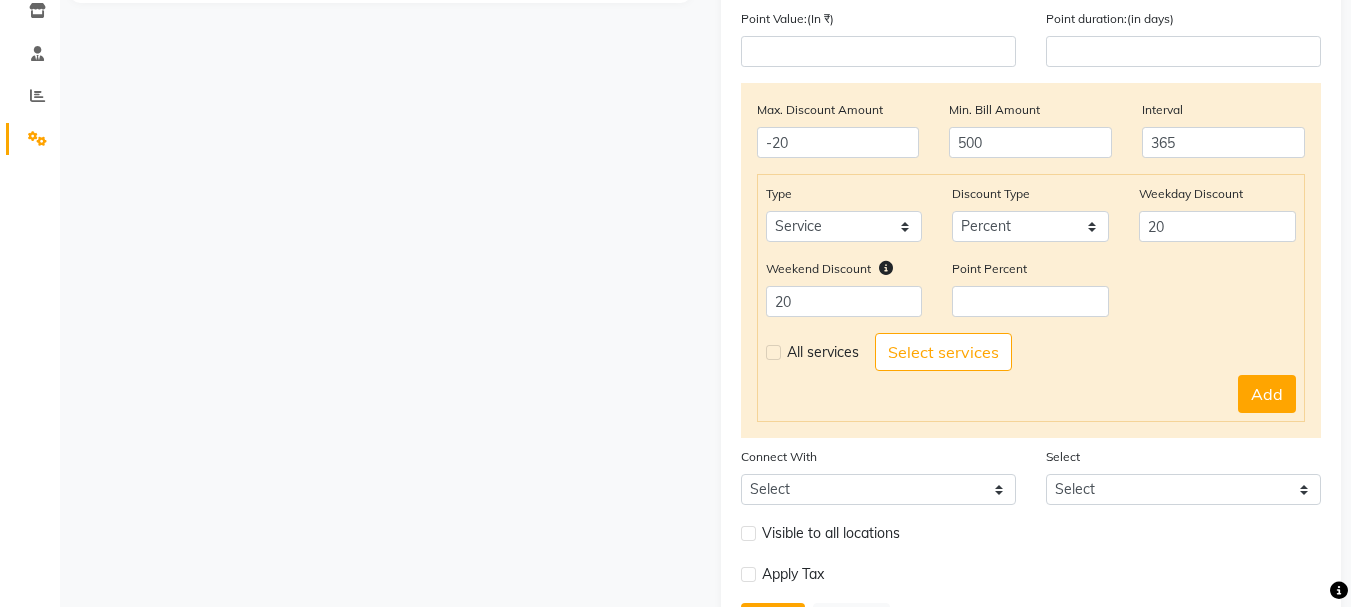 click 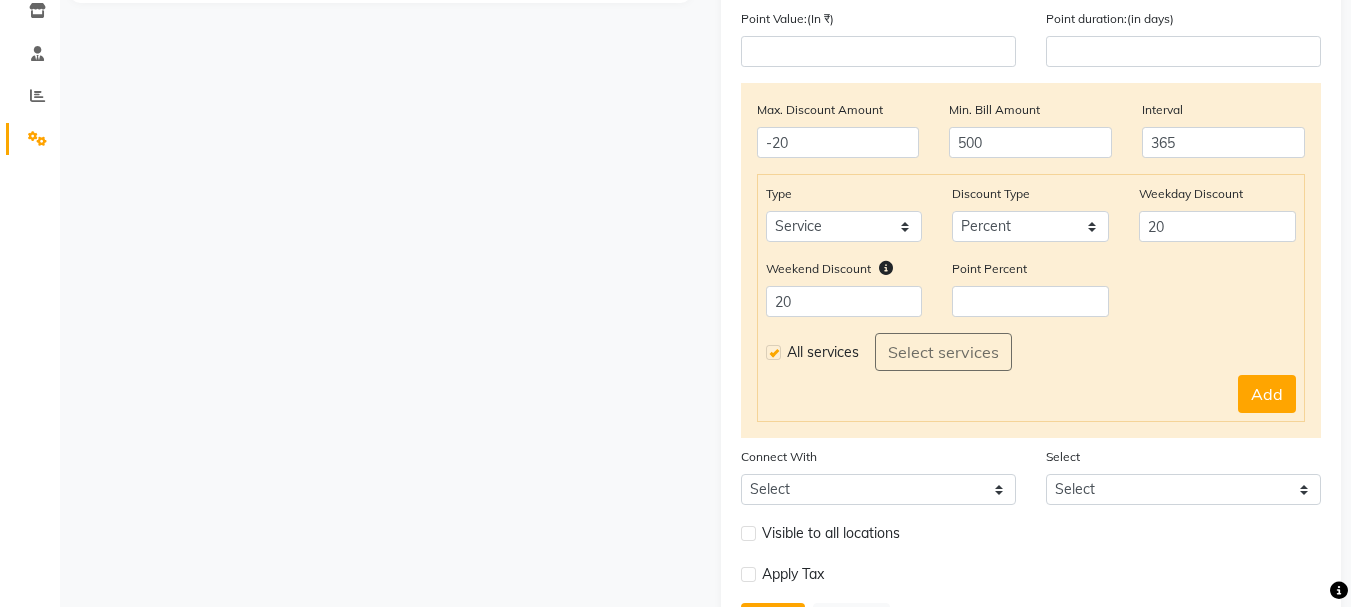 scroll, scrollTop: 447, scrollLeft: 0, axis: vertical 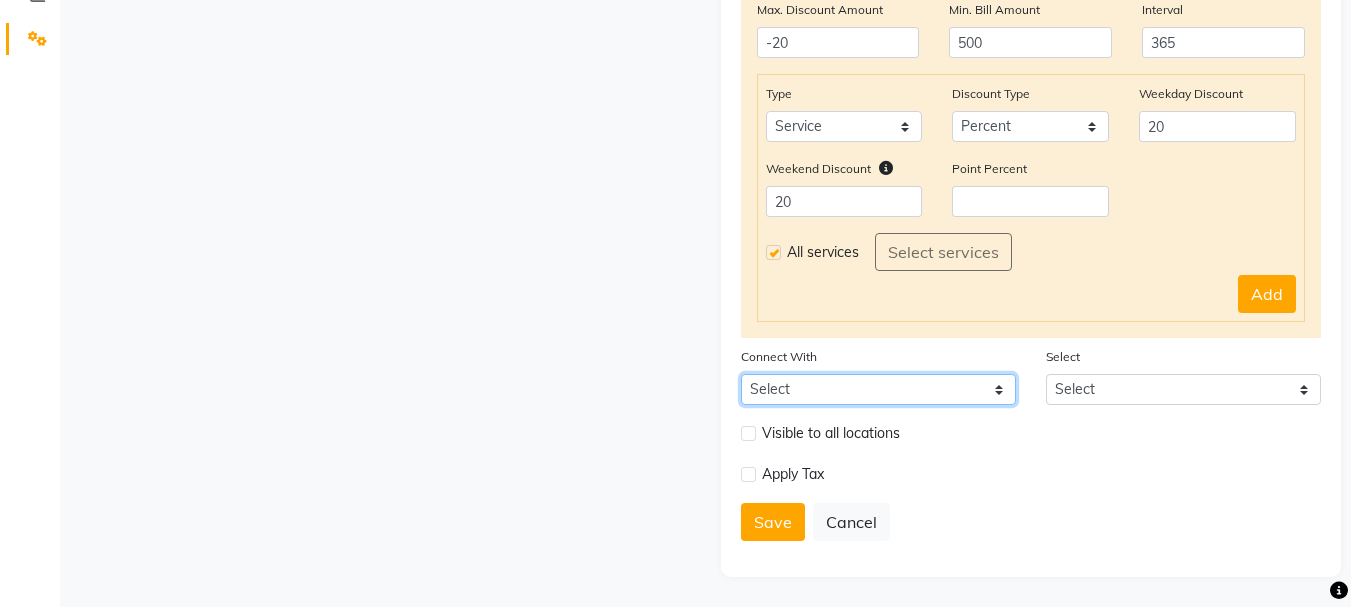 click on "Select Package Prepaid Voucher" 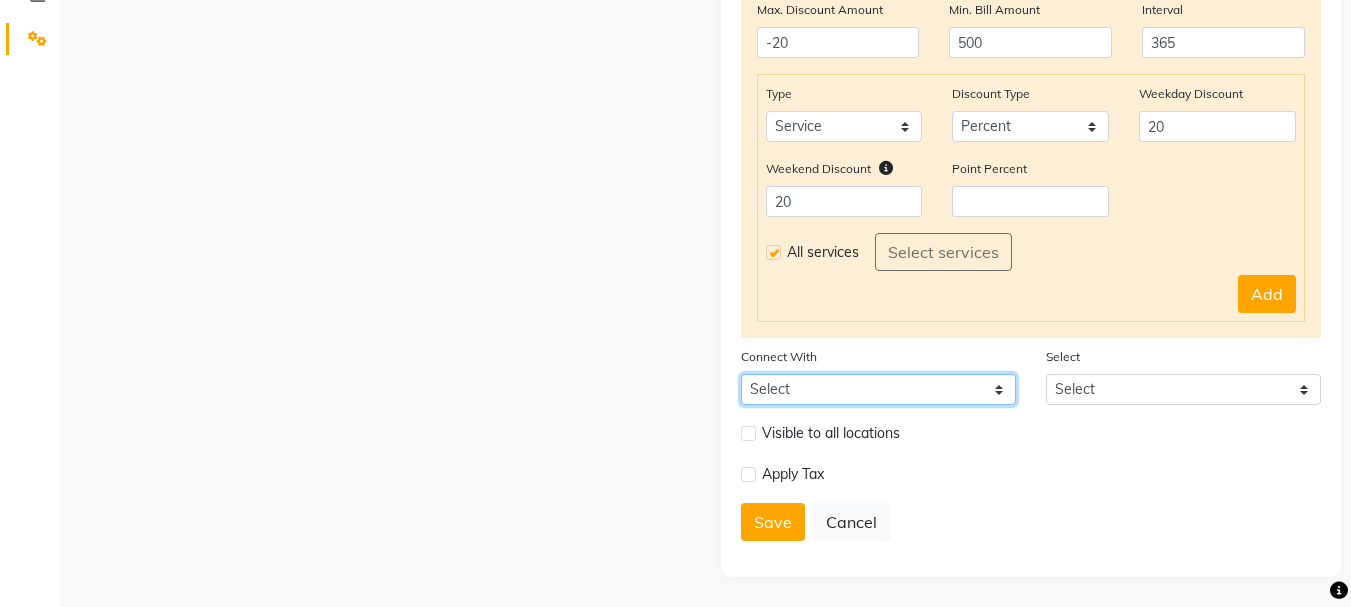 click on "Select Package Prepaid Voucher" 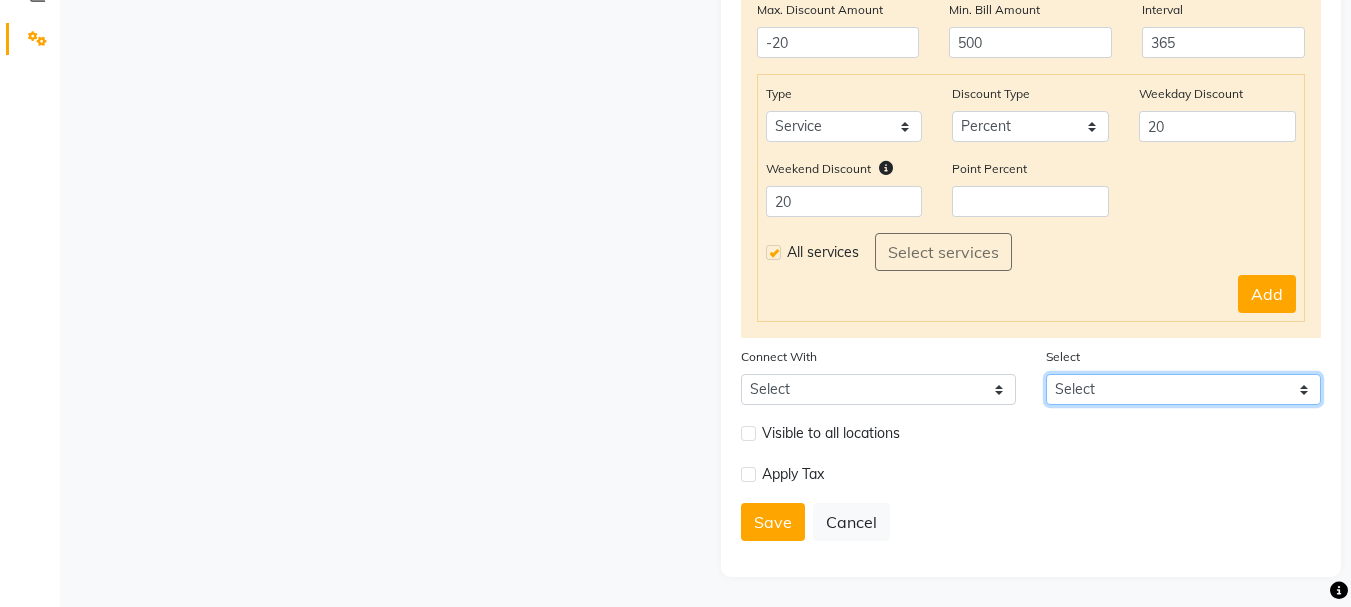 click on "Select" 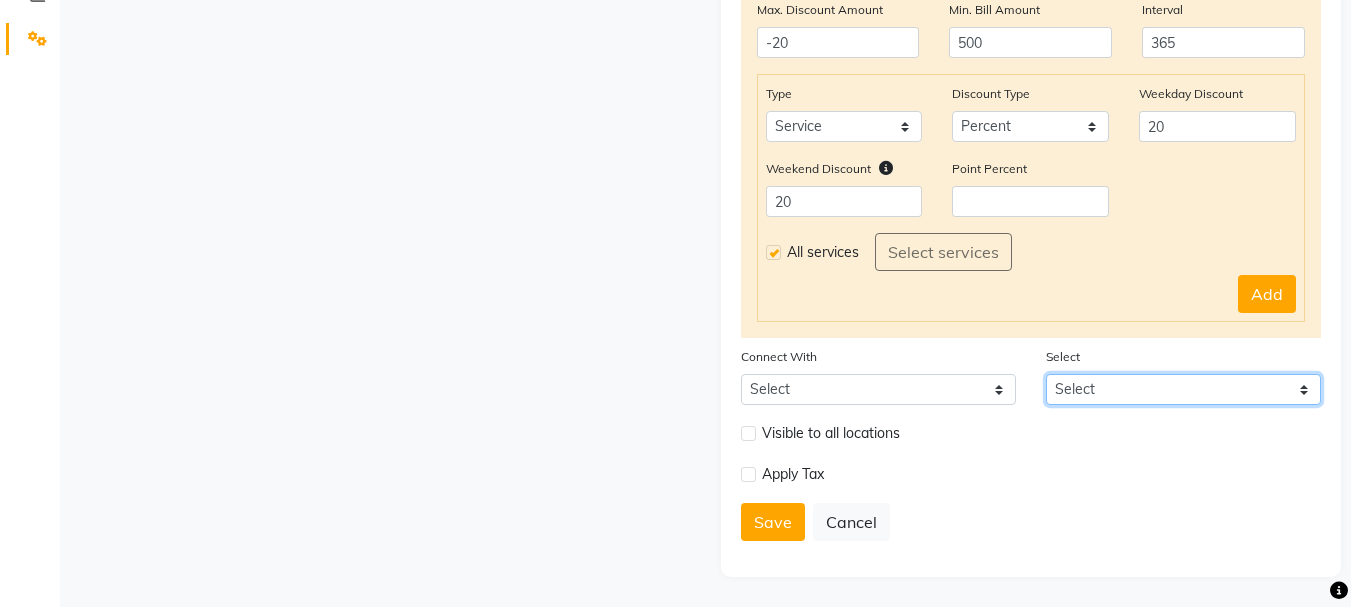 click on "Select" 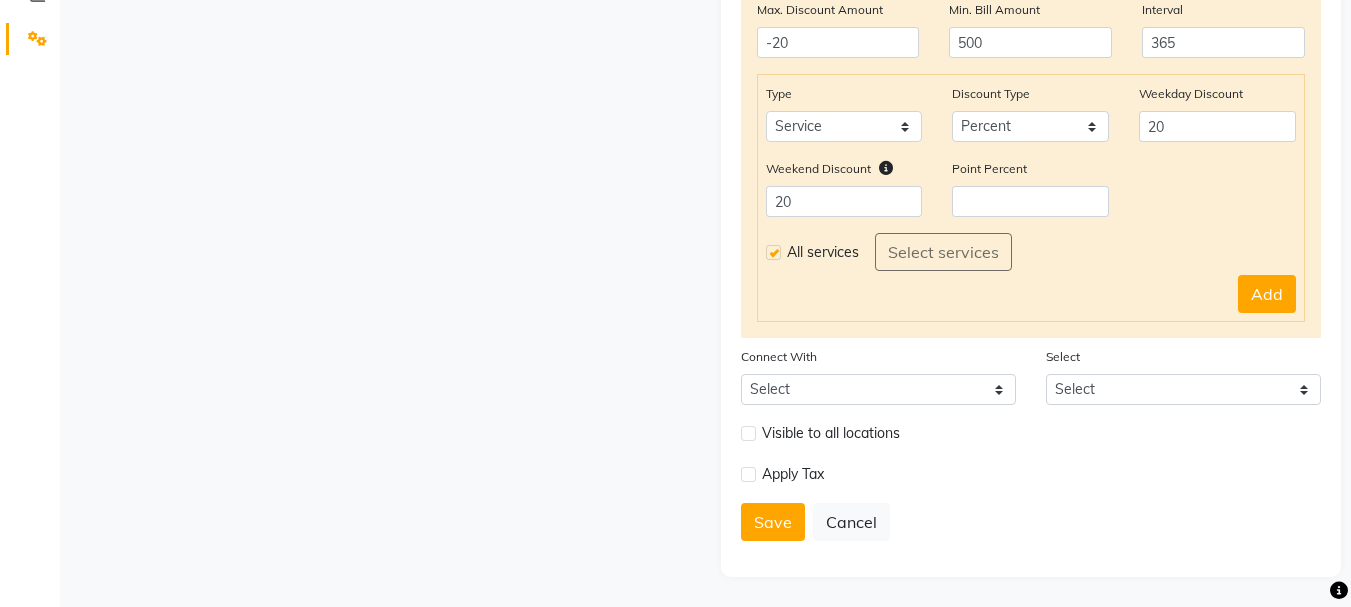 click 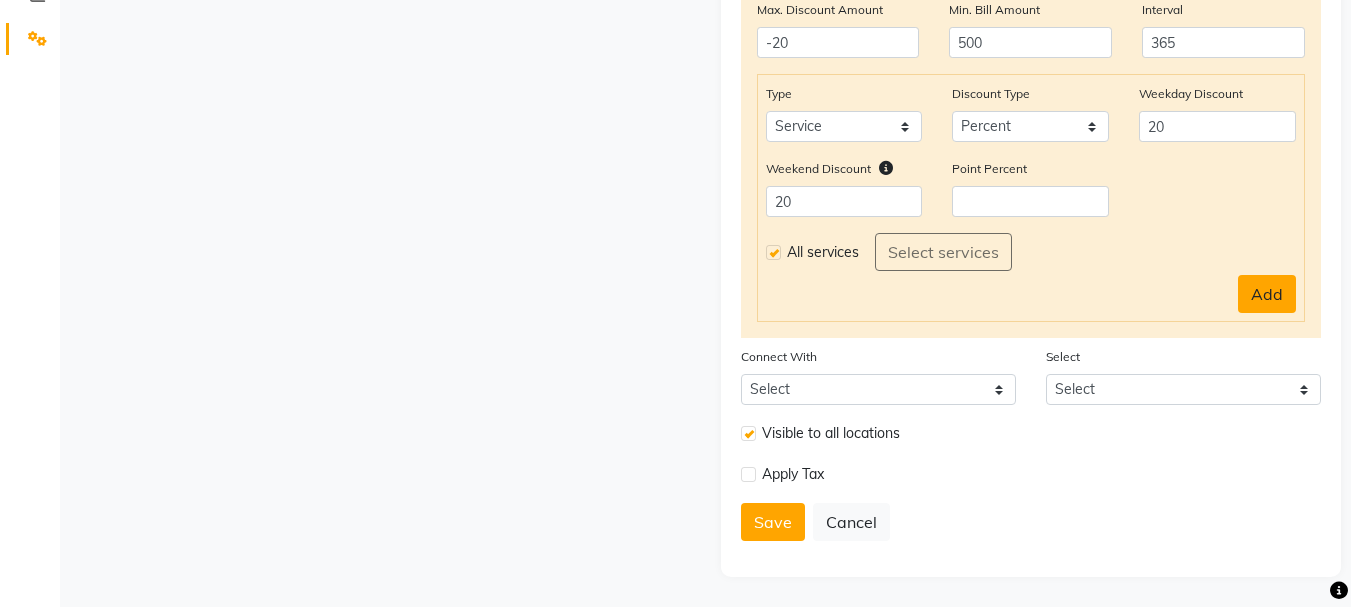 click on "Add" 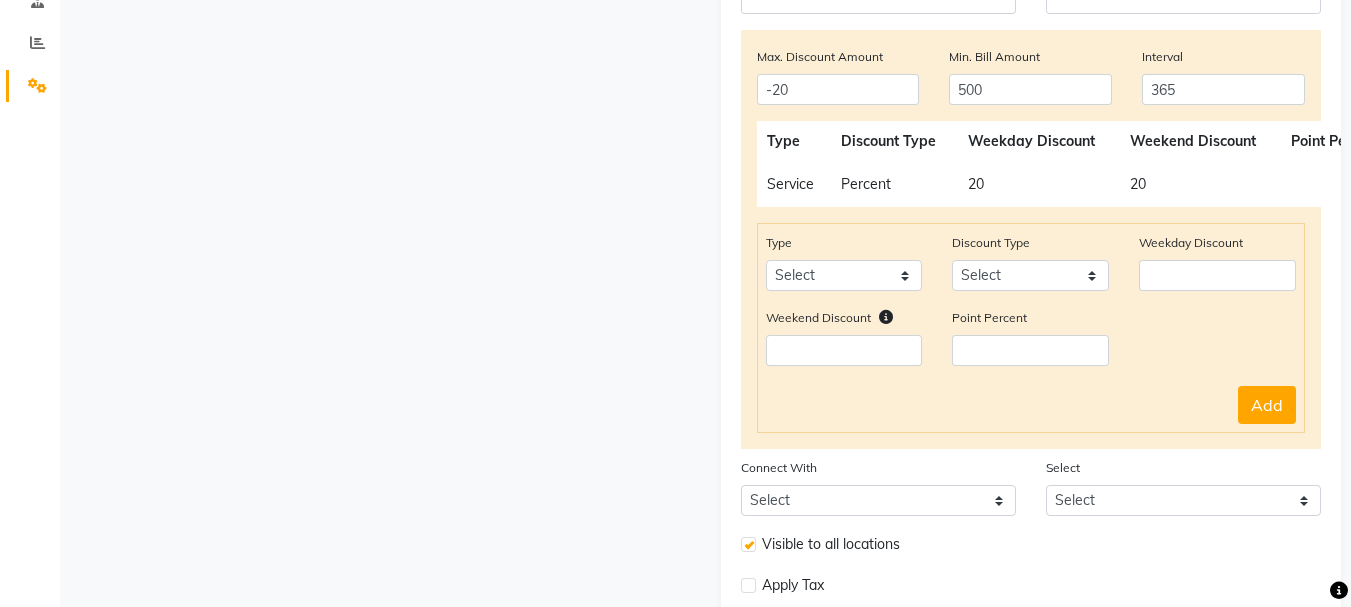 scroll, scrollTop: 511, scrollLeft: 0, axis: vertical 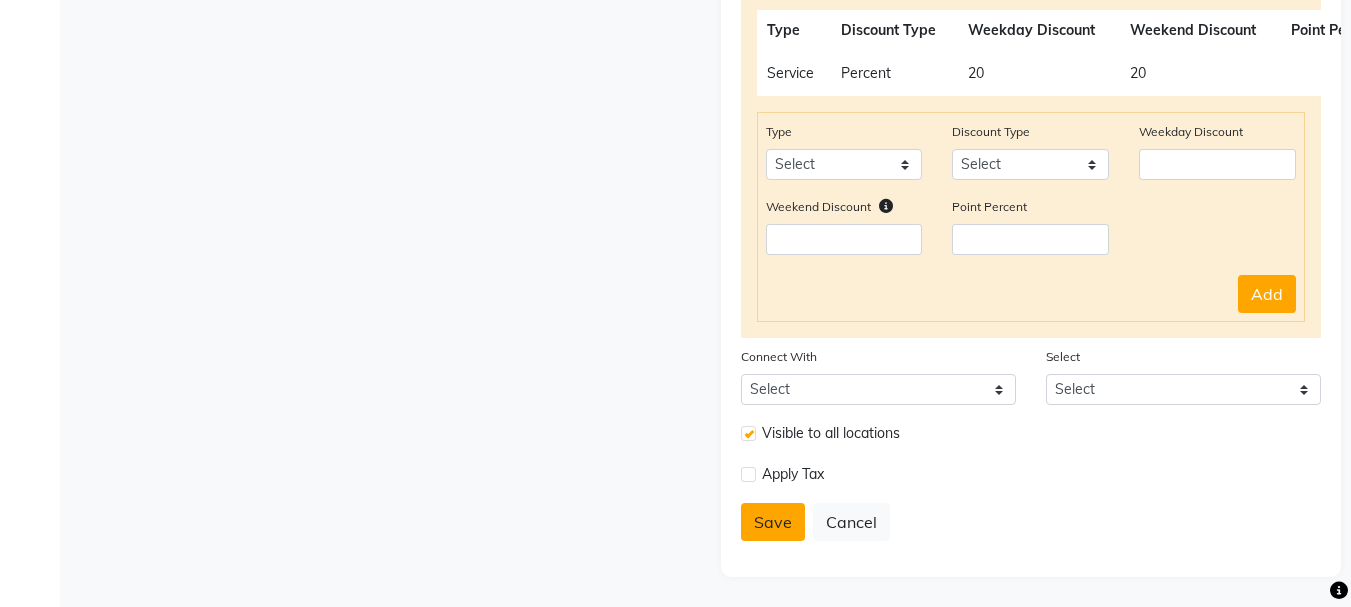 click on "Save" 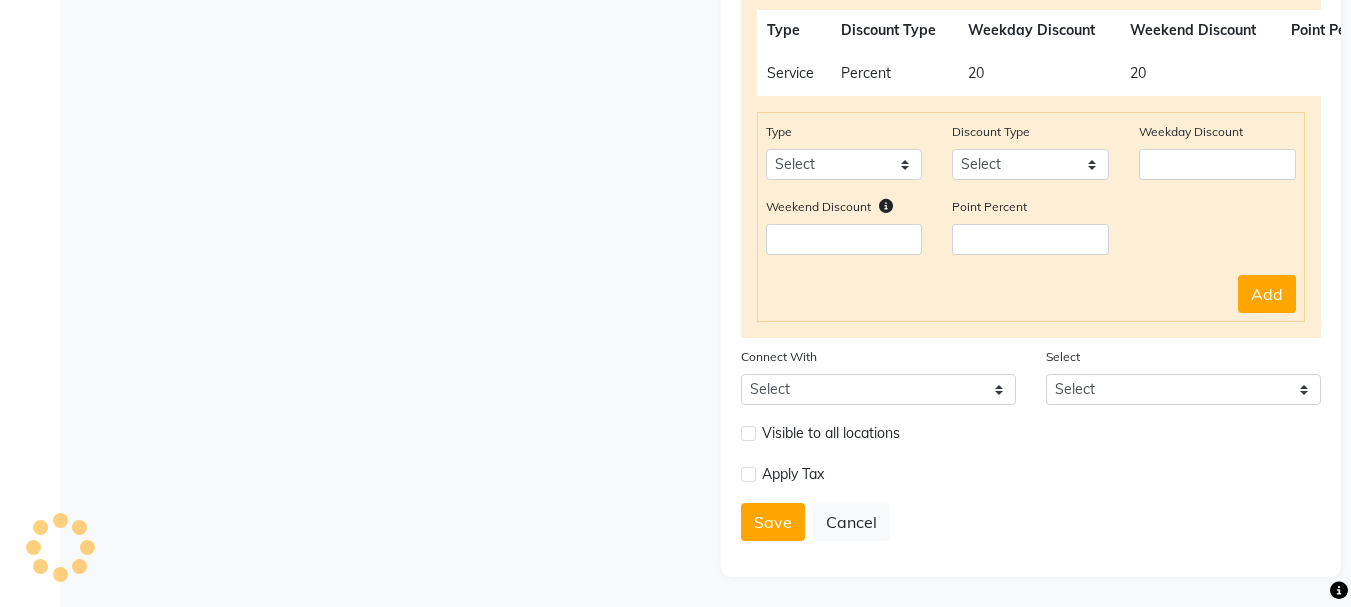 type 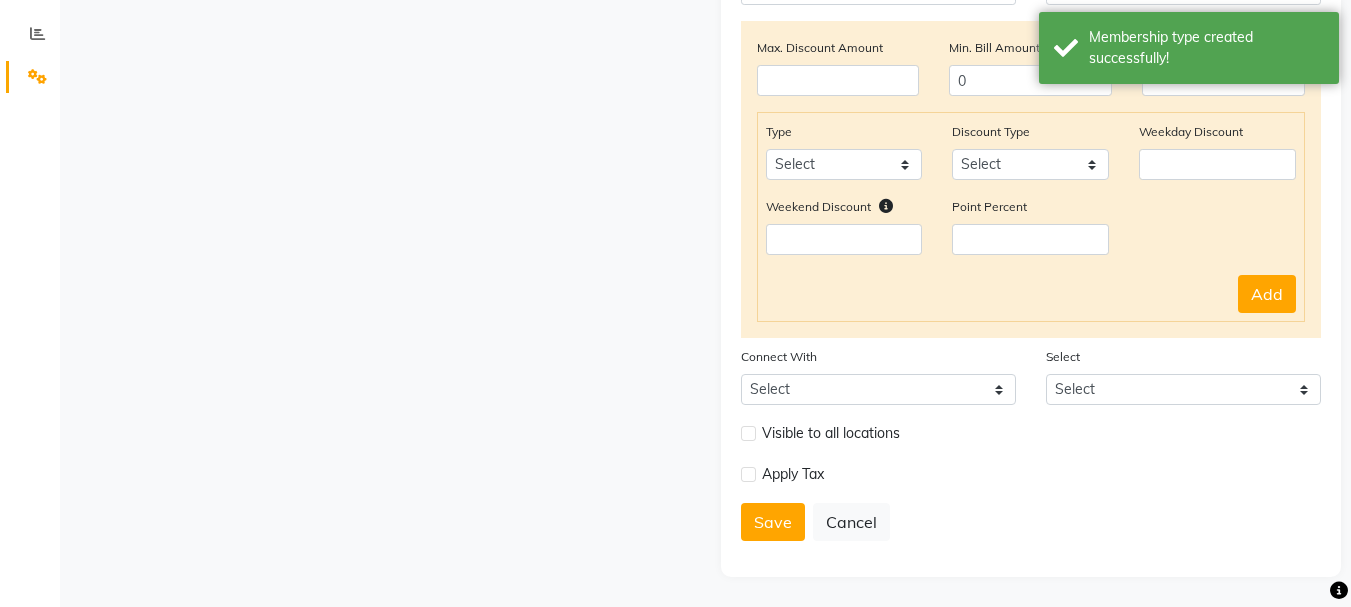 scroll, scrollTop: 0, scrollLeft: 0, axis: both 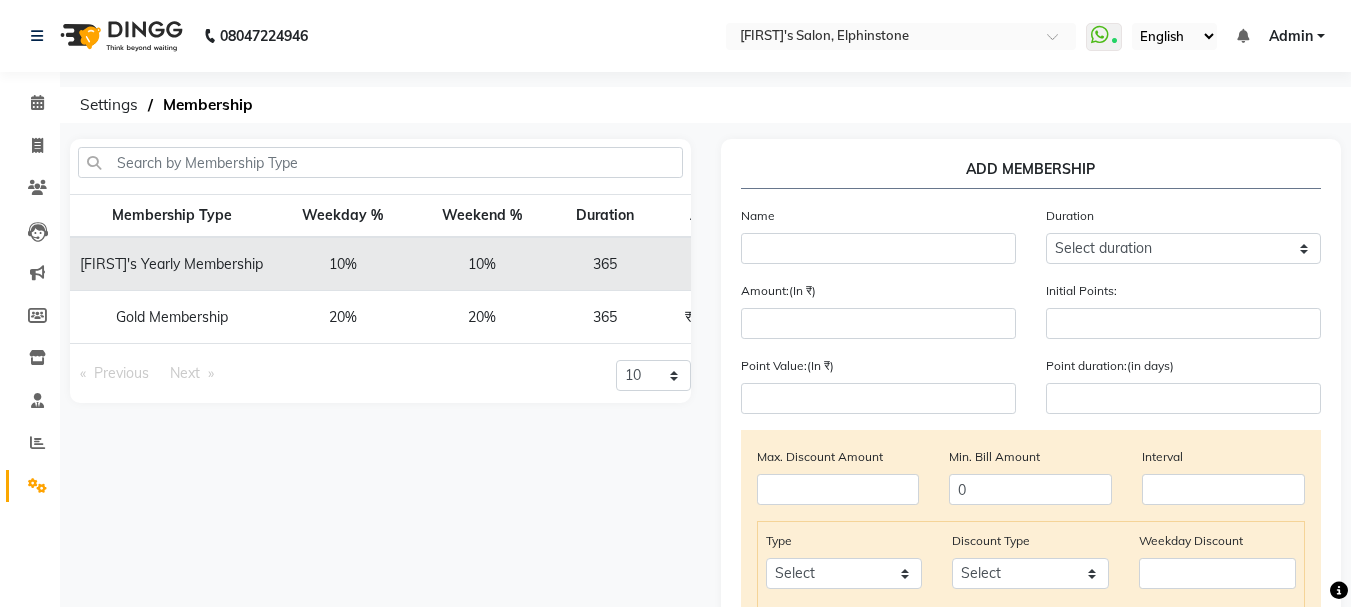 click on "Membership Type Weekday % Weekend % Duration Amount Tanvi's Yearly Membership 10% 10% 365 ₹500.00 Gold Membership 20% 20% 365 ₹1,500.00  Previous  page  1 / 1   Next  page 10 20 50 100" 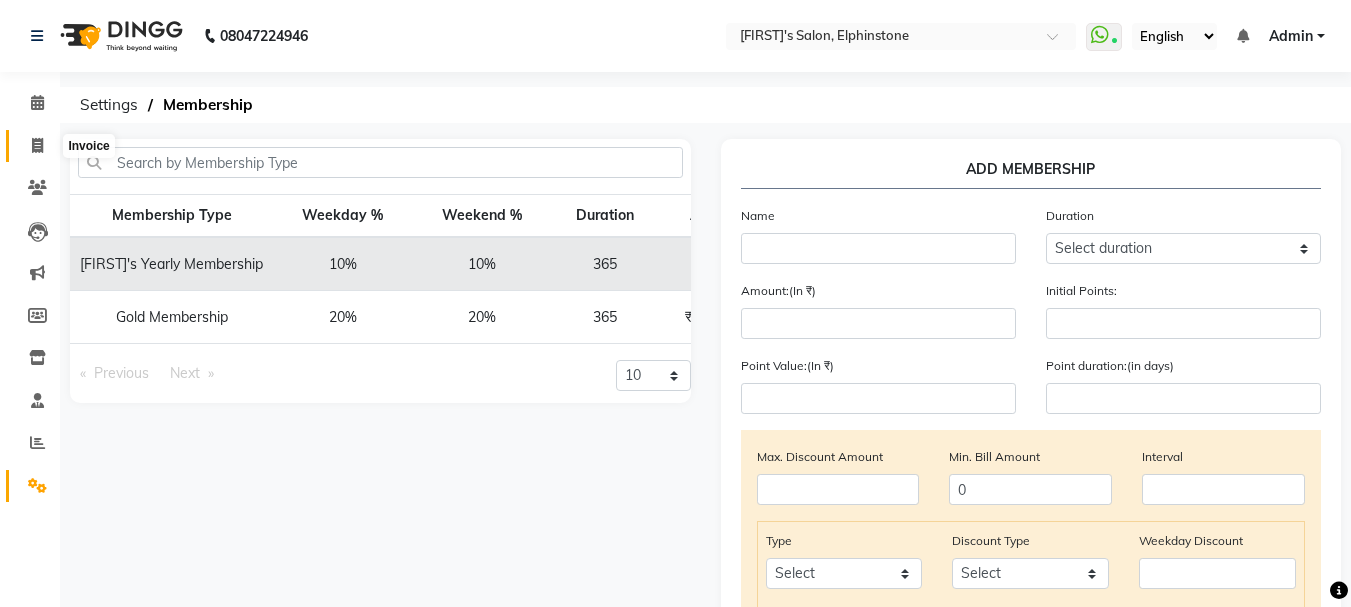 click 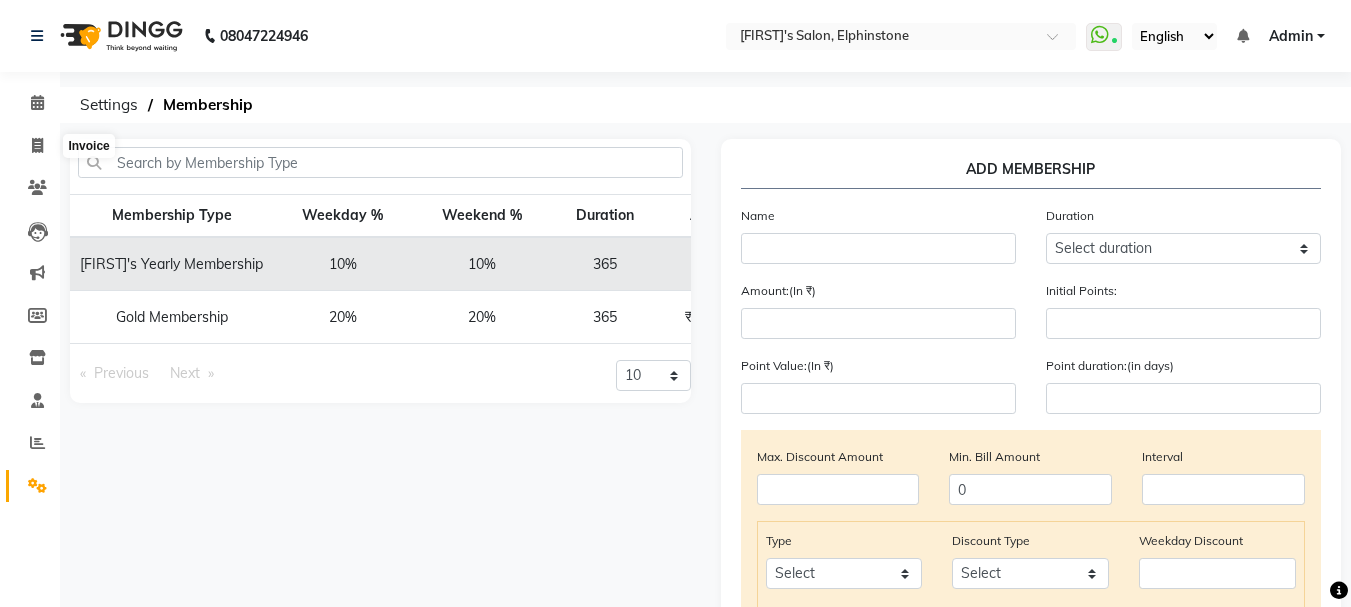 select on "service" 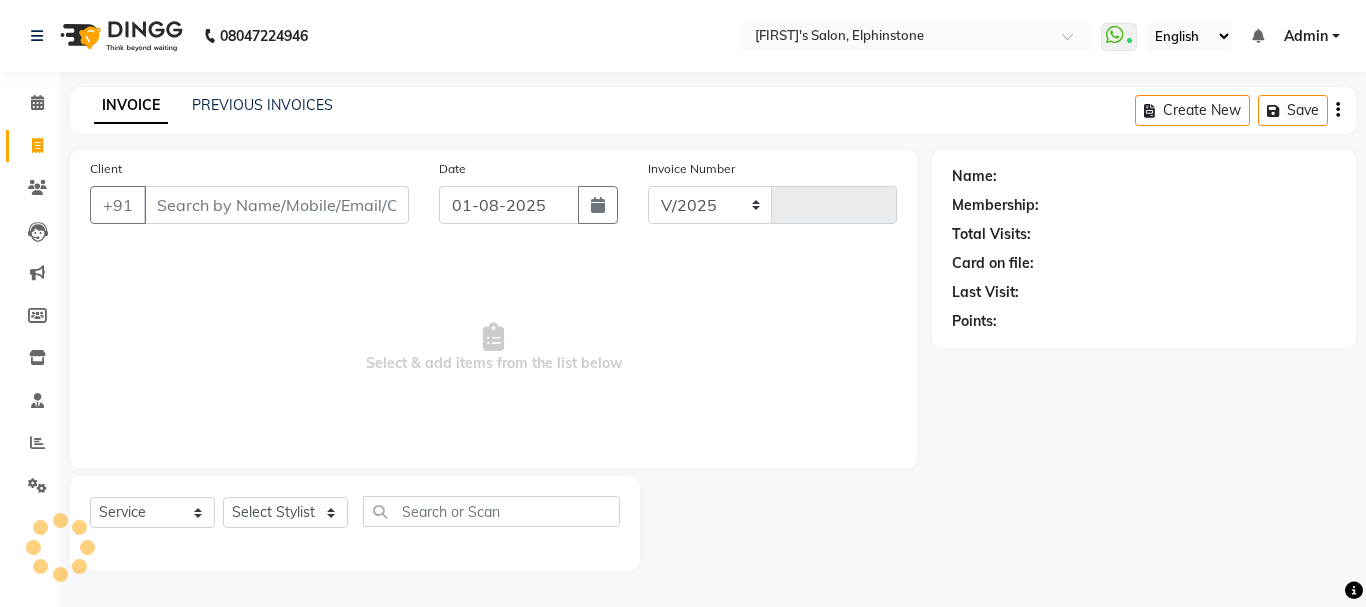 select on "716" 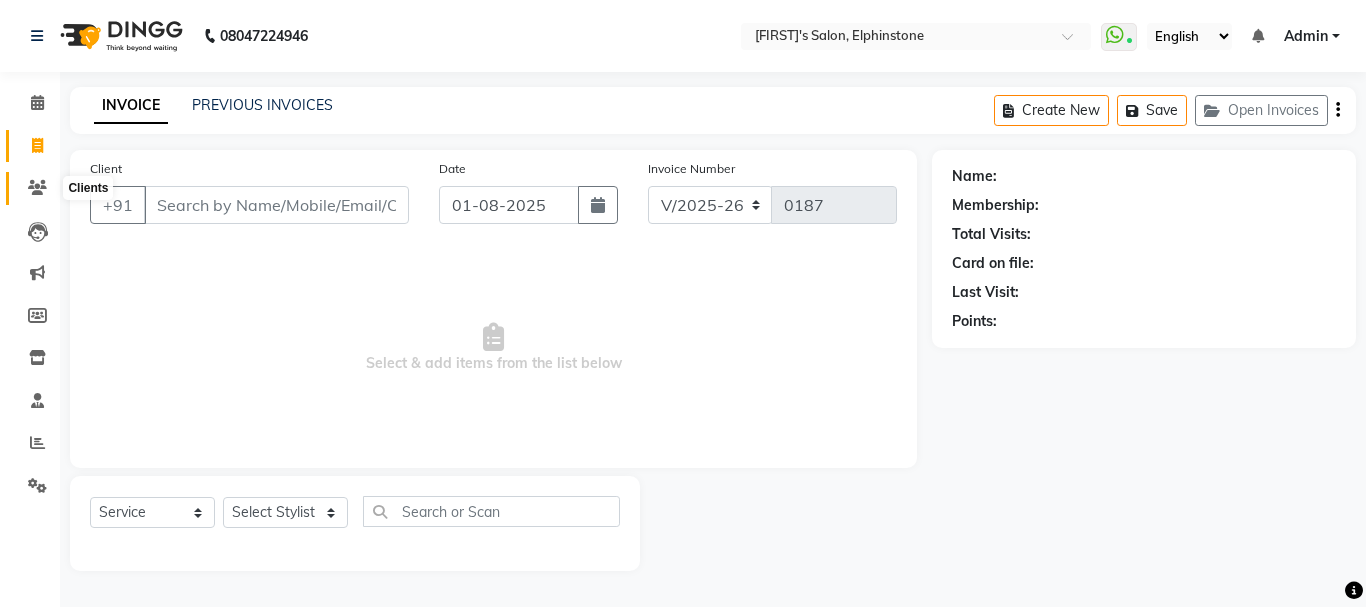 click 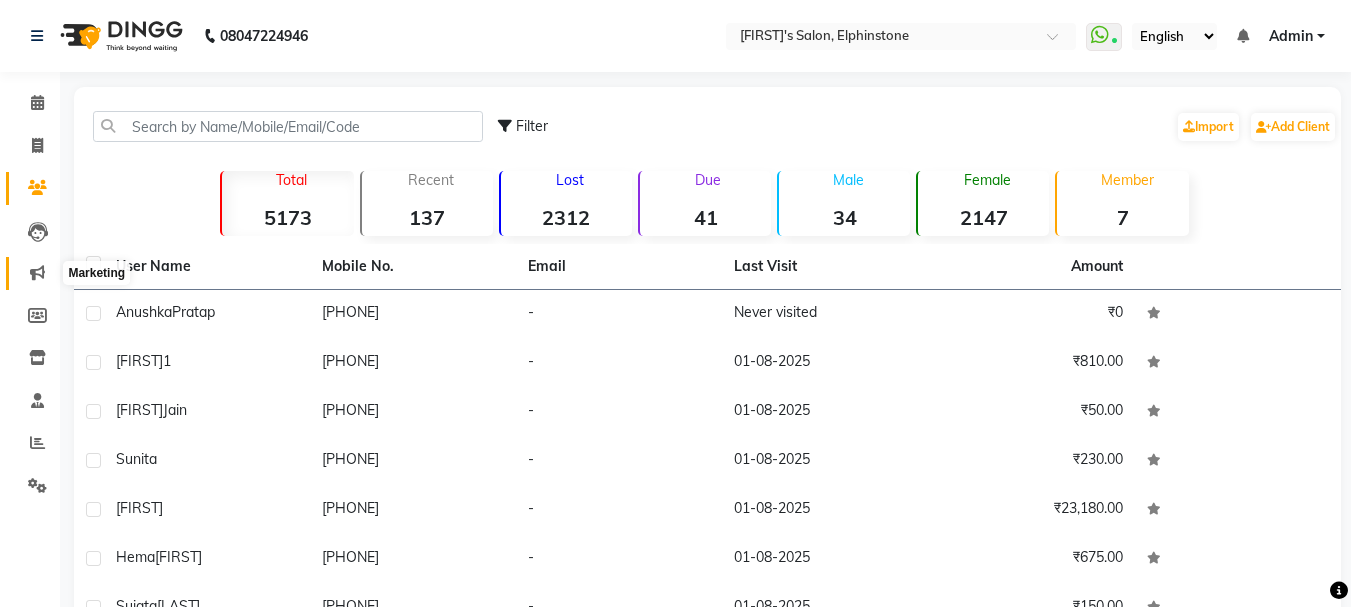 click 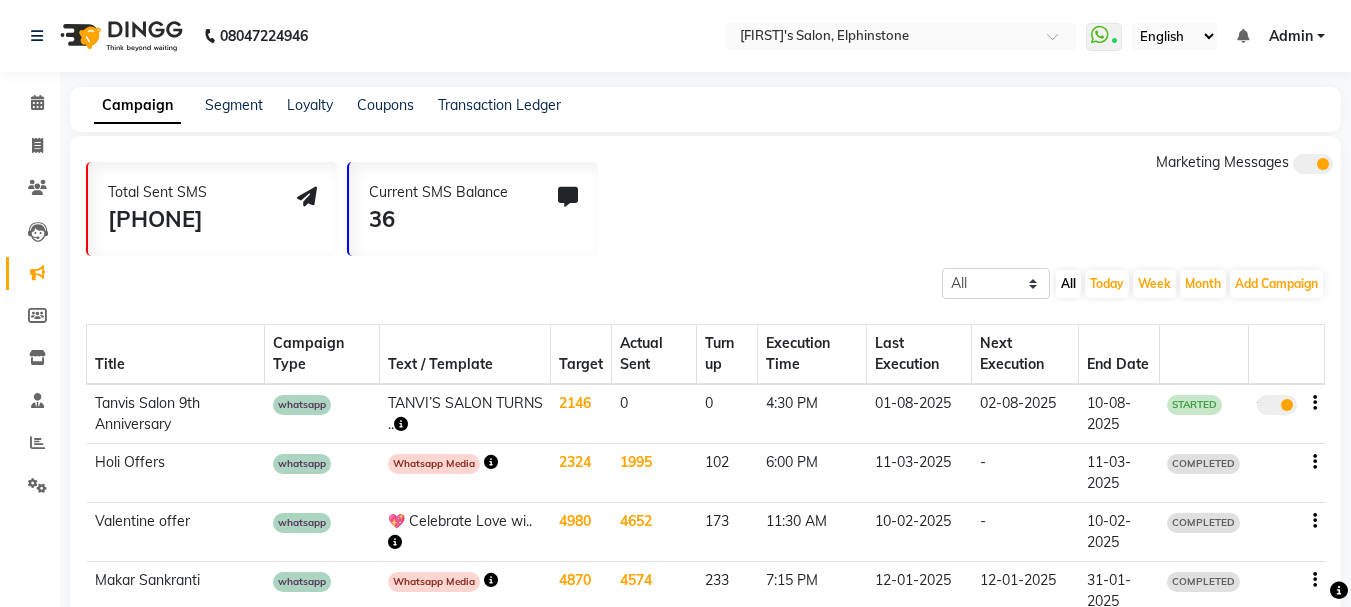 click on "true" 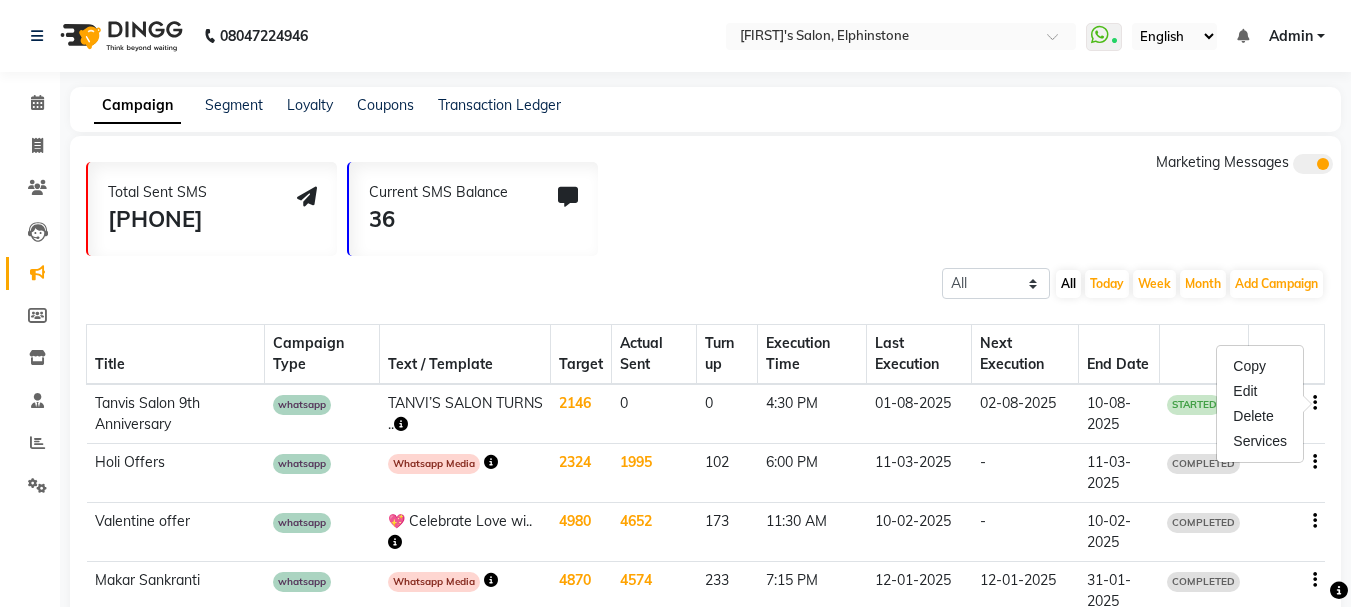 click on "Total Sent SMS 6964 Current SMS Balance 36 Marketing Messages" 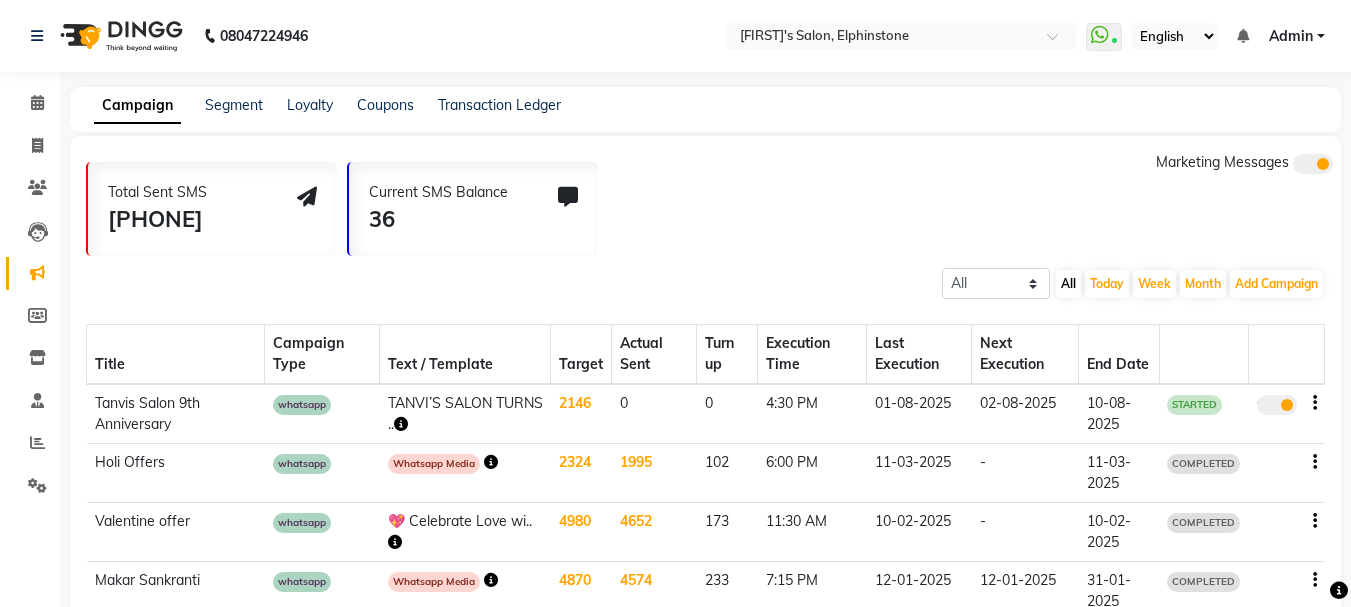 click 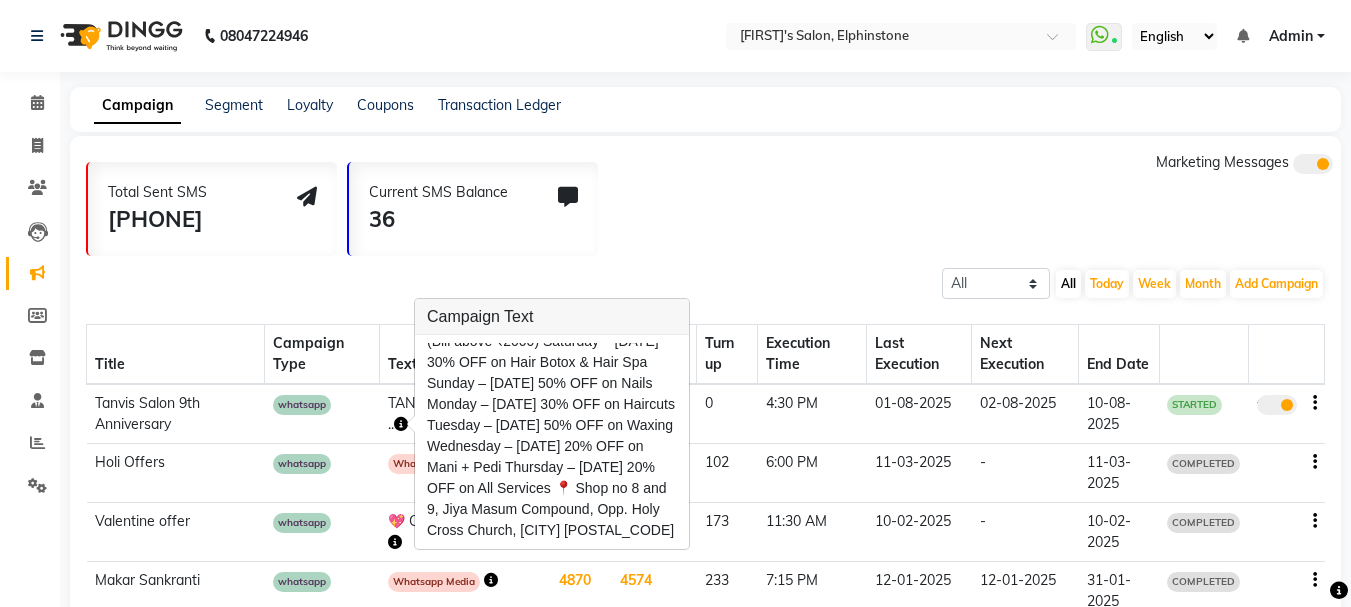 scroll, scrollTop: 138, scrollLeft: 0, axis: vertical 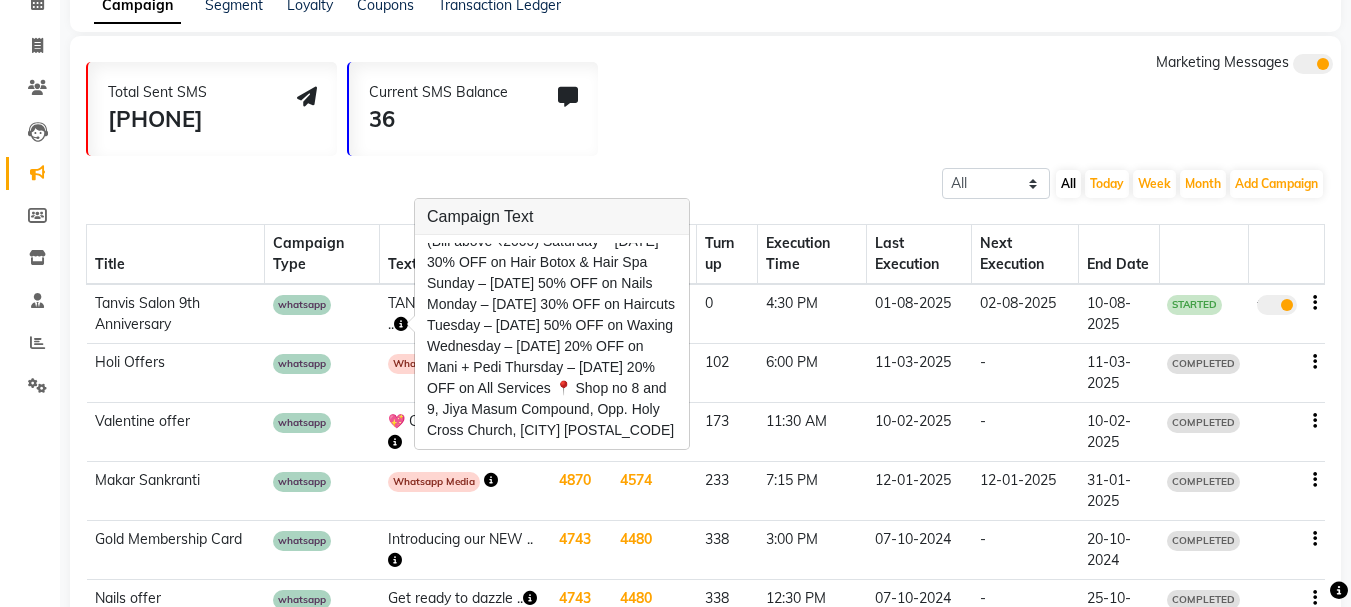 click on "Total Sent SMS 6964 Current SMS Balance 36 Marketing Messages" 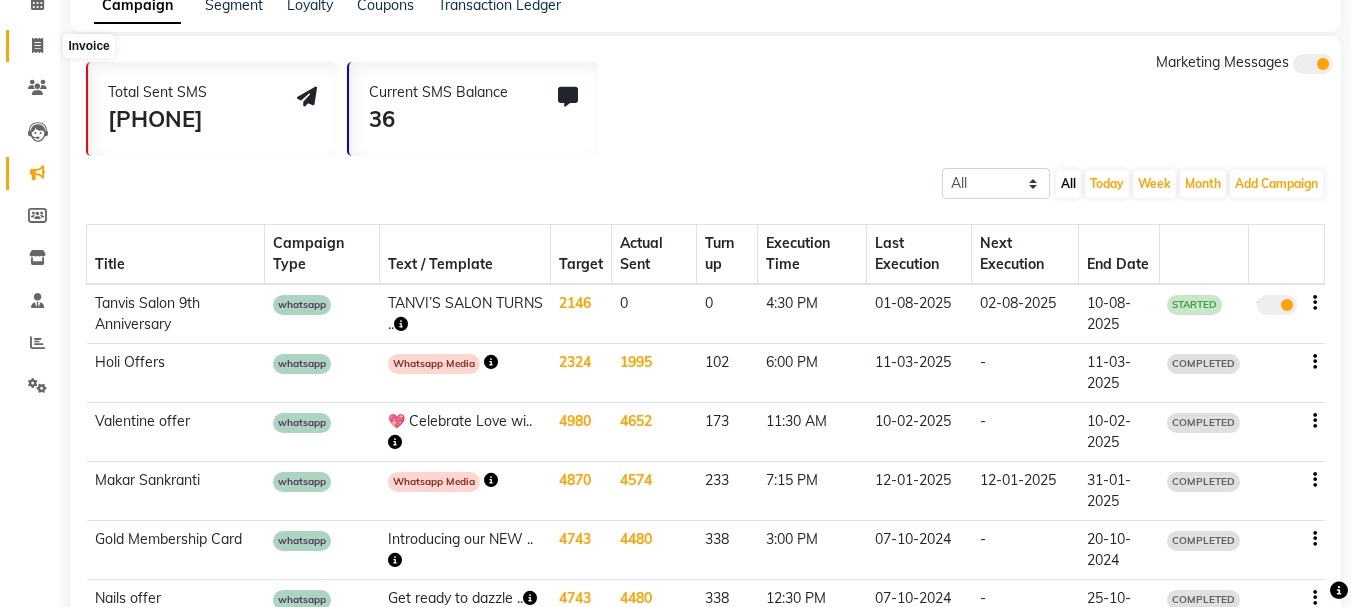 click 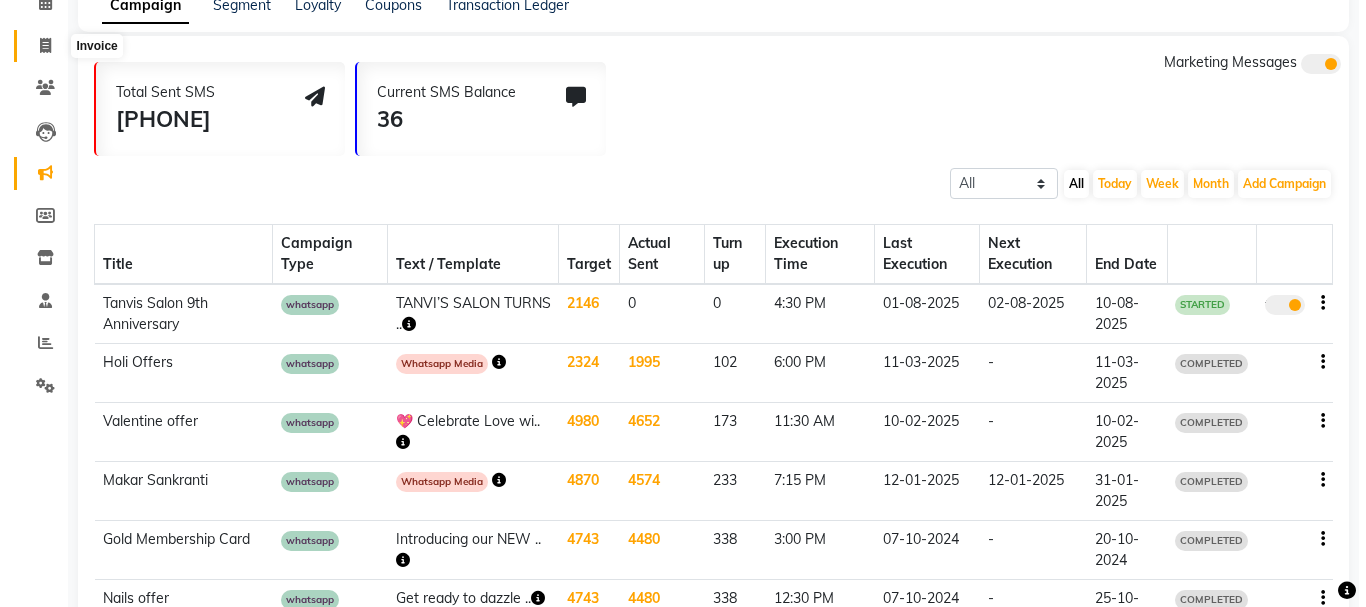 scroll, scrollTop: 0, scrollLeft: 0, axis: both 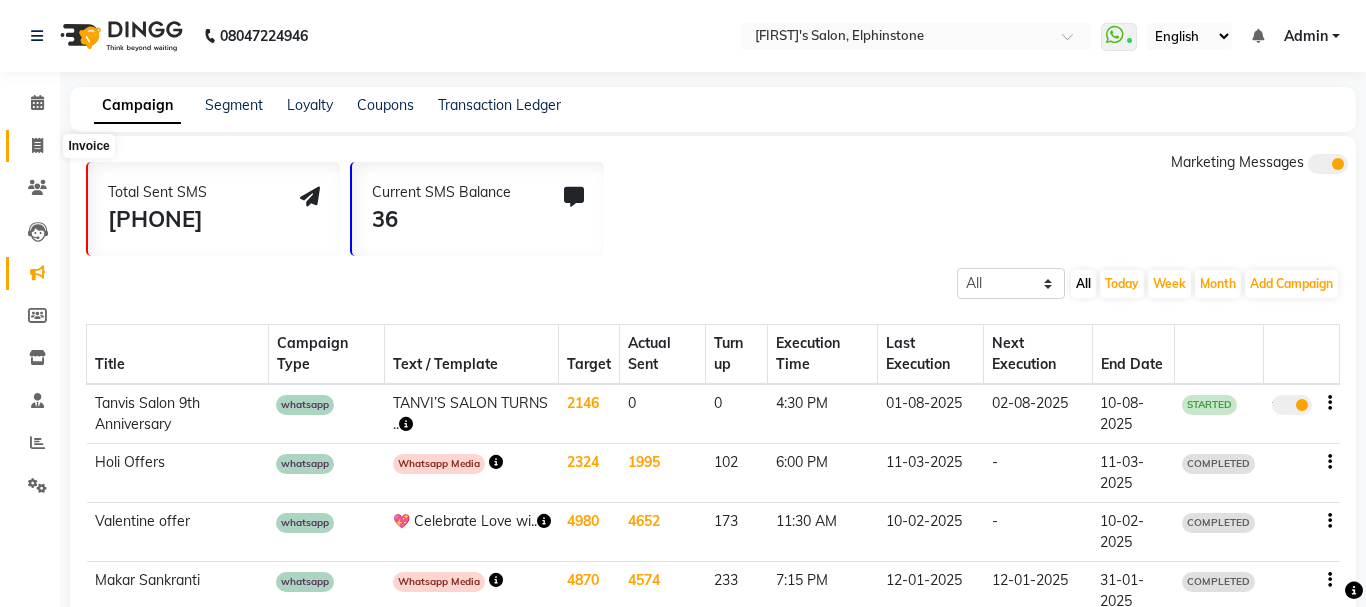select on "service" 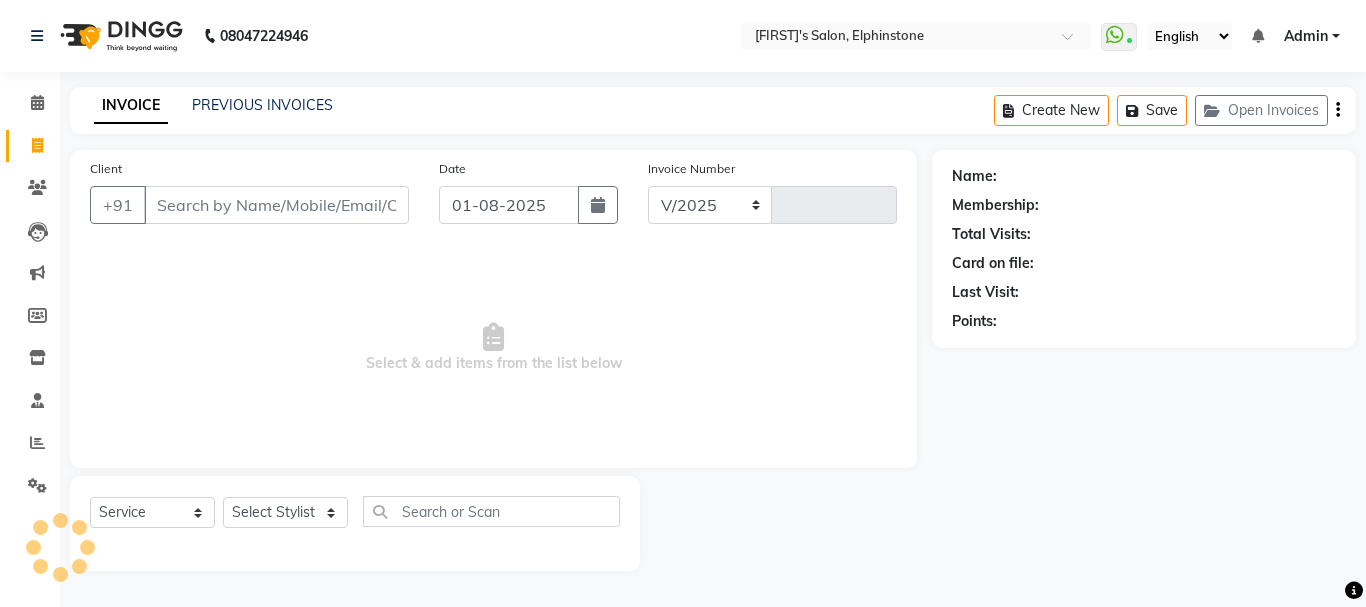 select on "716" 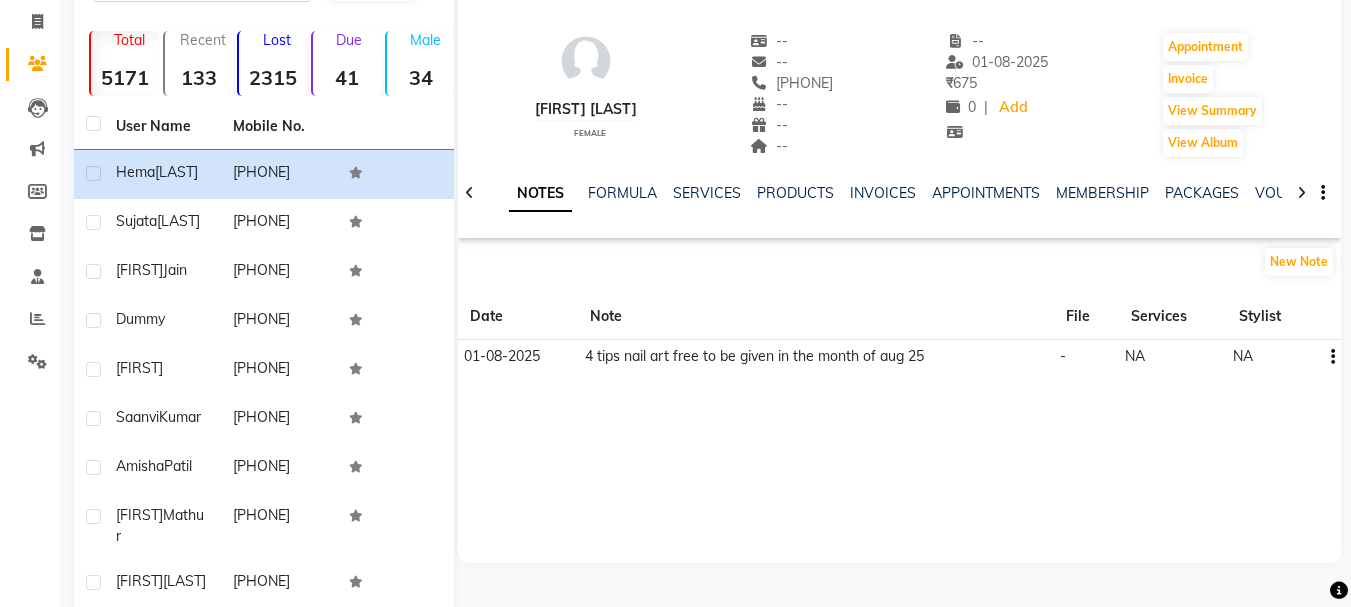 scroll, scrollTop: 0, scrollLeft: 0, axis: both 